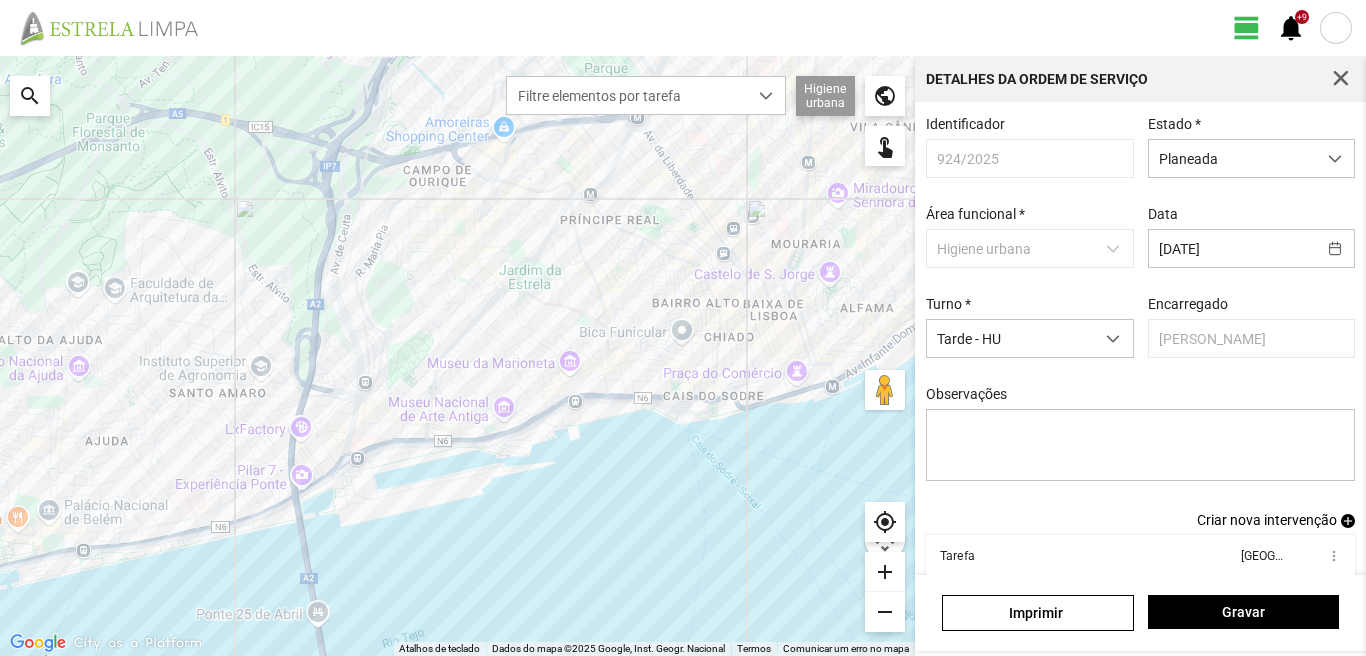 scroll, scrollTop: 0, scrollLeft: 0, axis: both 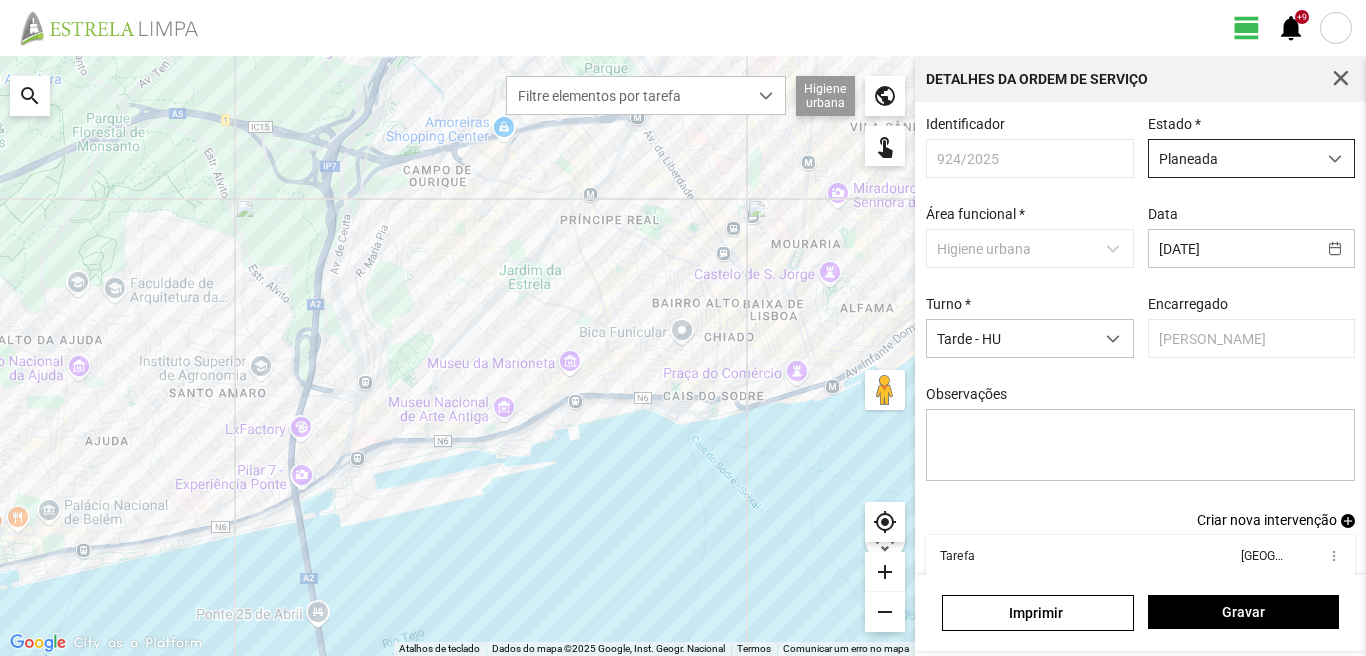 click at bounding box center [1335, 159] 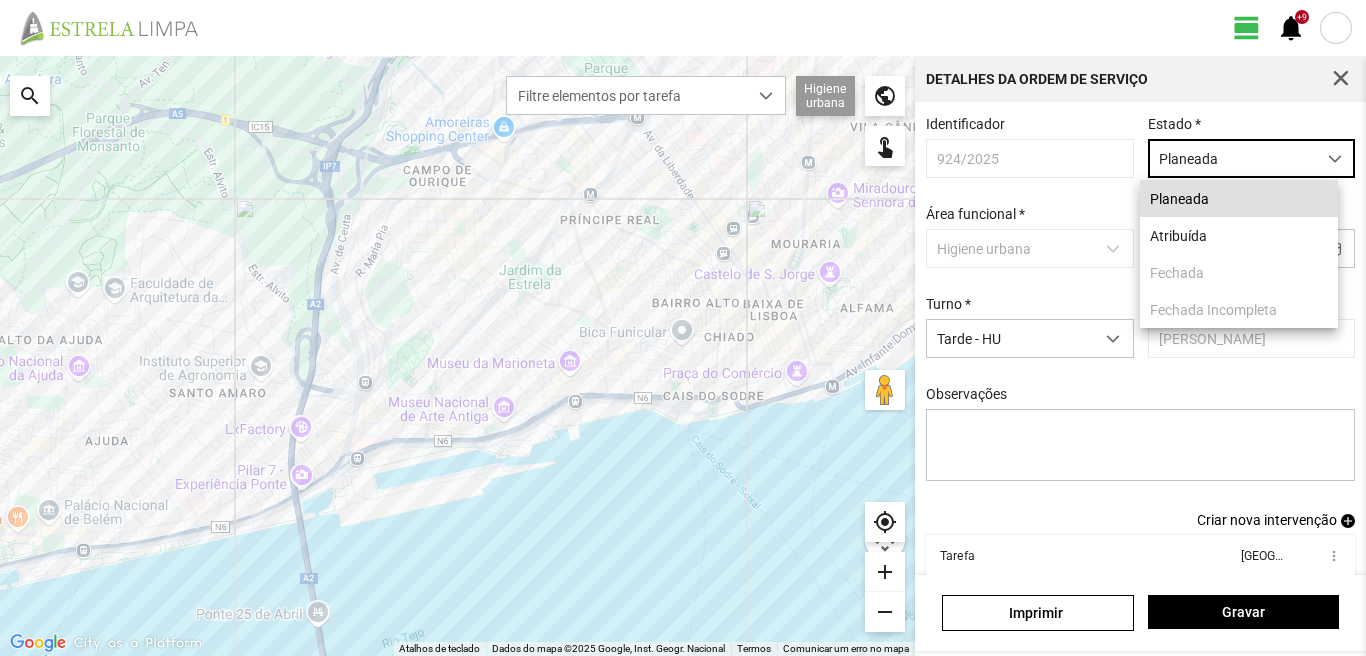 click on "view_day   +9   notifications" 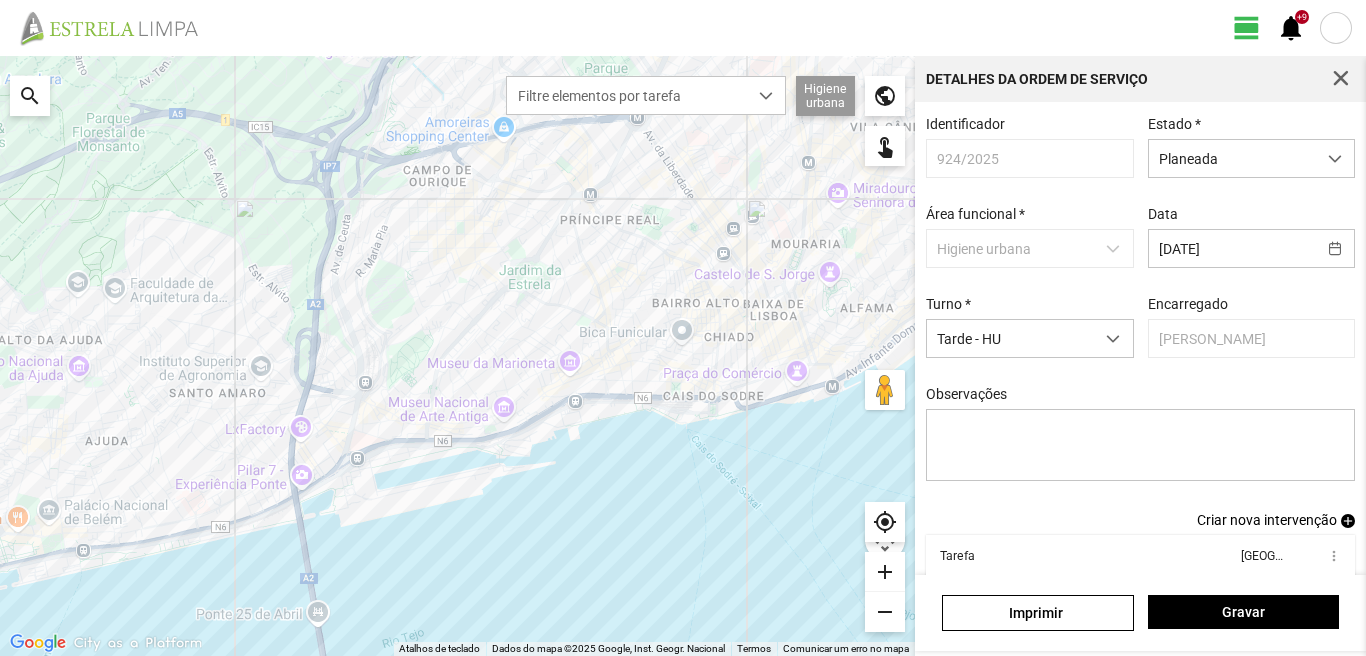 scroll, scrollTop: 109, scrollLeft: 0, axis: vertical 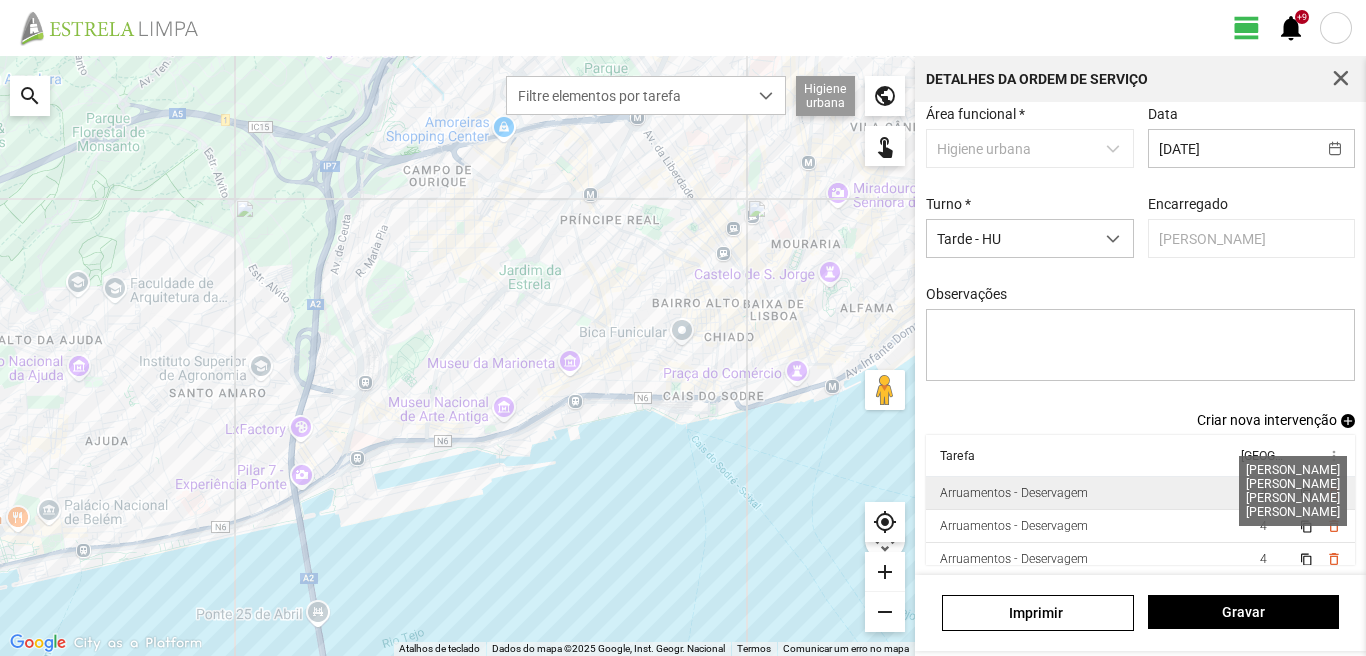 click on "4" at bounding box center [1263, 493] 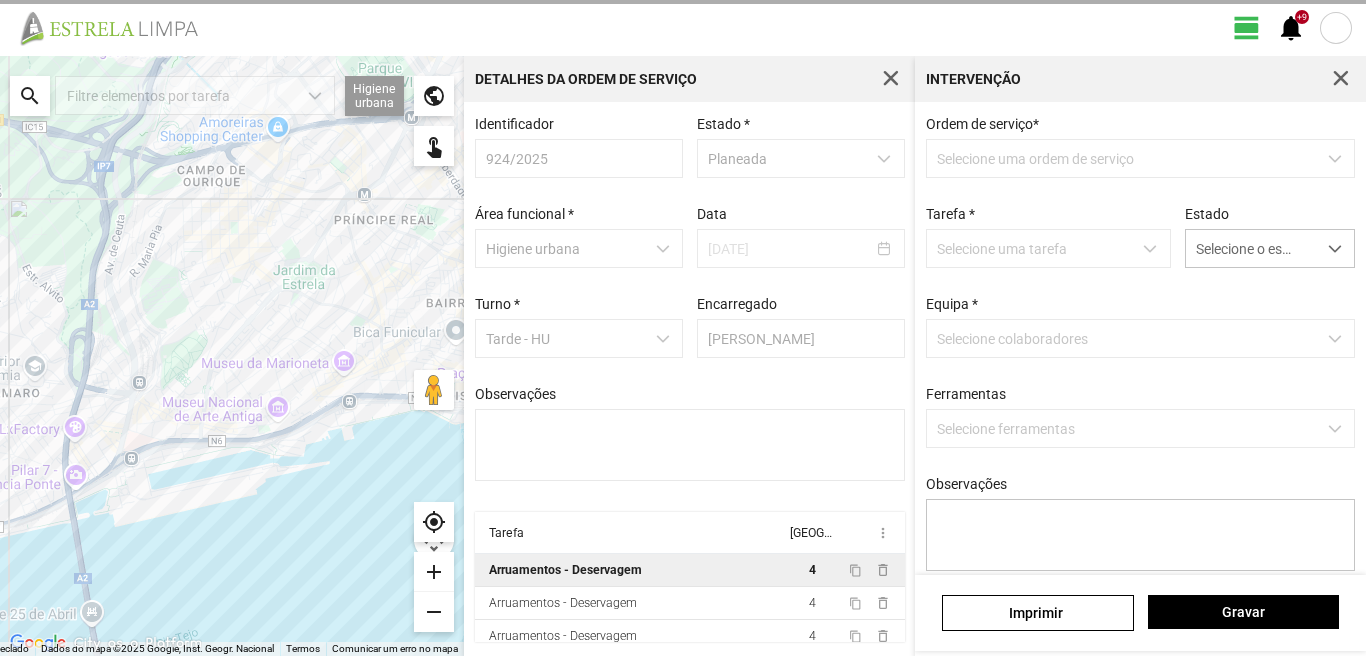 scroll, scrollTop: 4, scrollLeft: 0, axis: vertical 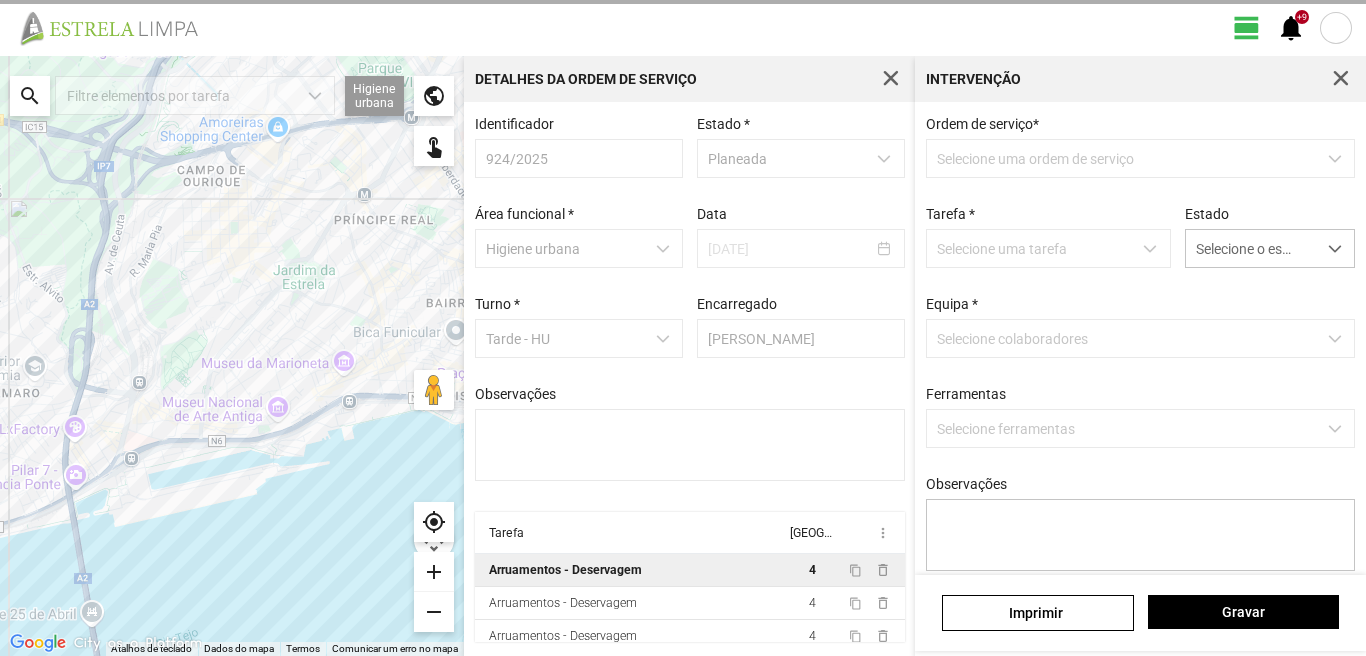 type on "[PERSON_NAME]" 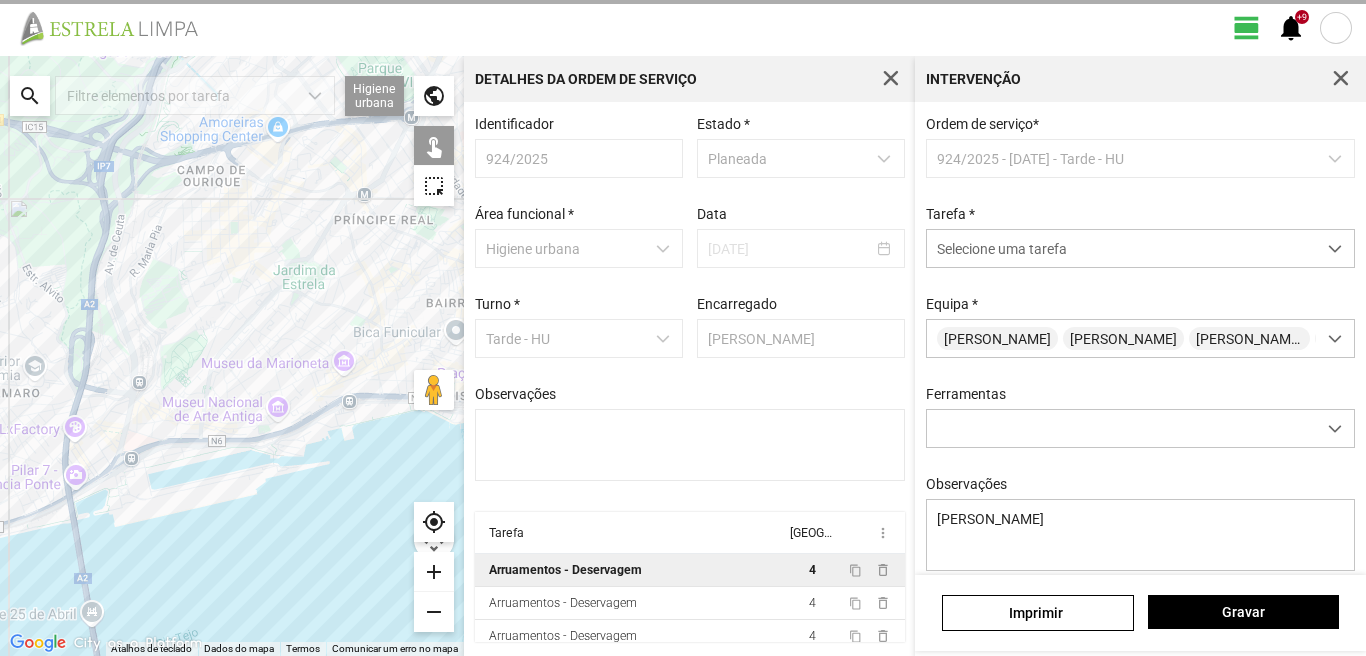 scroll, scrollTop: 177, scrollLeft: 0, axis: vertical 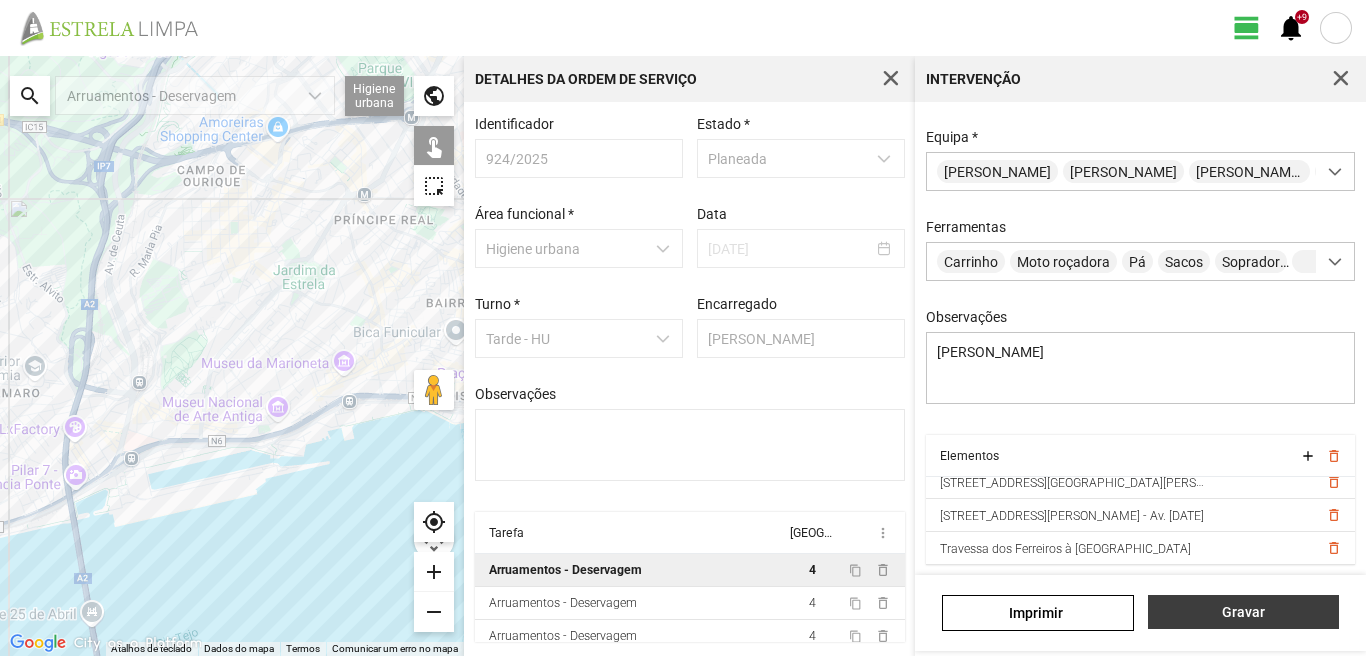 click on "Gravar" at bounding box center (1243, 612) 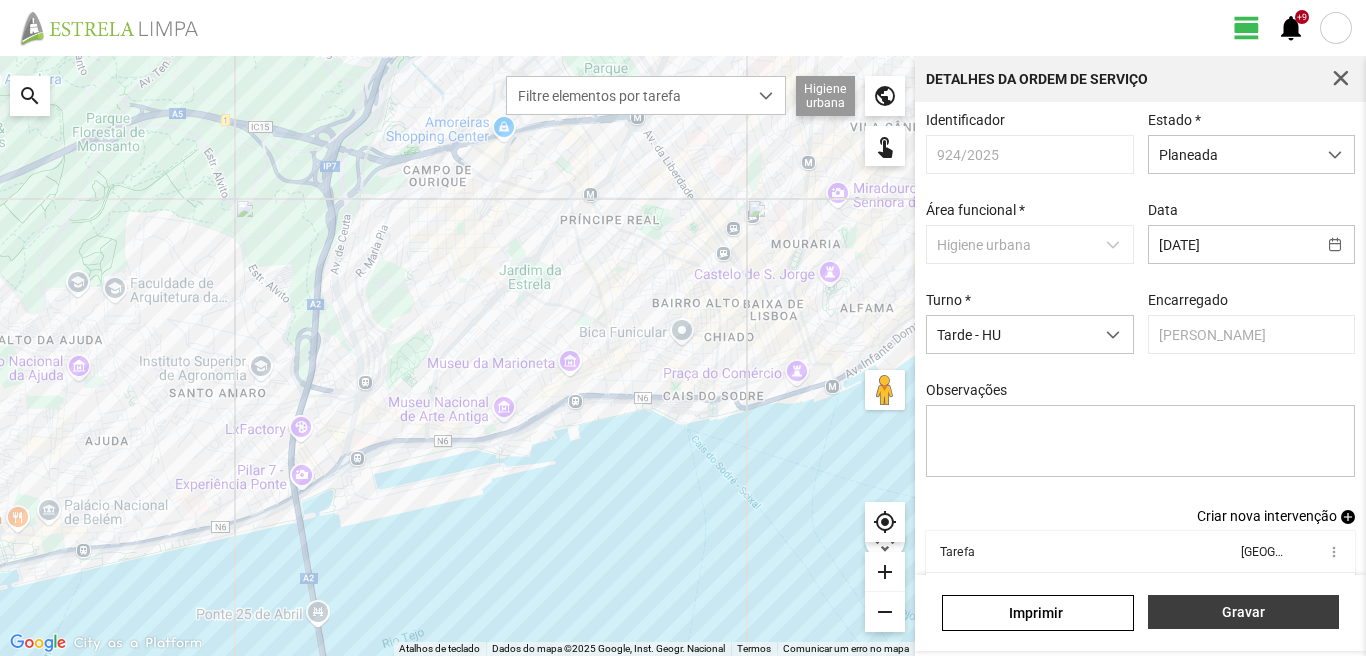 click on "Gravar" at bounding box center [1243, 612] 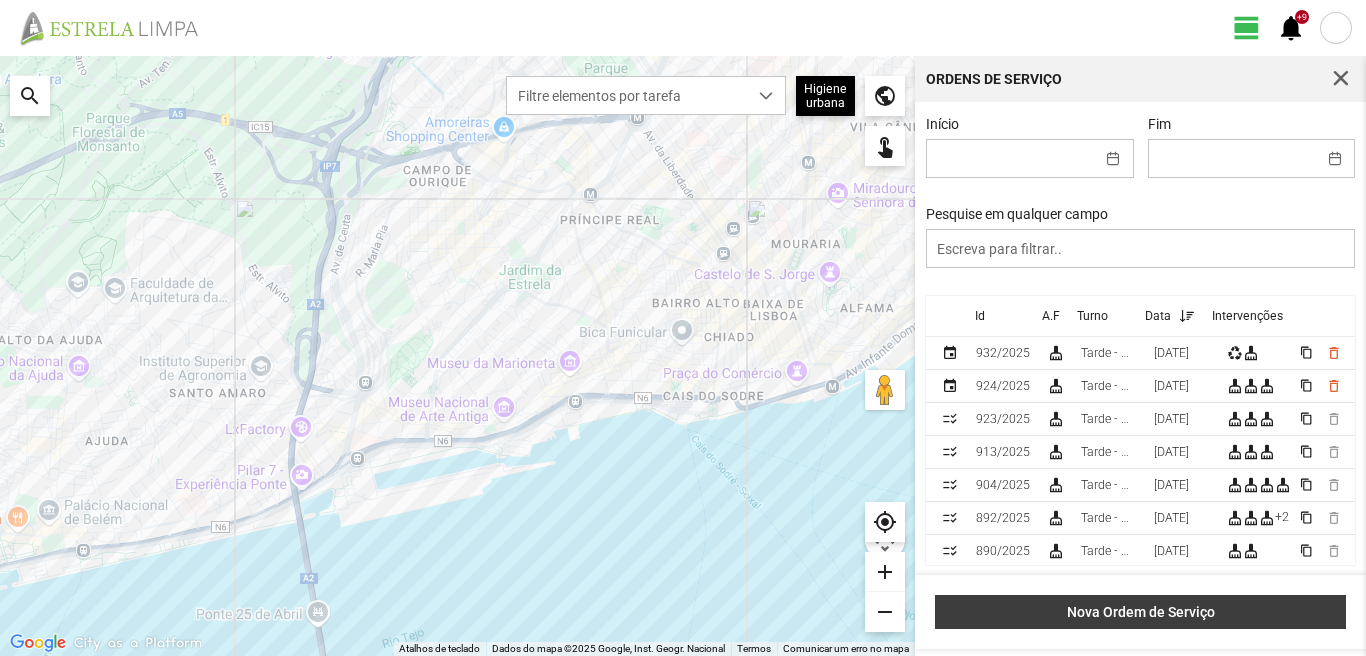 click on "Nova Ordem de Serviço" at bounding box center (1141, 612) 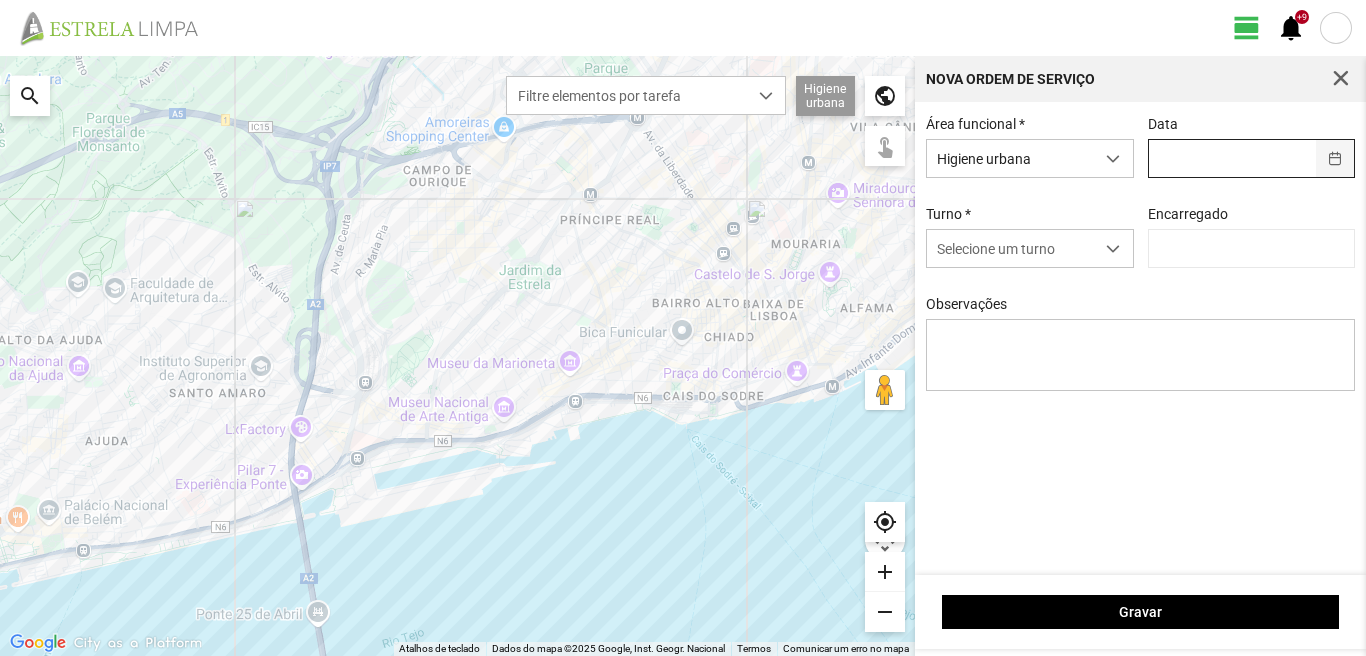 click at bounding box center [1335, 158] 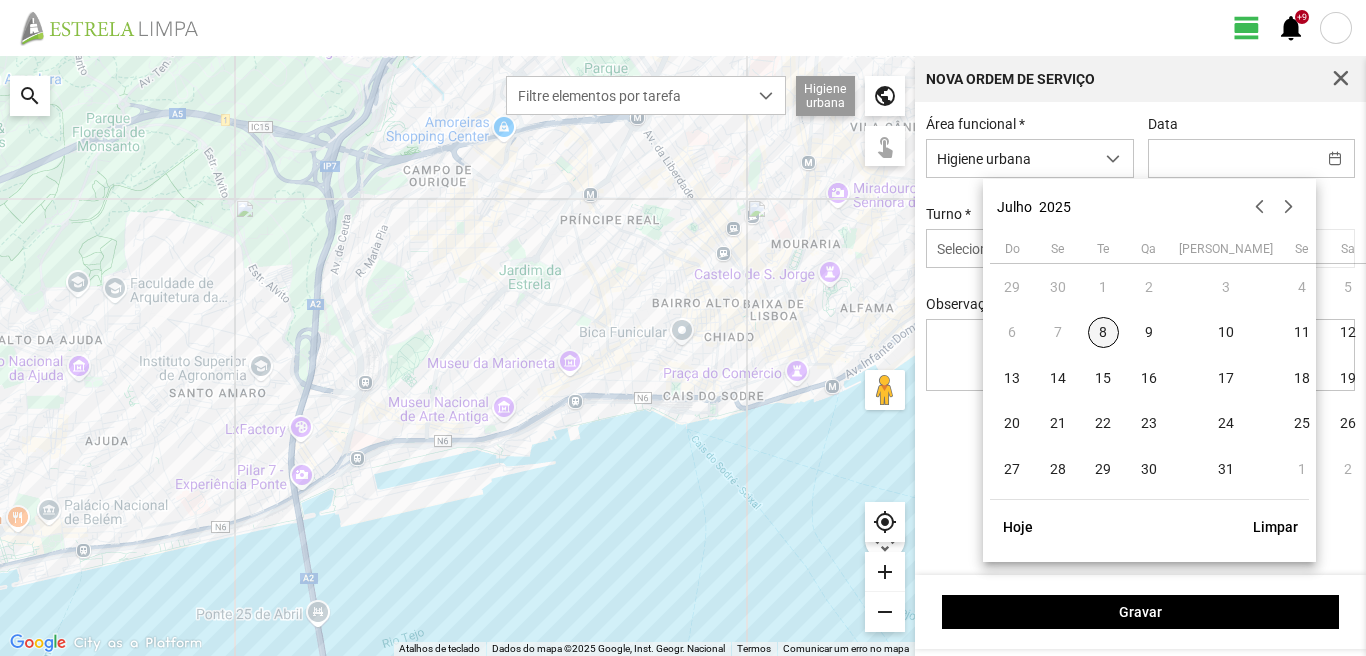 click on "8" at bounding box center [1104, 333] 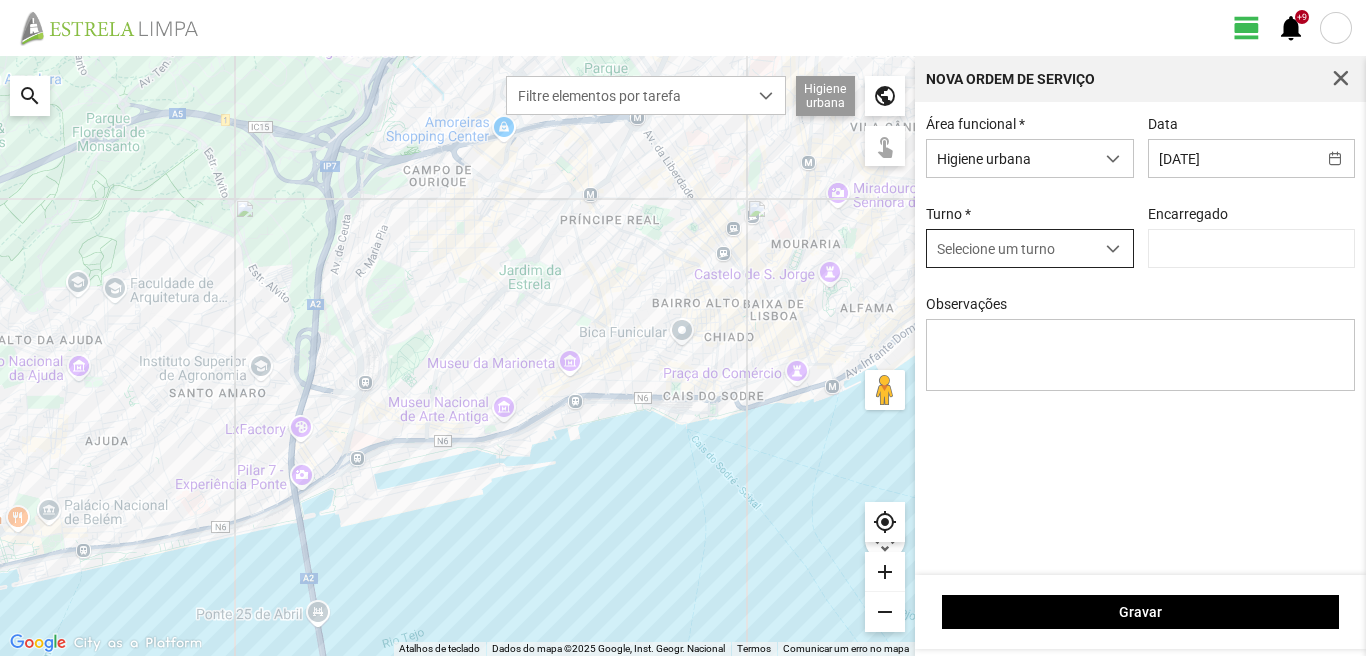 click at bounding box center [1113, 249] 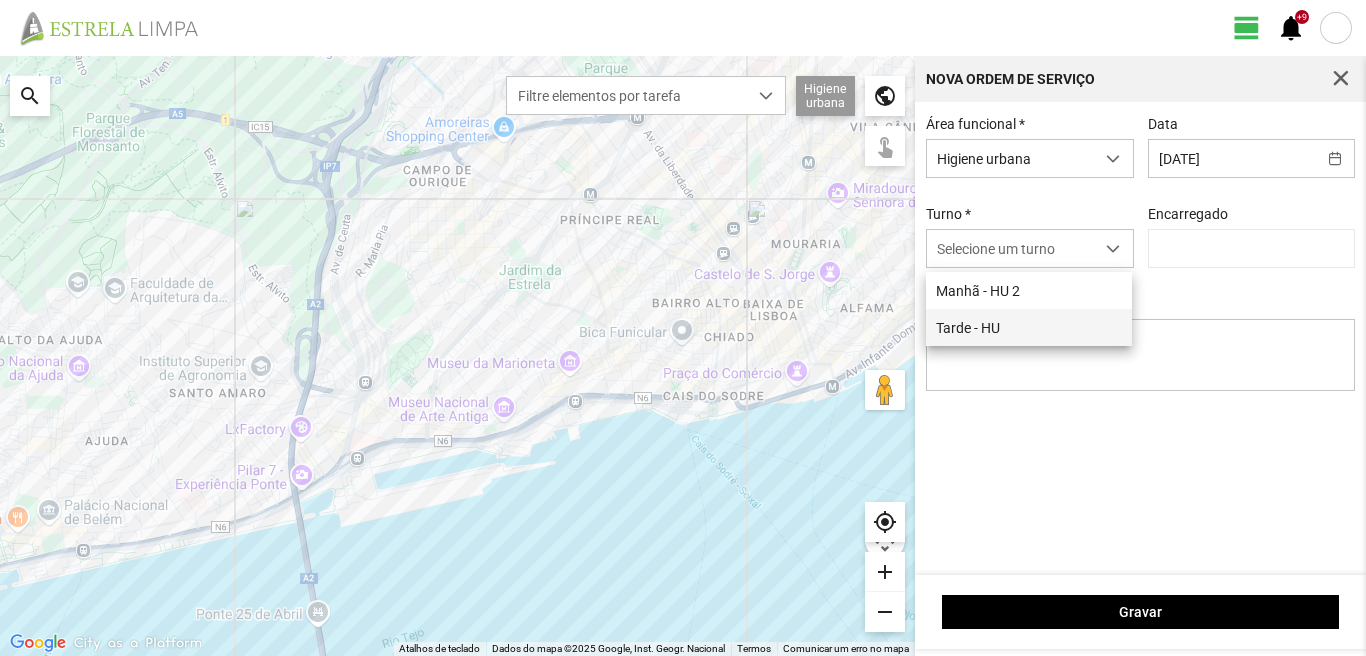 click on "Tarde - HU" at bounding box center [1029, 327] 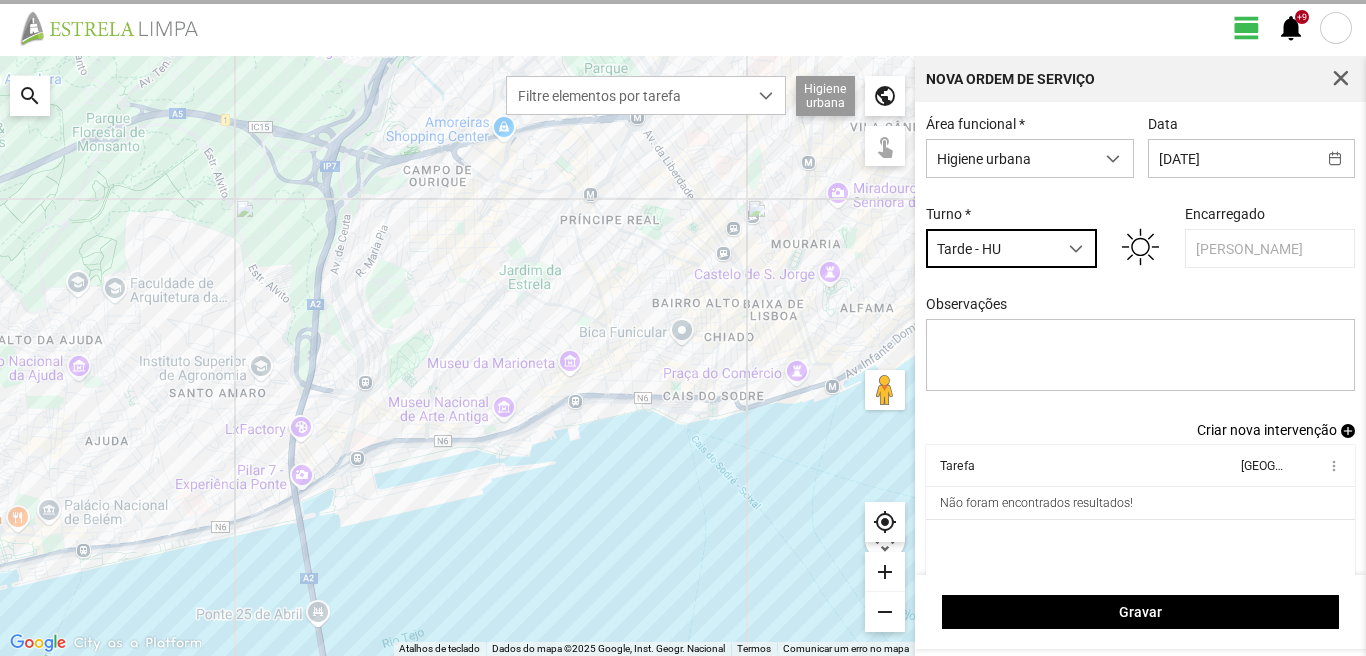click on "Criar nova intervenção" at bounding box center (1267, 430) 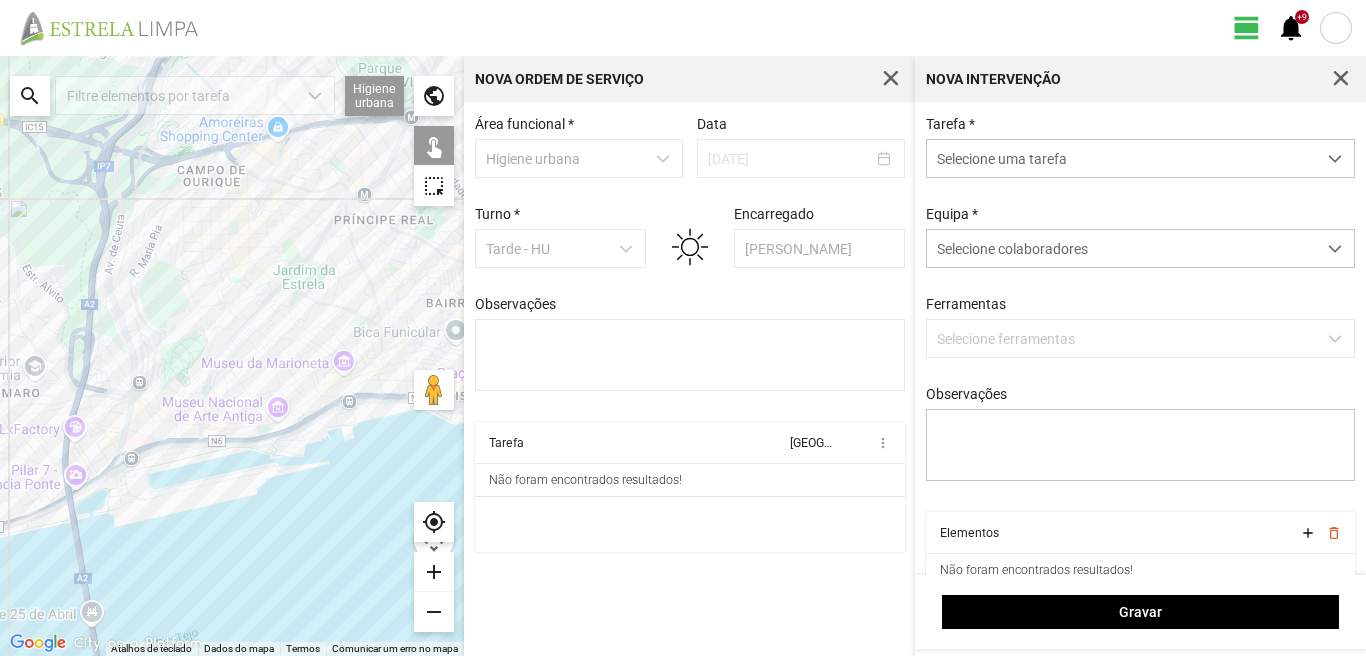 scroll, scrollTop: 85, scrollLeft: 0, axis: vertical 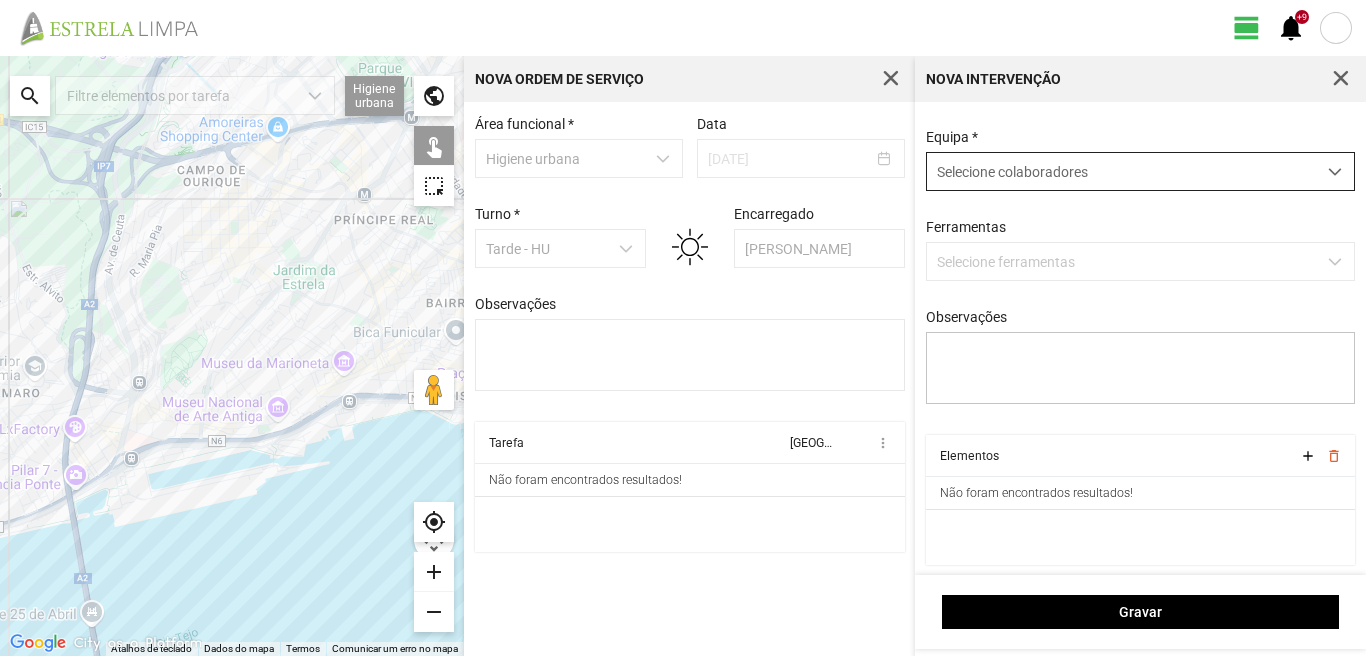 click at bounding box center [1335, 171] 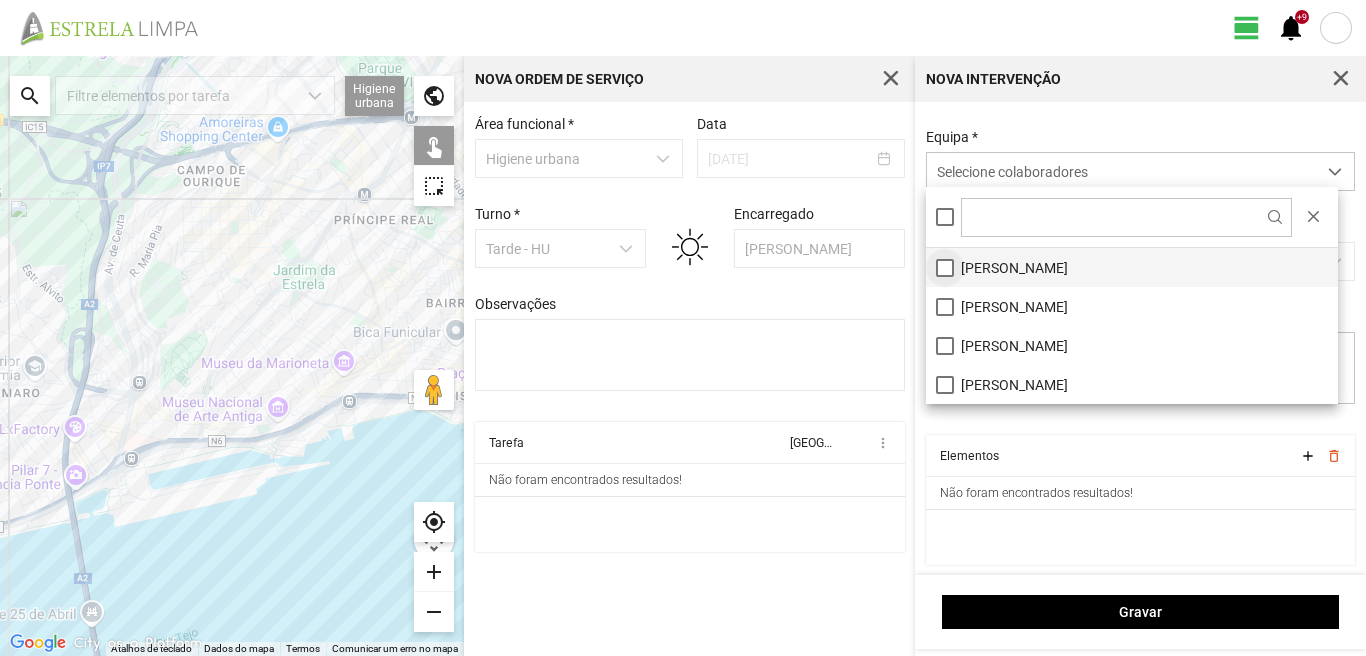 click on "[PERSON_NAME]" at bounding box center (1132, 267) 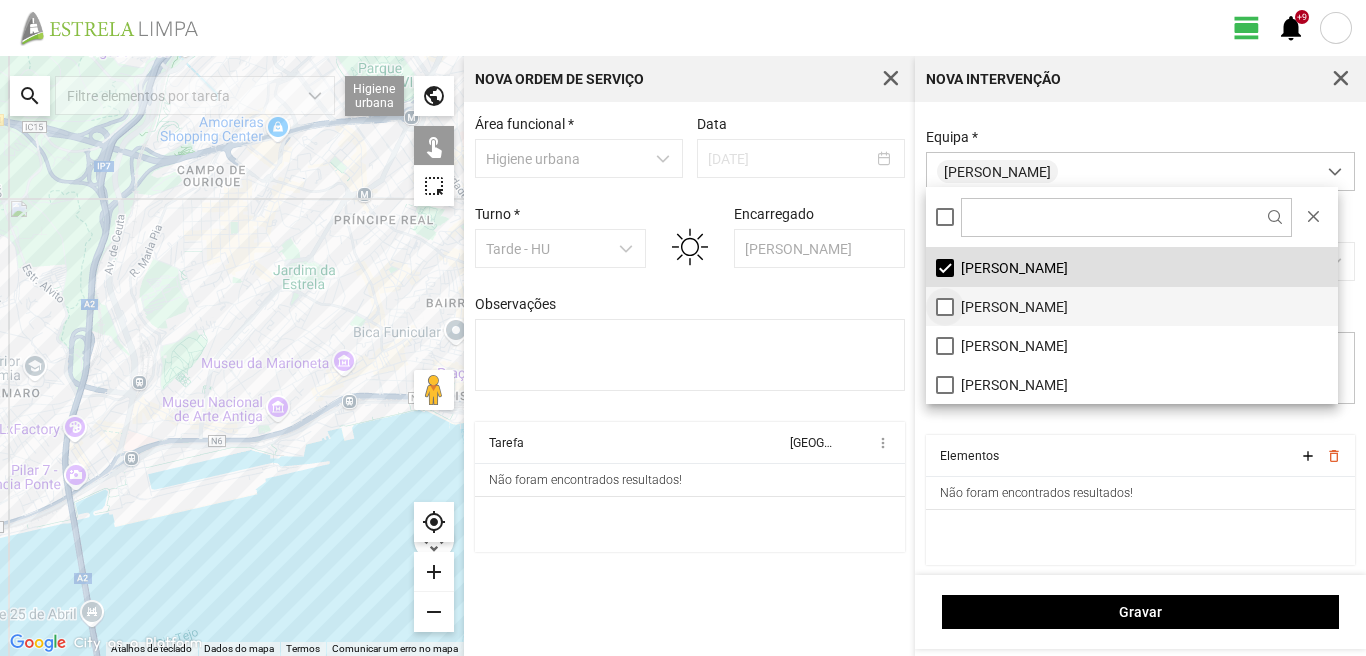 click on "[PERSON_NAME]" at bounding box center [1132, 306] 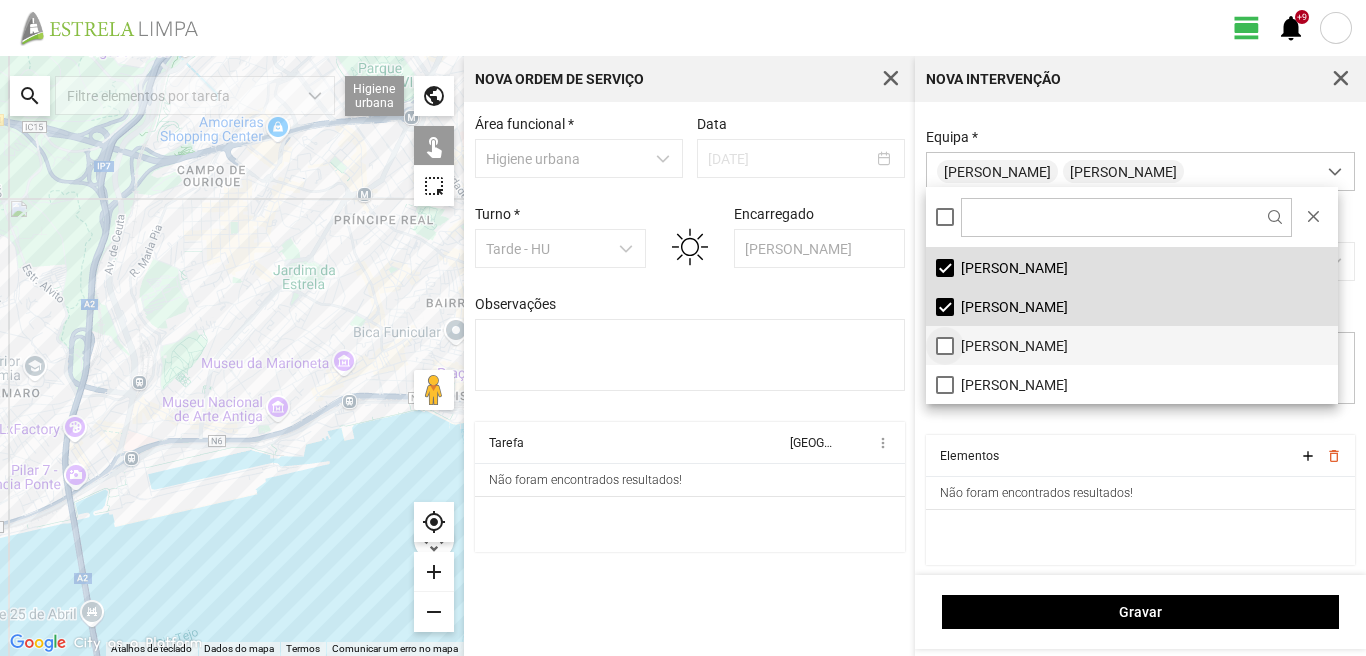 click on "[PERSON_NAME]" at bounding box center [1132, 345] 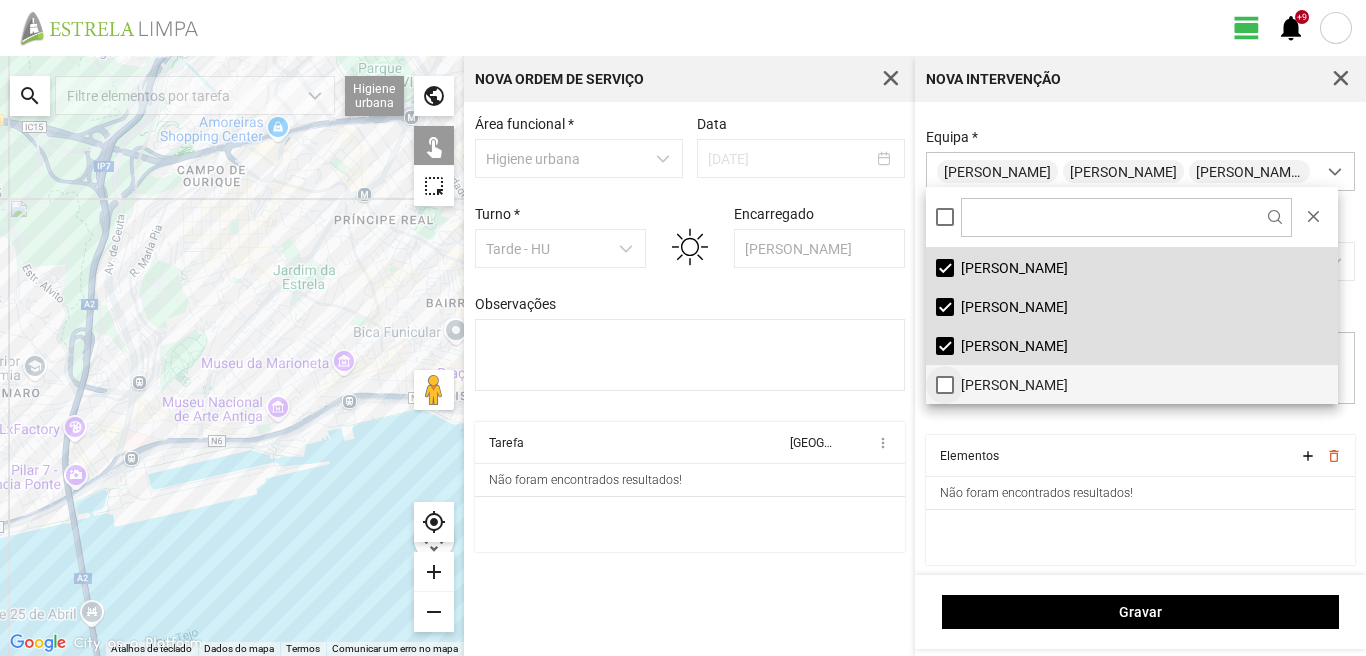 click on "[PERSON_NAME]" at bounding box center (1132, 384) 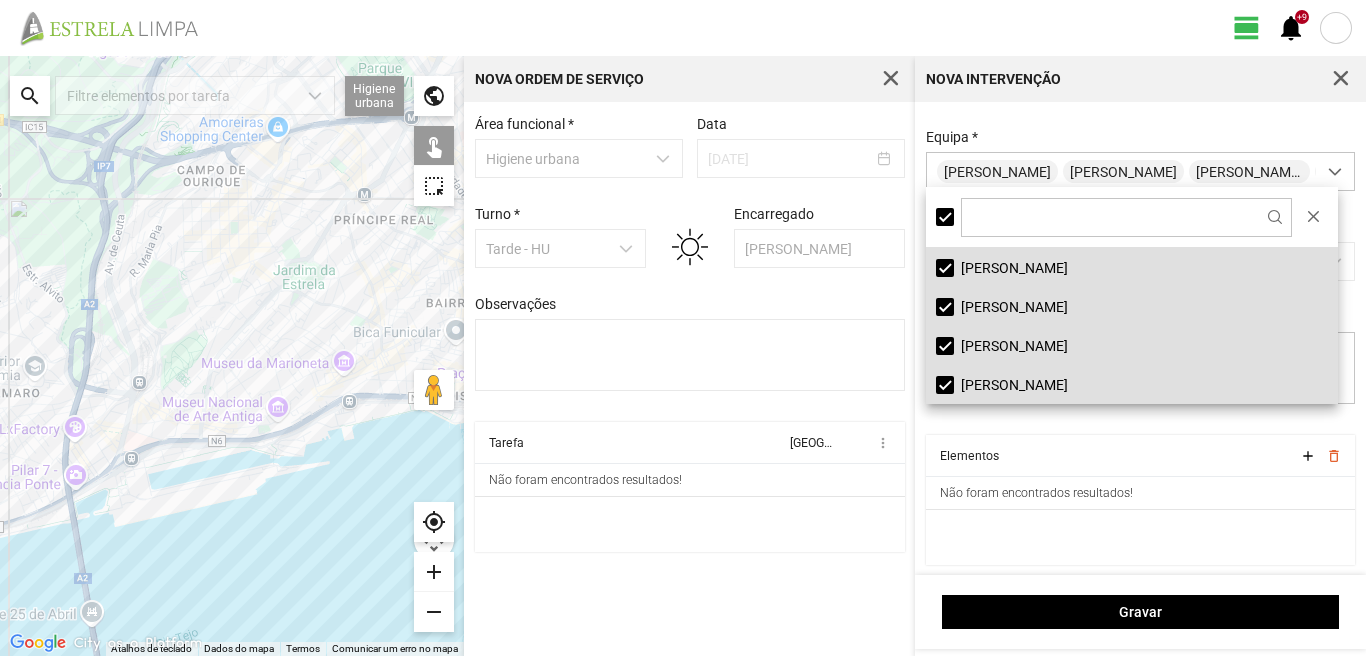 click on "Área funcional * Higiene urbana Data [DATE]   Turno * Tarde - HU Encarregado Graciete Brandão Observações Tarefa Equipa more_vert   Não foram encontrados resultados!" at bounding box center (689, 379) 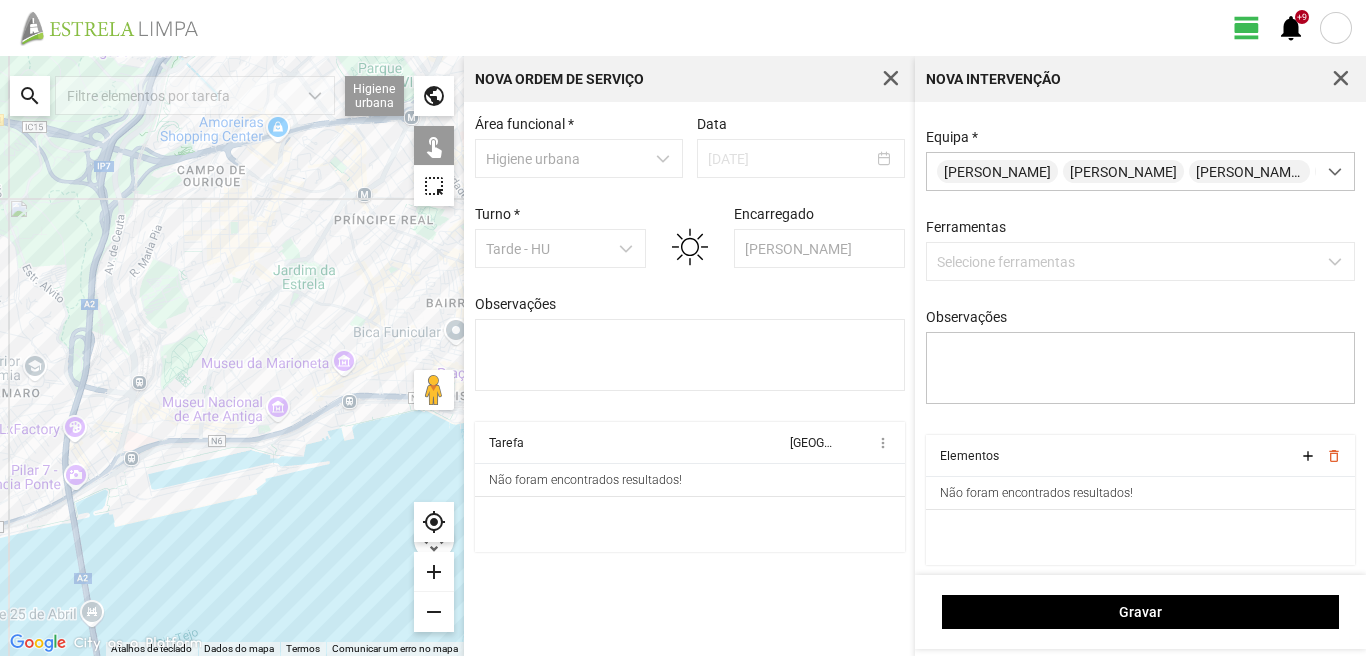 click on "search" 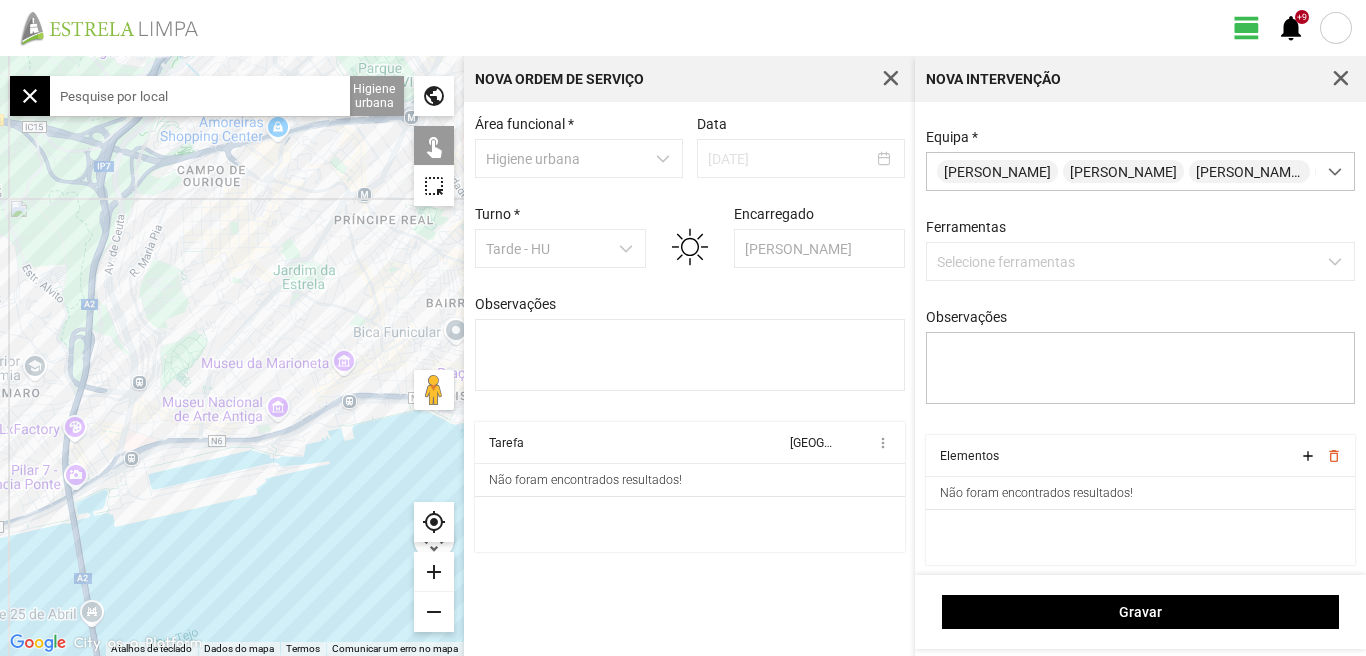 click 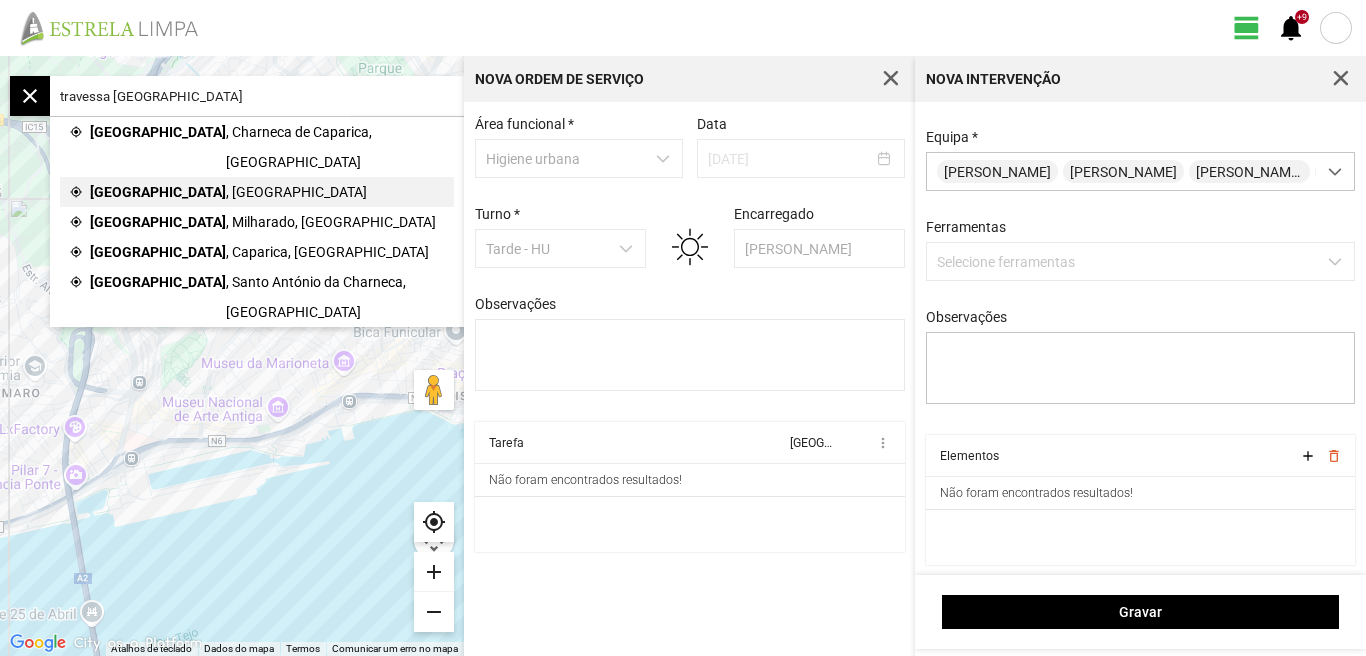 click on ", [GEOGRAPHIC_DATA]" 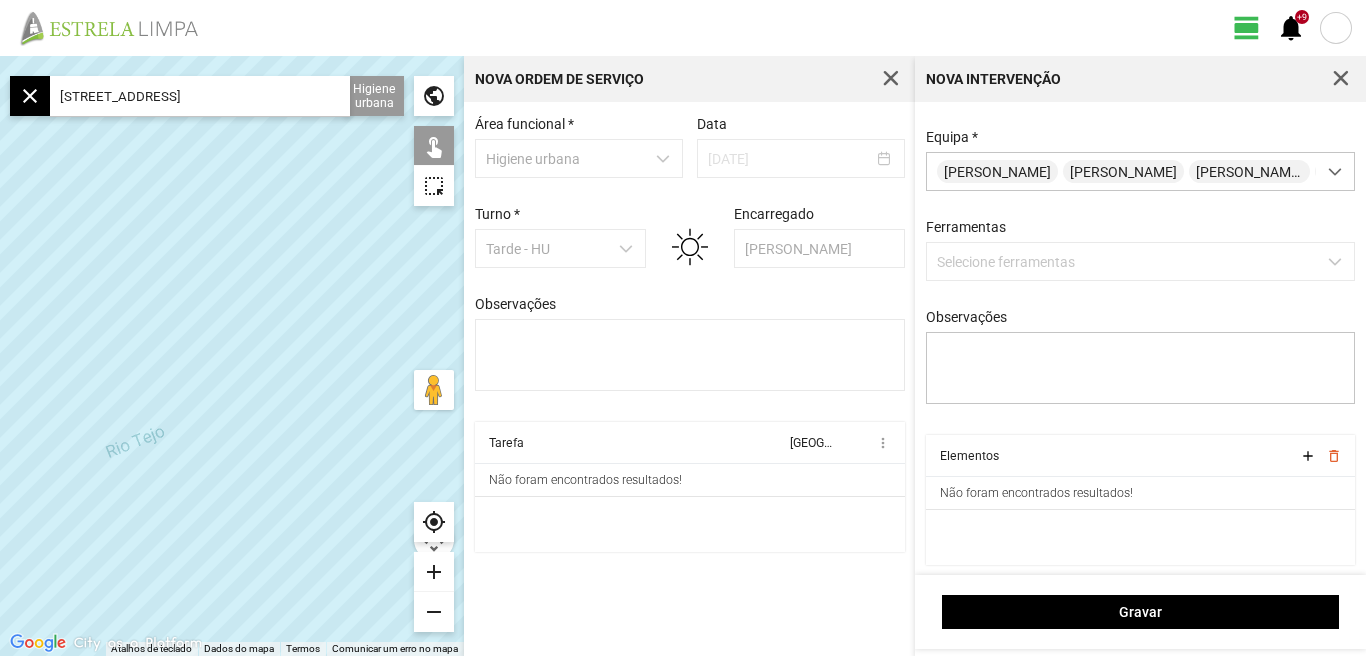 click on "[STREET_ADDRESS]" 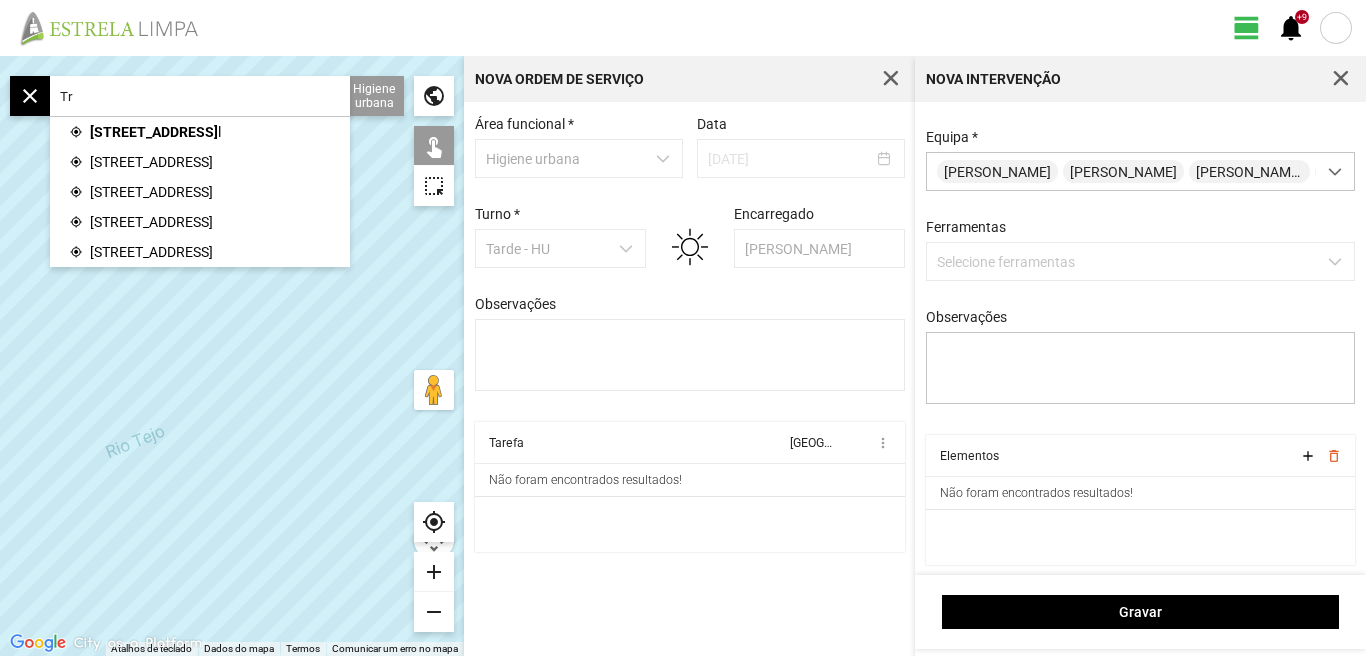 type on "T" 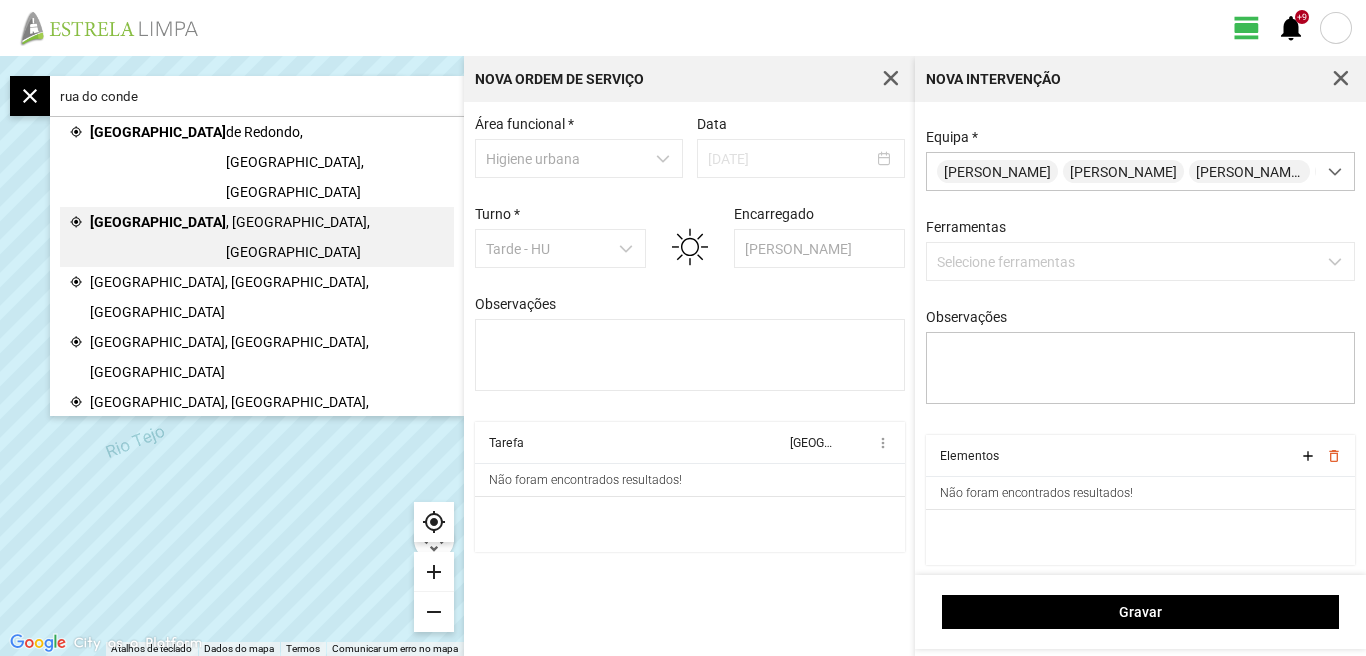 click on ", [GEOGRAPHIC_DATA], [GEOGRAPHIC_DATA]" 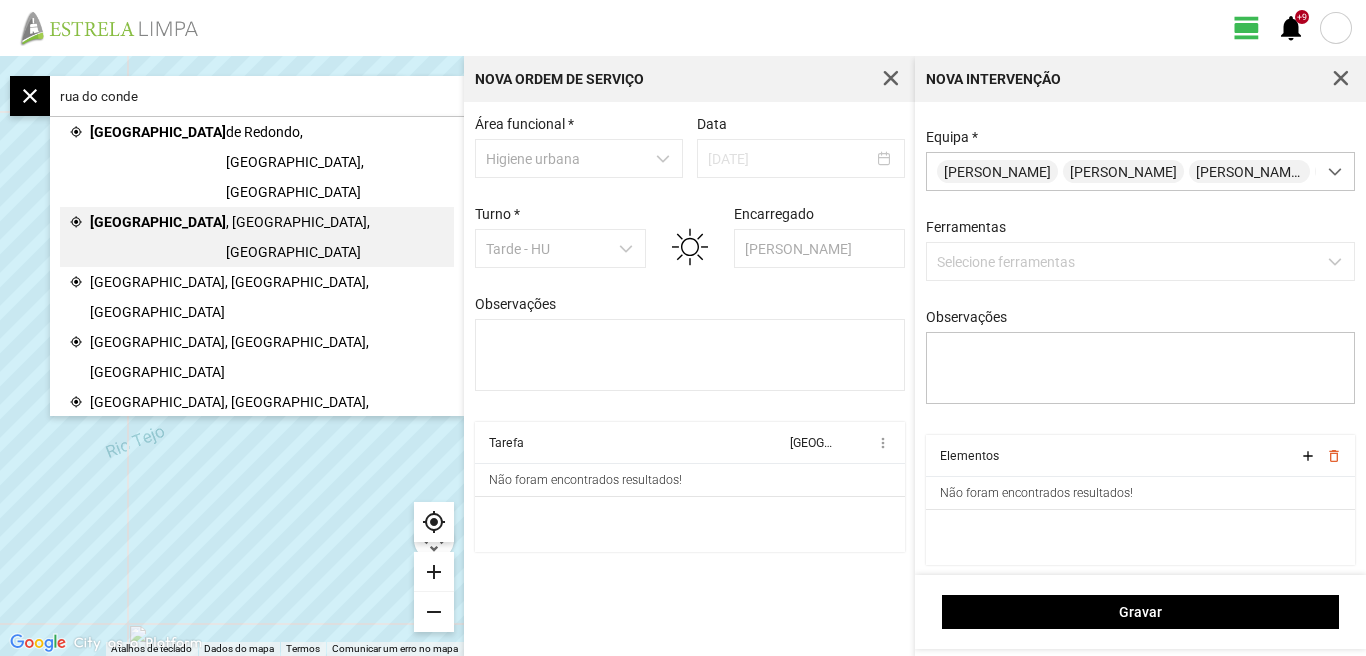type on "[STREET_ADDRESS]" 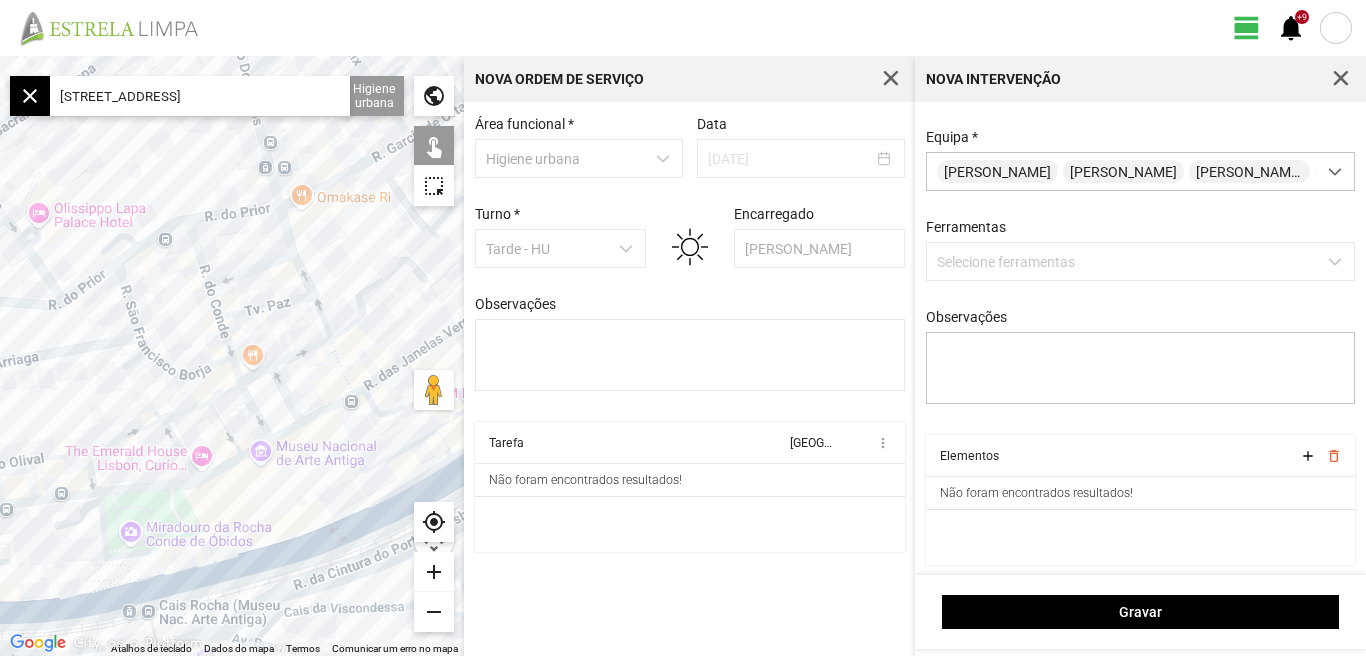 click on "add" 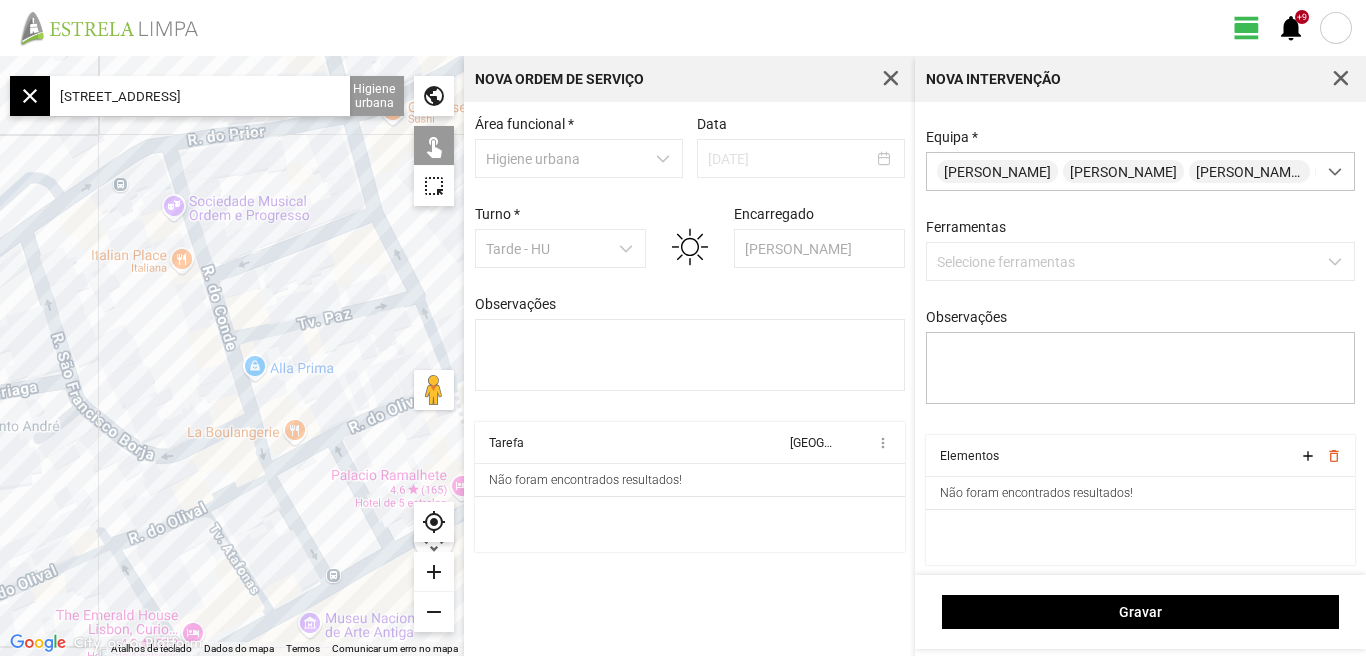 drag, startPoint x: 214, startPoint y: 131, endPoint x: 233, endPoint y: 200, distance: 71.568146 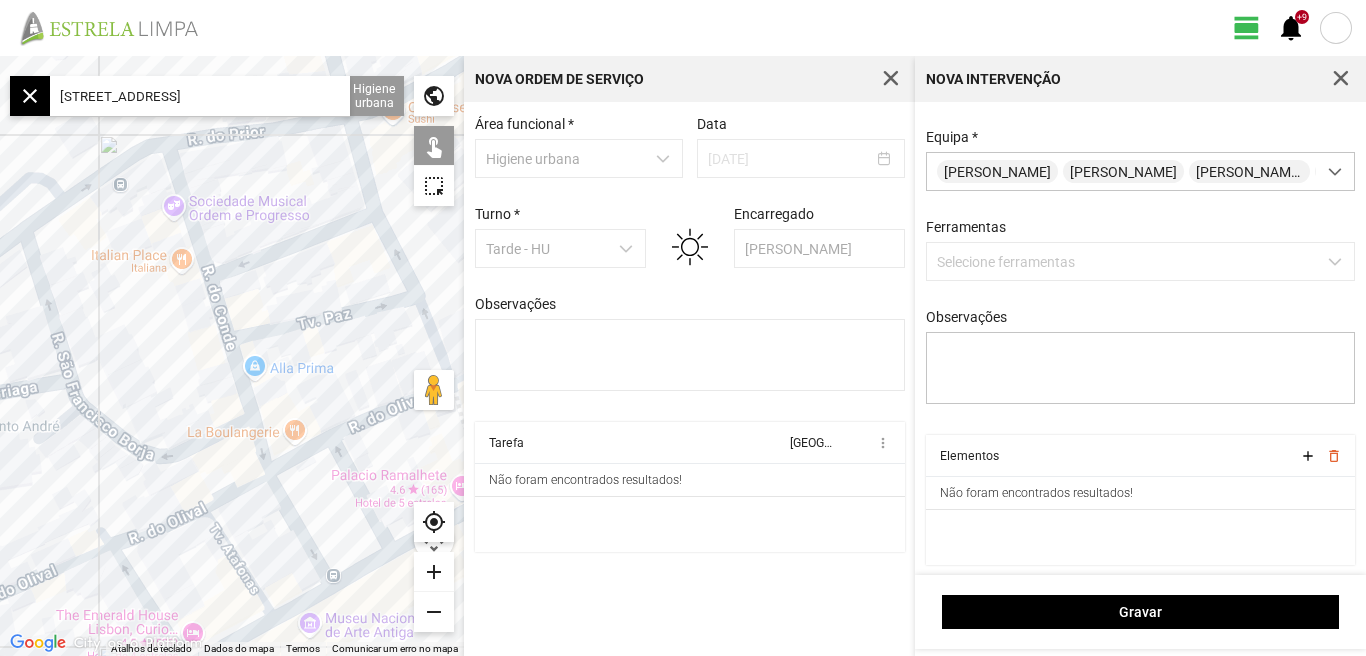 click on "Para navegar, prima as teclas de seta." 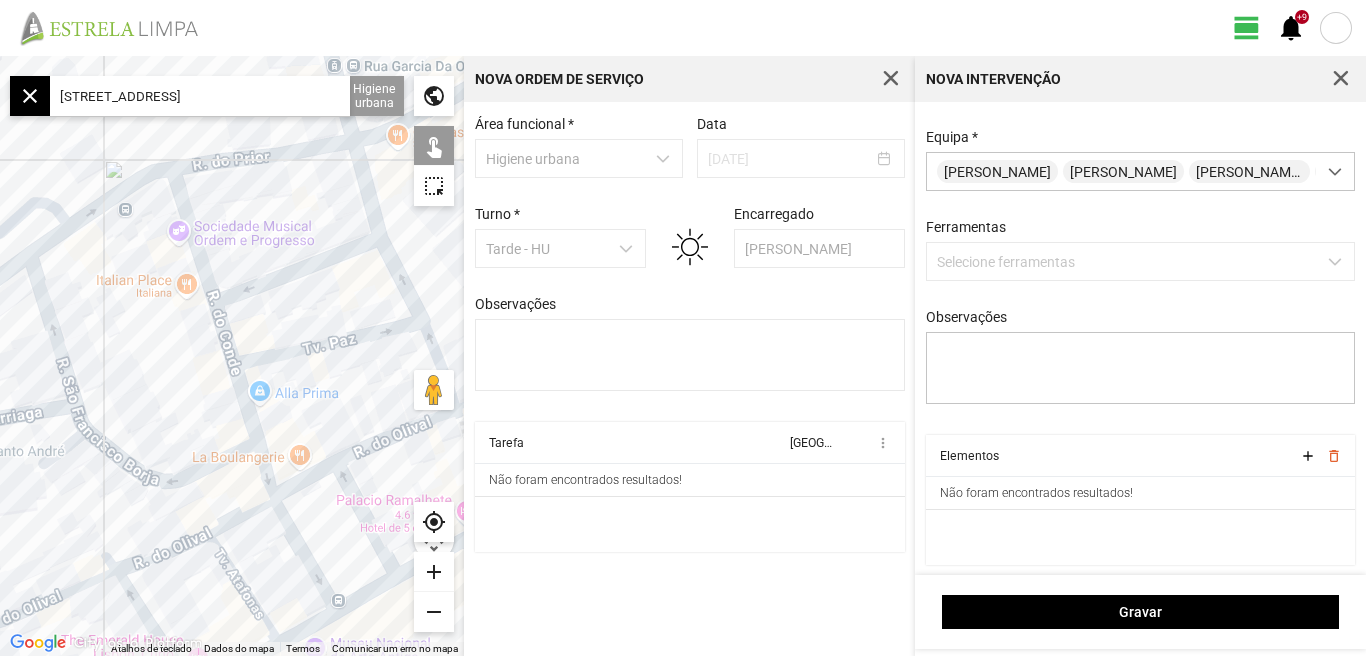 click on "Para navegar, prima as teclas de seta." 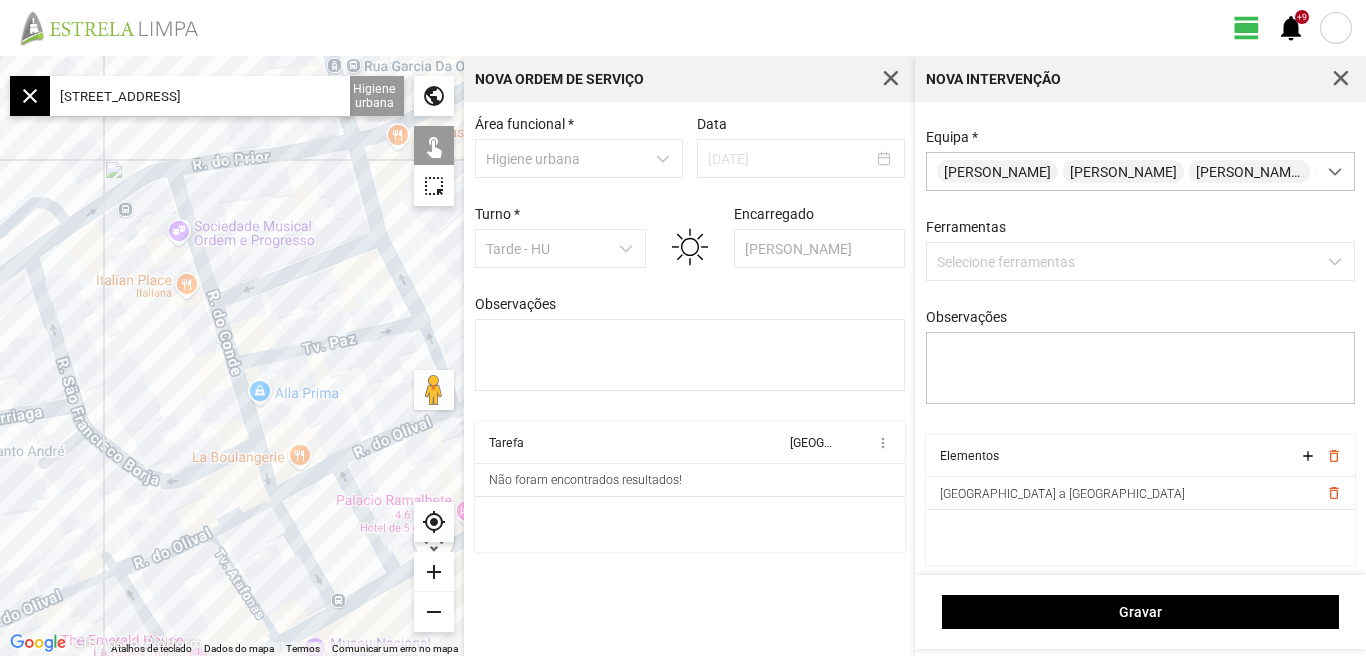 click on "Para navegar, prima as teclas de seta." 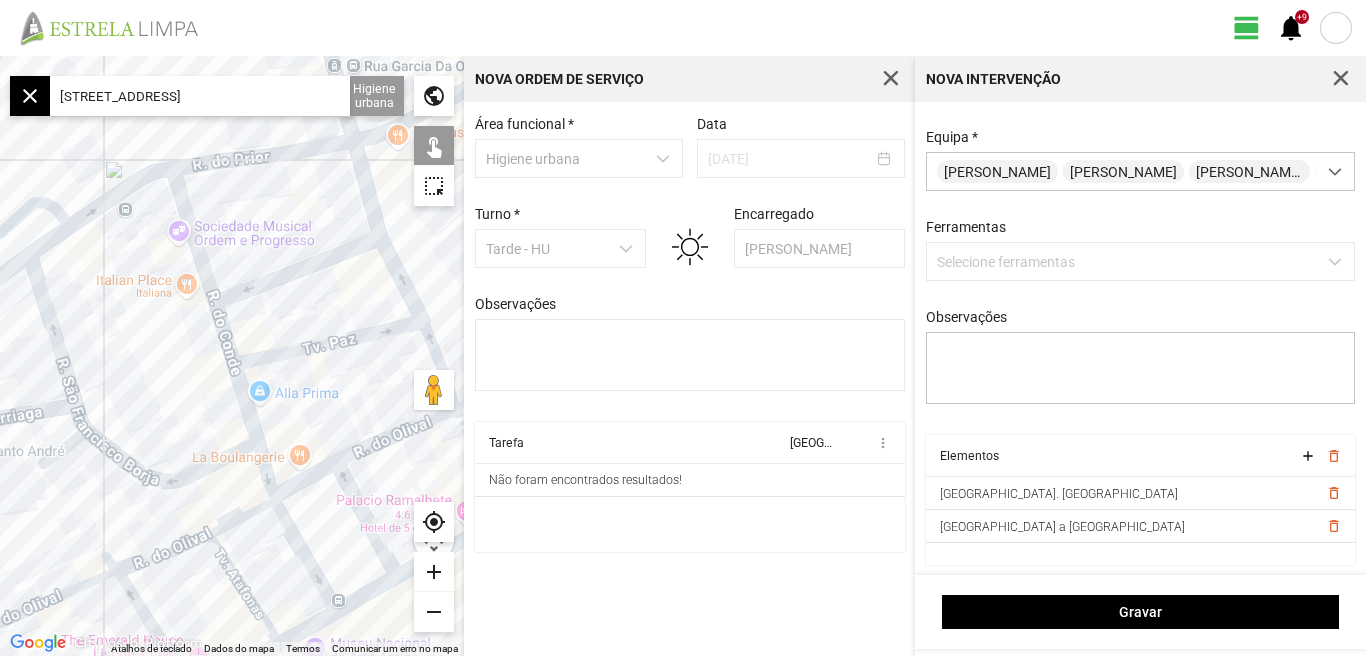 click on "Para navegar, prima as teclas de seta." 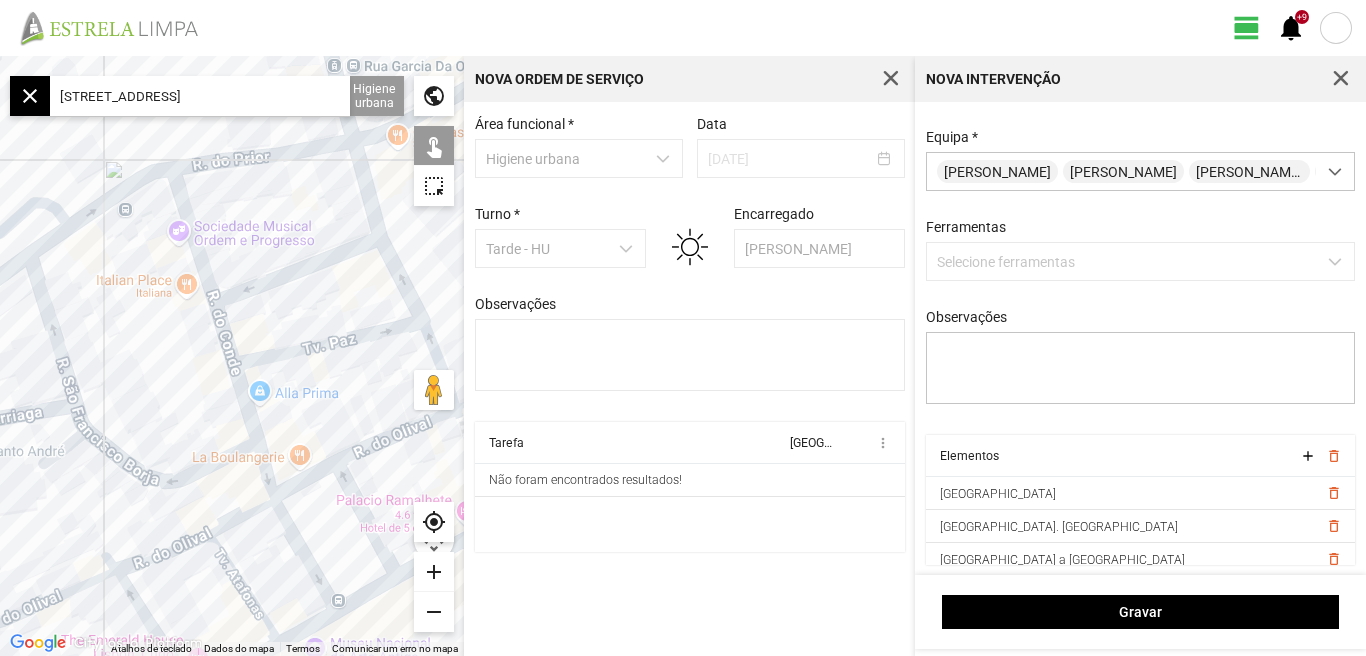 click on "Para navegar, prima as teclas de seta." 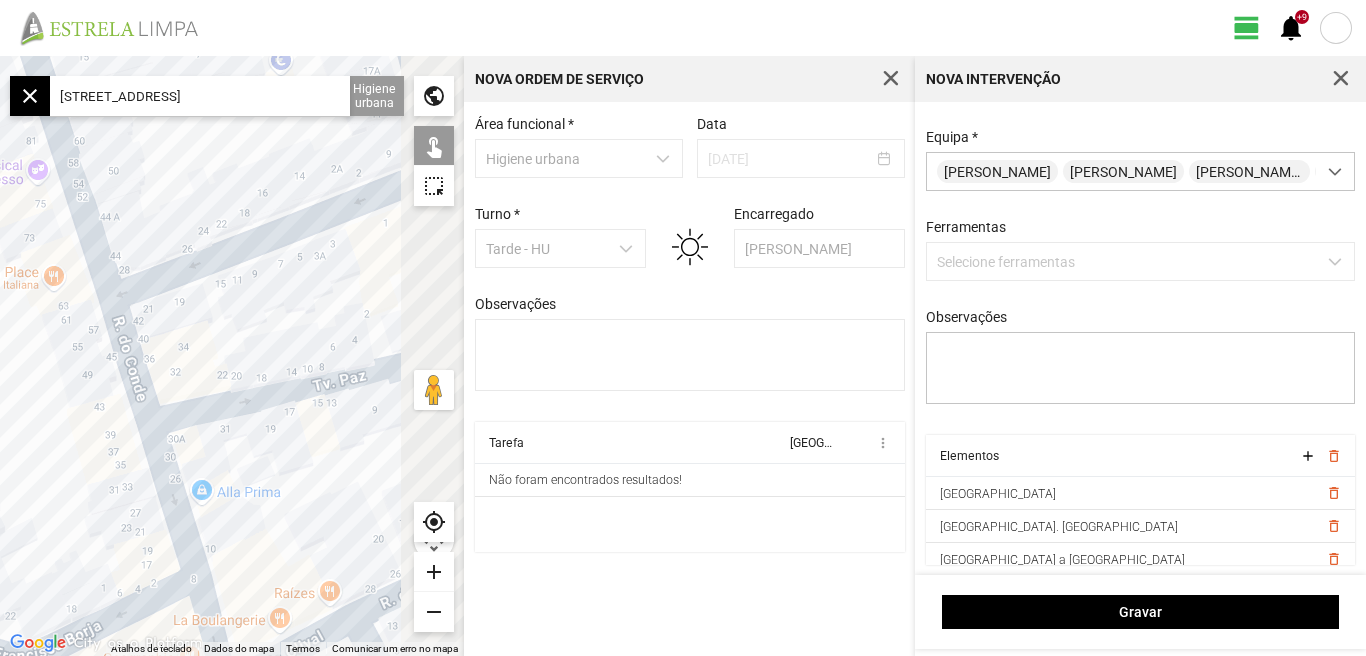 drag, startPoint x: 338, startPoint y: 243, endPoint x: 249, endPoint y: 296, distance: 103.58572 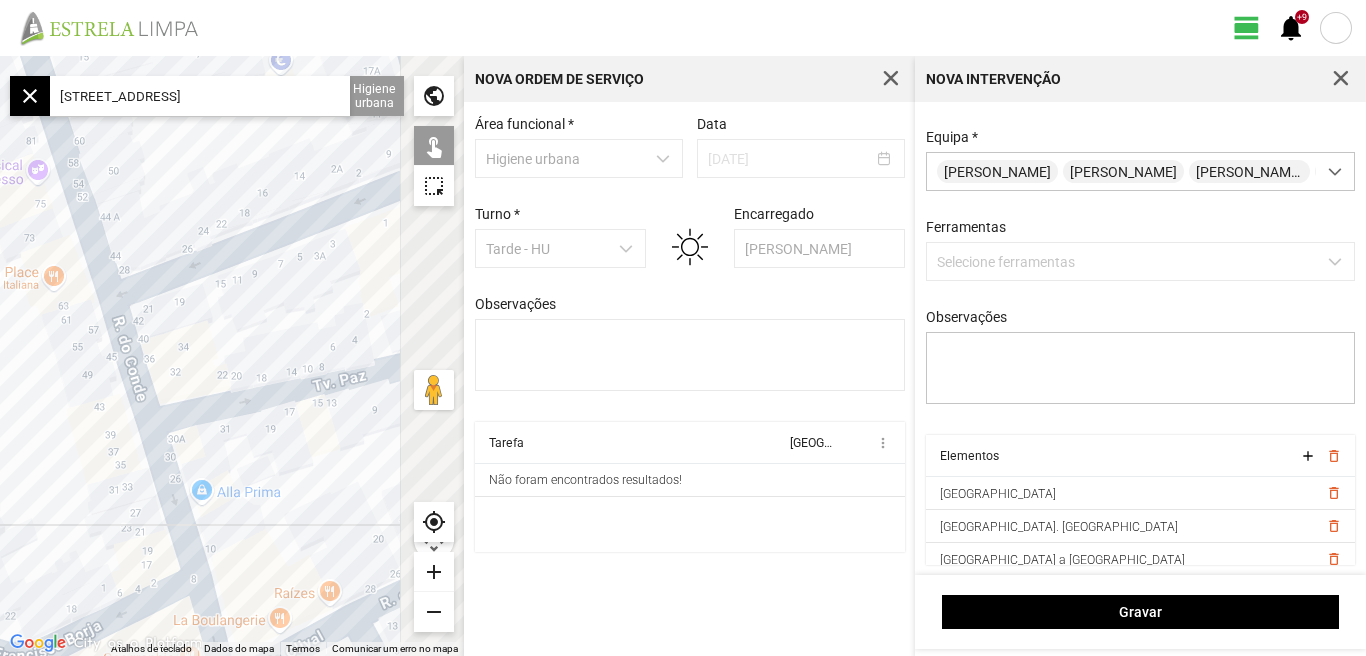 click on "Para navegar, prima as teclas de seta." 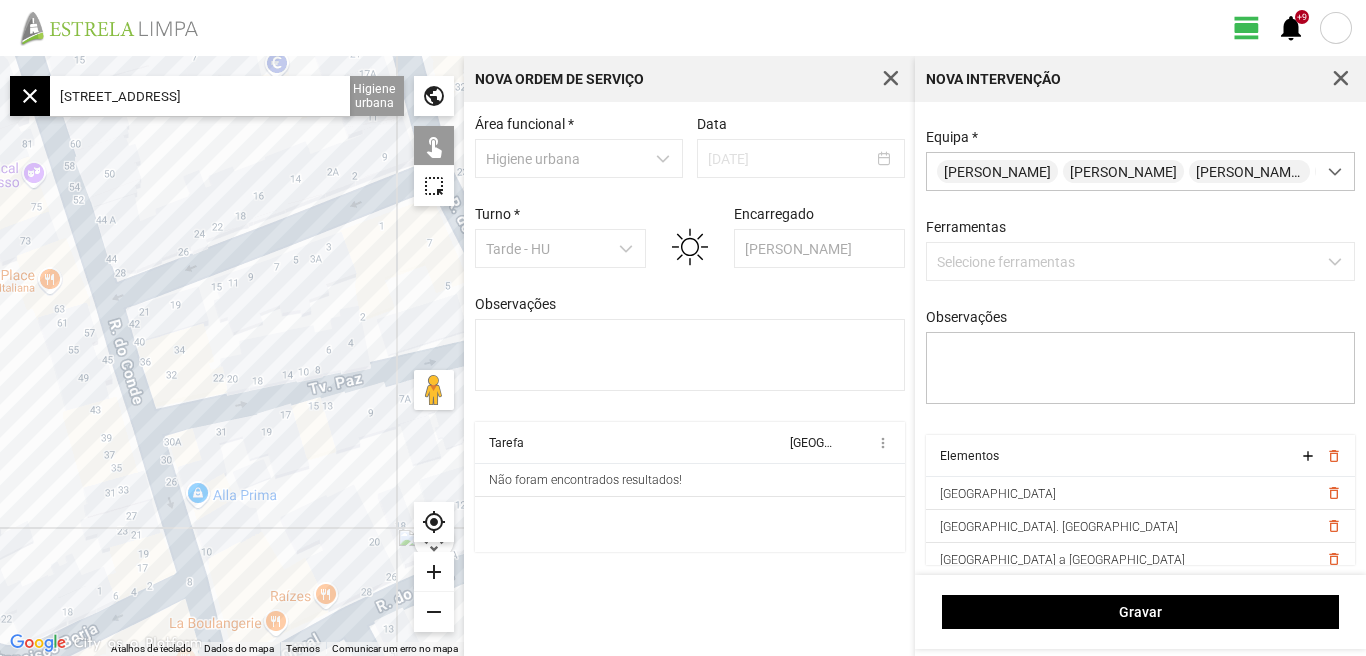 click on "Para navegar, prima as teclas de seta." 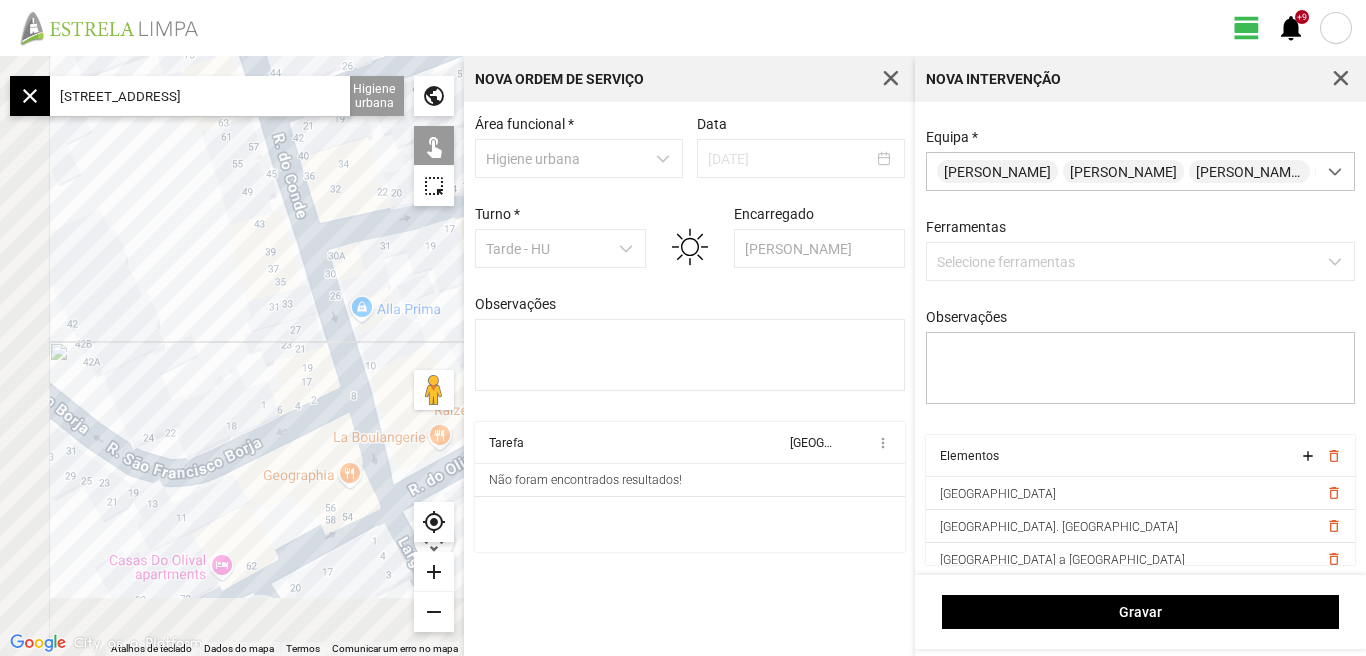 drag, startPoint x: 65, startPoint y: 408, endPoint x: 236, endPoint y: 222, distance: 252.65985 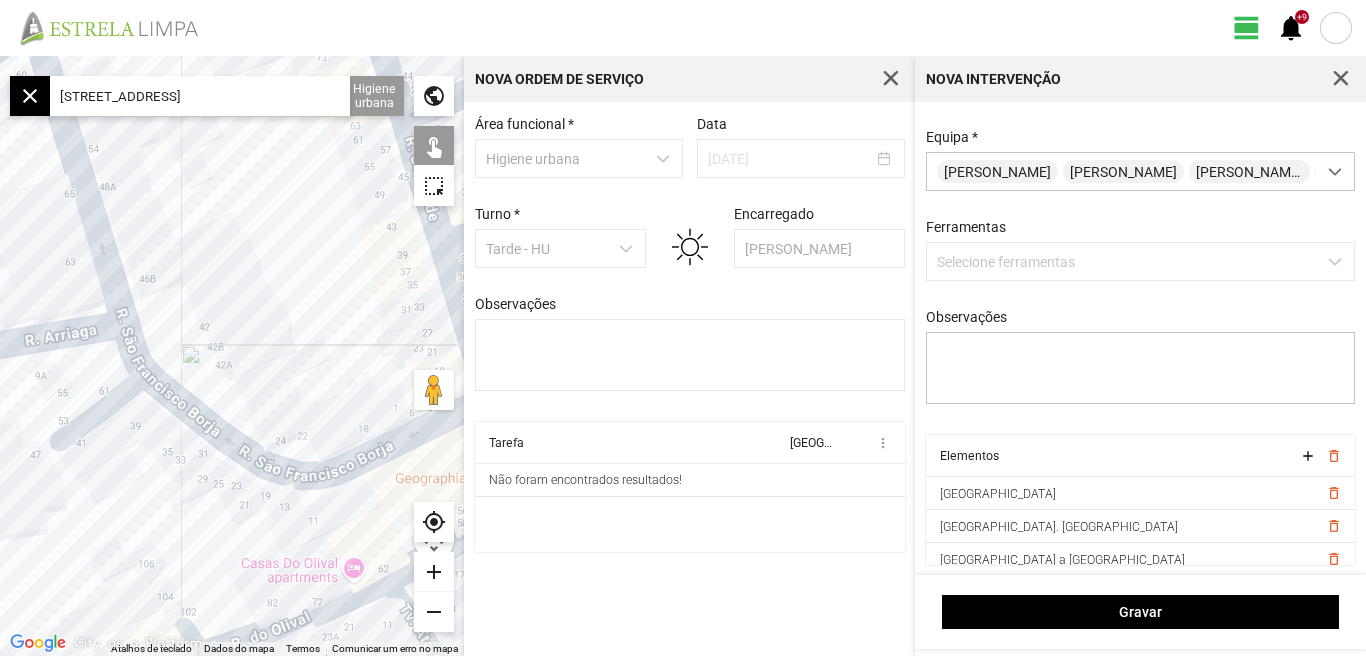 drag, startPoint x: 174, startPoint y: 261, endPoint x: 325, endPoint y: 334, distance: 167.72 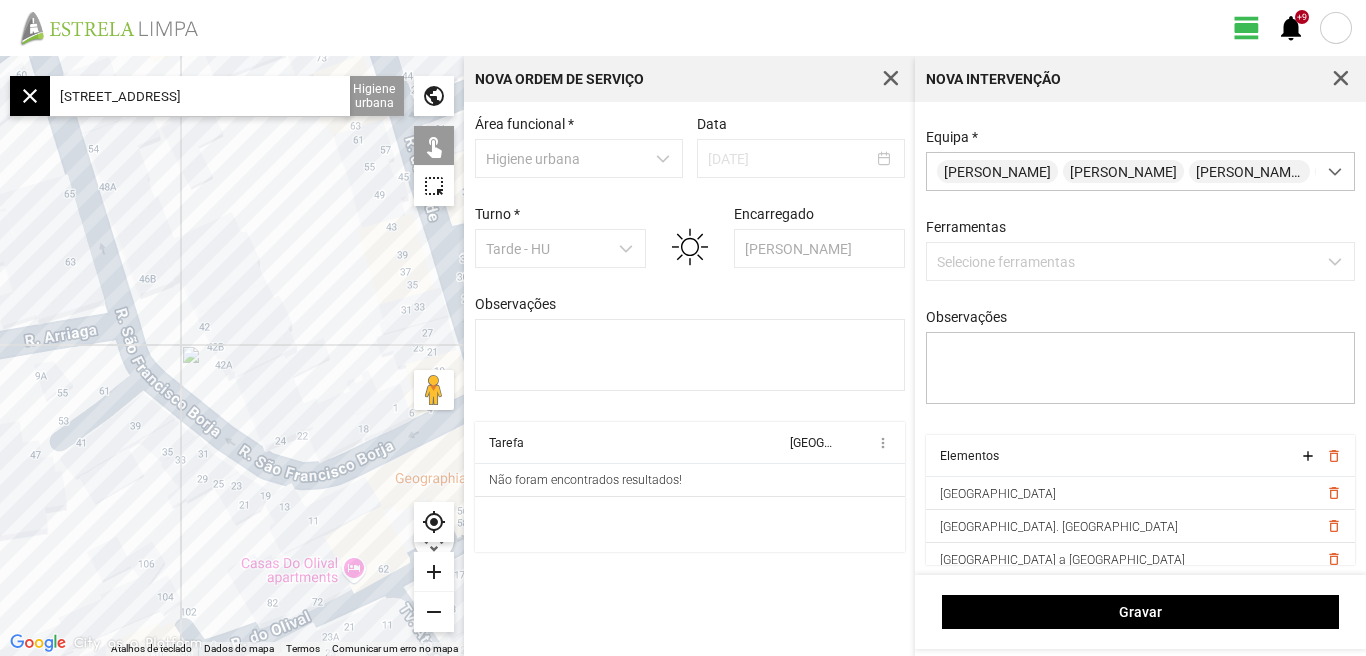 click on "Para navegar, prima as teclas de seta." 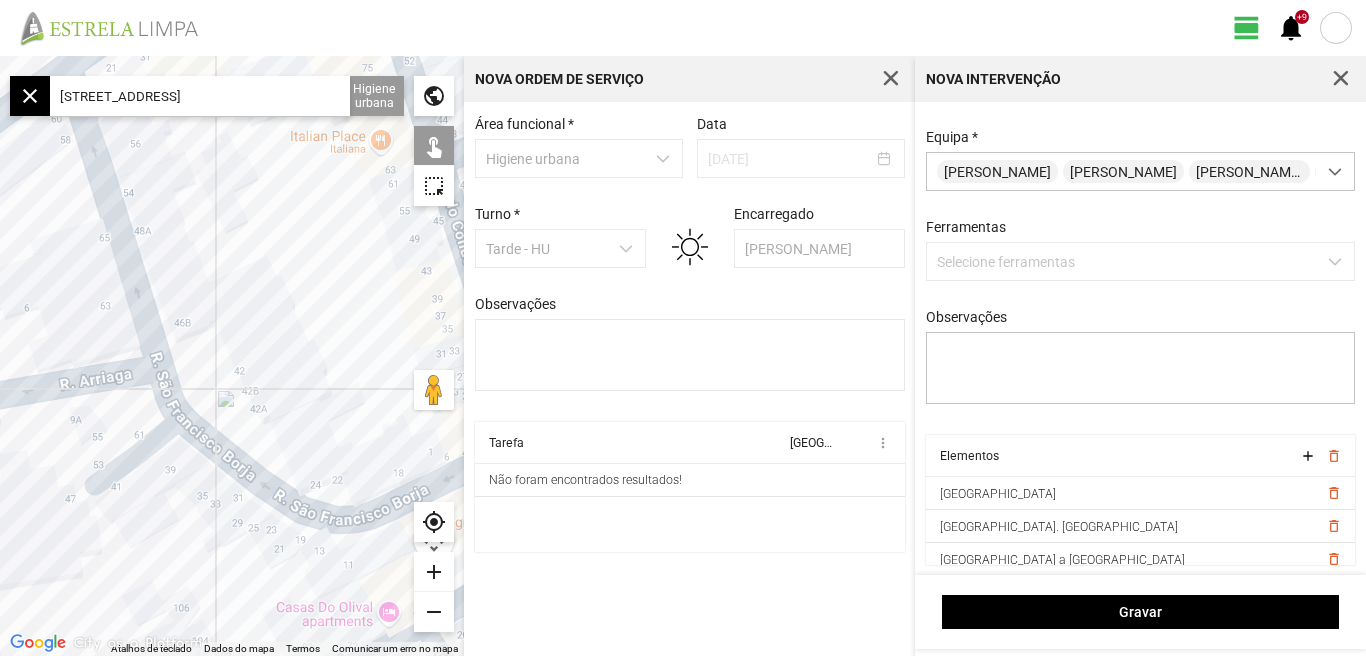 drag, startPoint x: 269, startPoint y: 274, endPoint x: 307, endPoint y: 322, distance: 61.220913 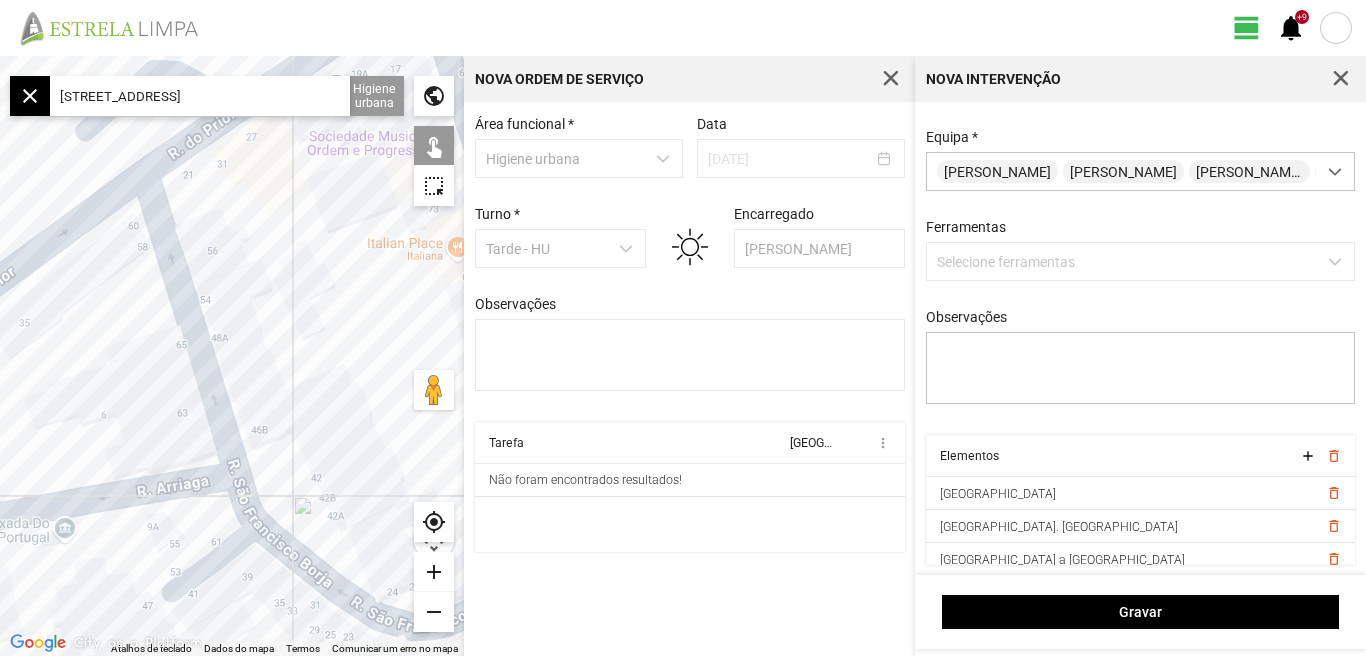 click on "Para navegar, prima as teclas de seta." 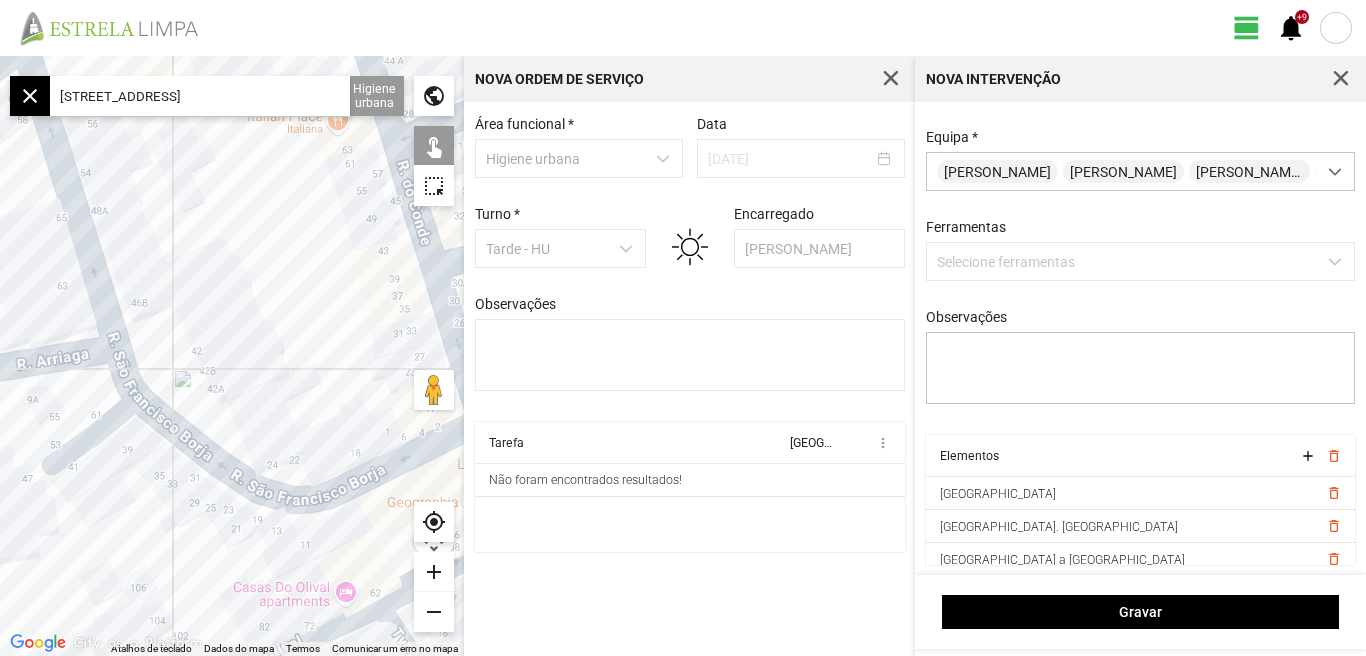 drag, startPoint x: 254, startPoint y: 254, endPoint x: 225, endPoint y: 211, distance: 51.86521 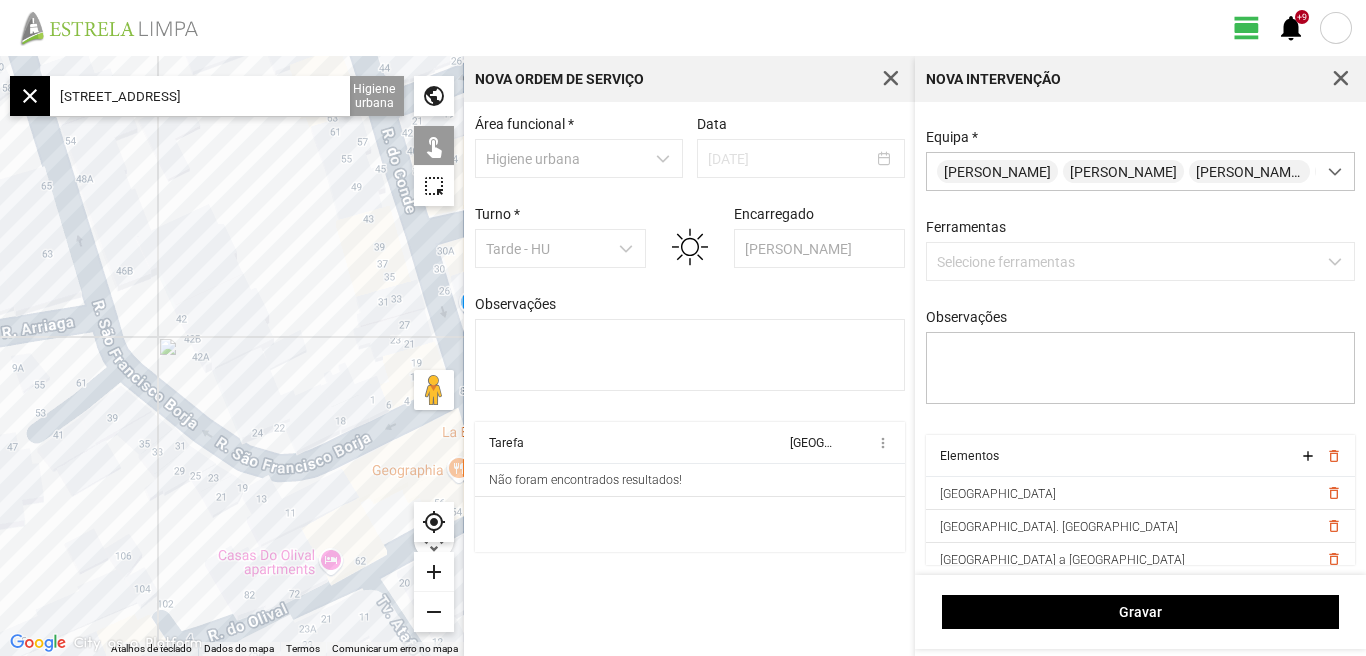 click on "Para navegar, prima as teclas de seta." 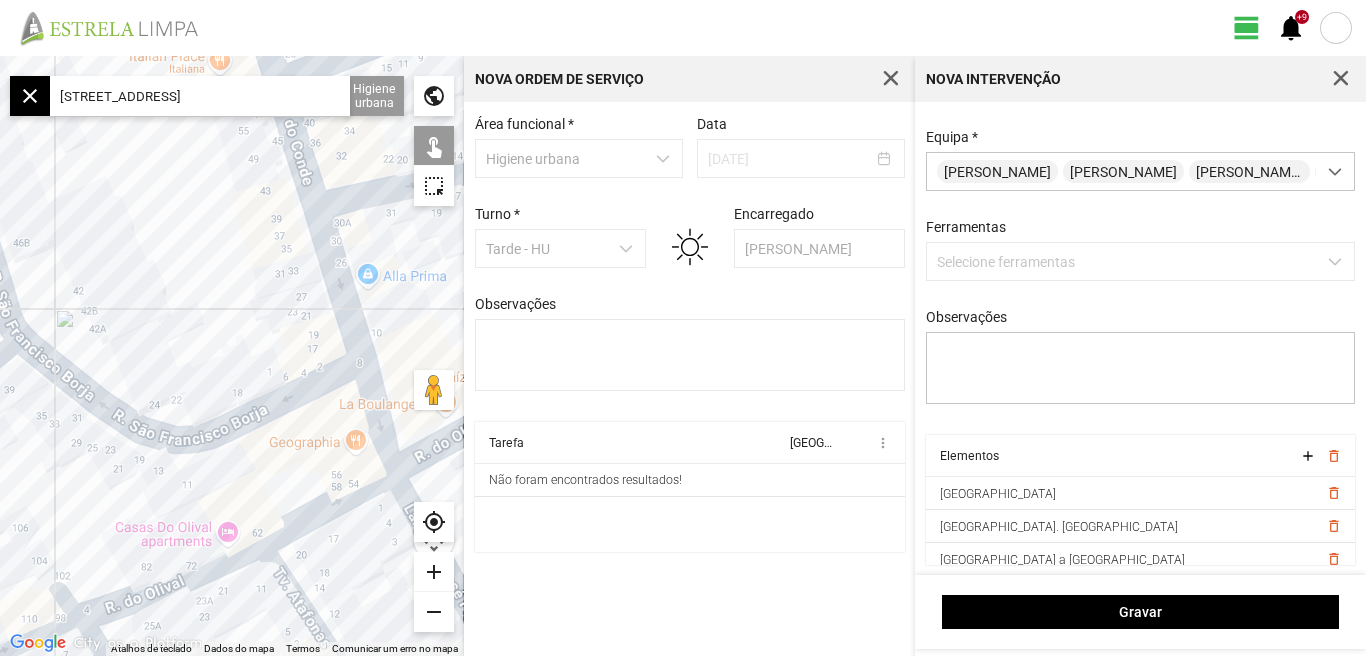 drag, startPoint x: 254, startPoint y: 304, endPoint x: 154, endPoint y: 276, distance: 103.84604 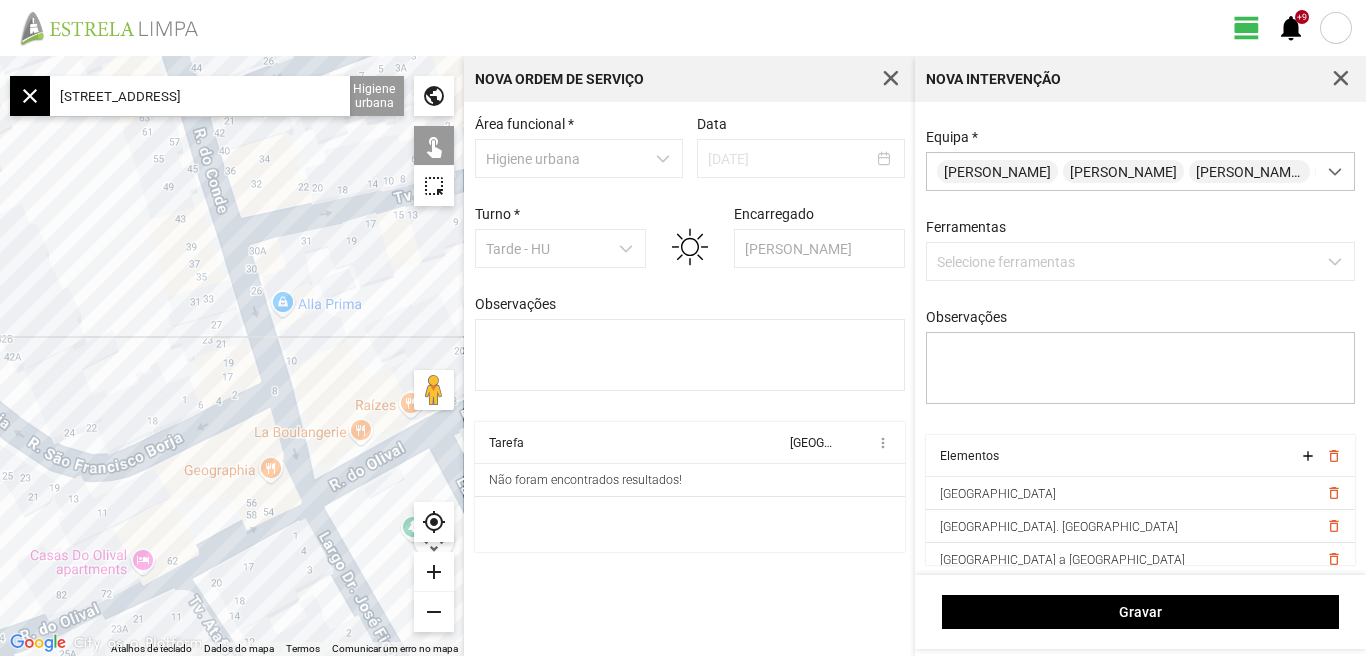 drag, startPoint x: 157, startPoint y: 274, endPoint x: 11, endPoint y: 316, distance: 151.92104 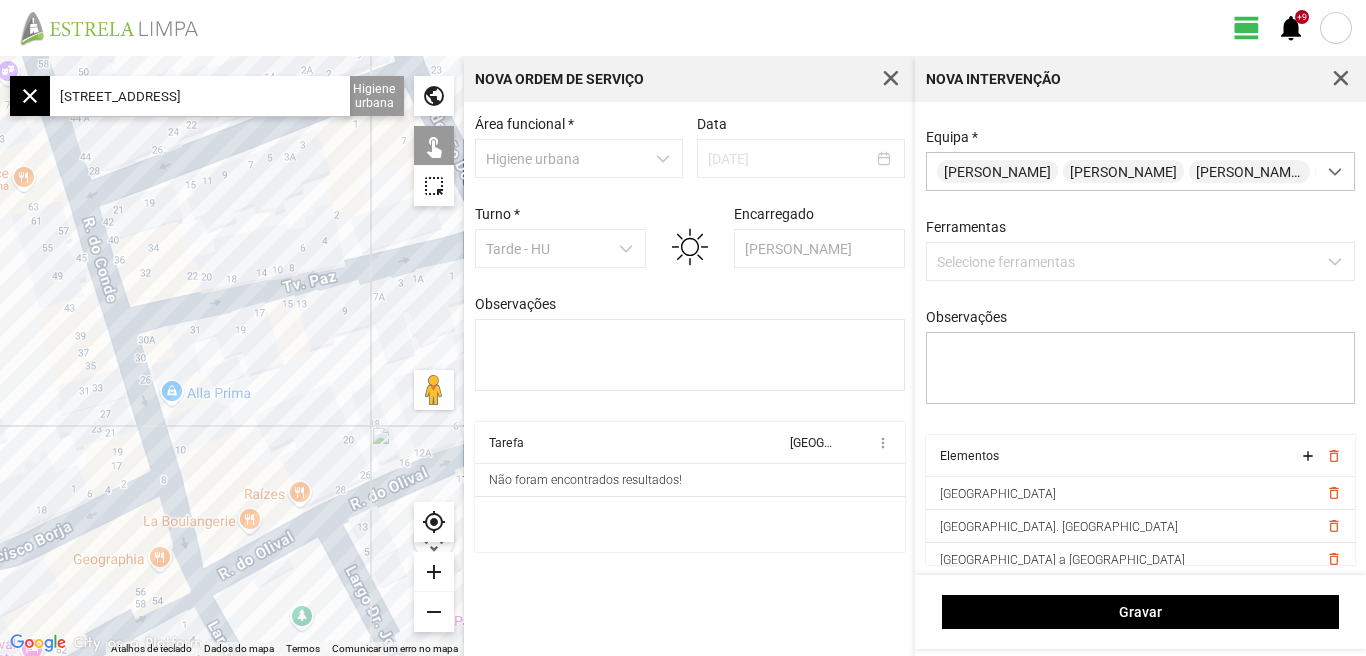 drag, startPoint x: 200, startPoint y: 326, endPoint x: 384, endPoint y: 342, distance: 184.69434 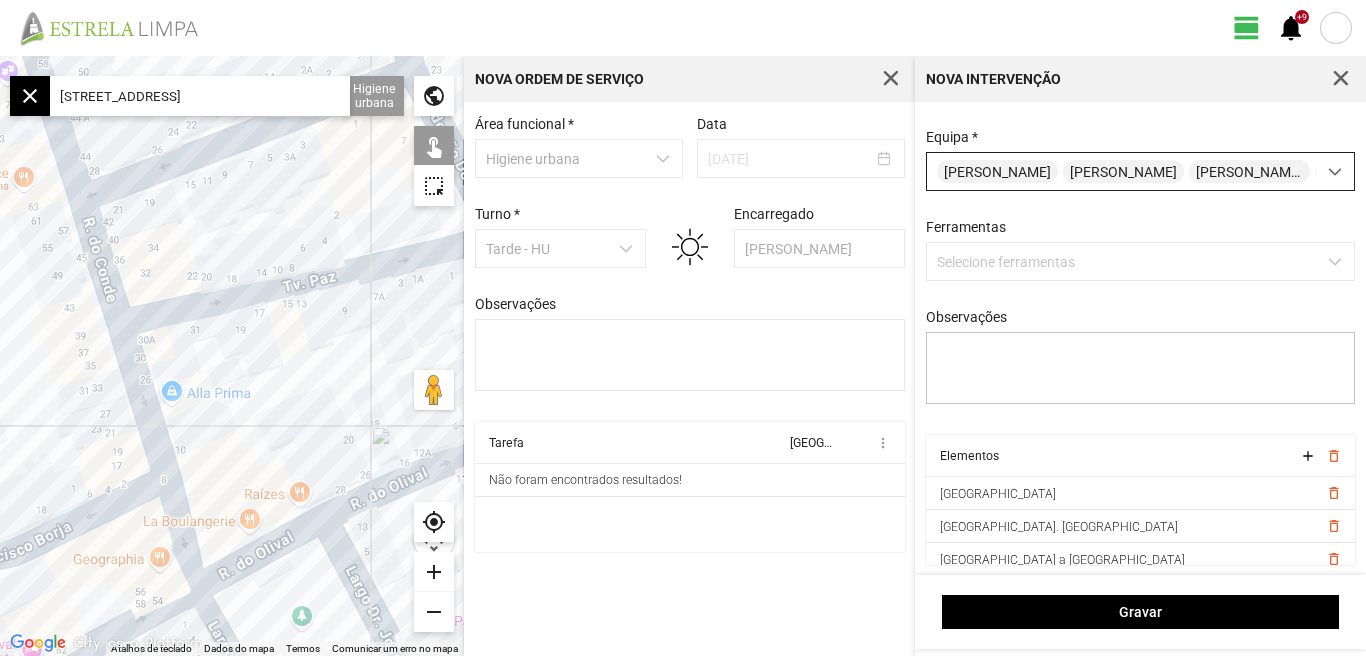 click at bounding box center [1335, 172] 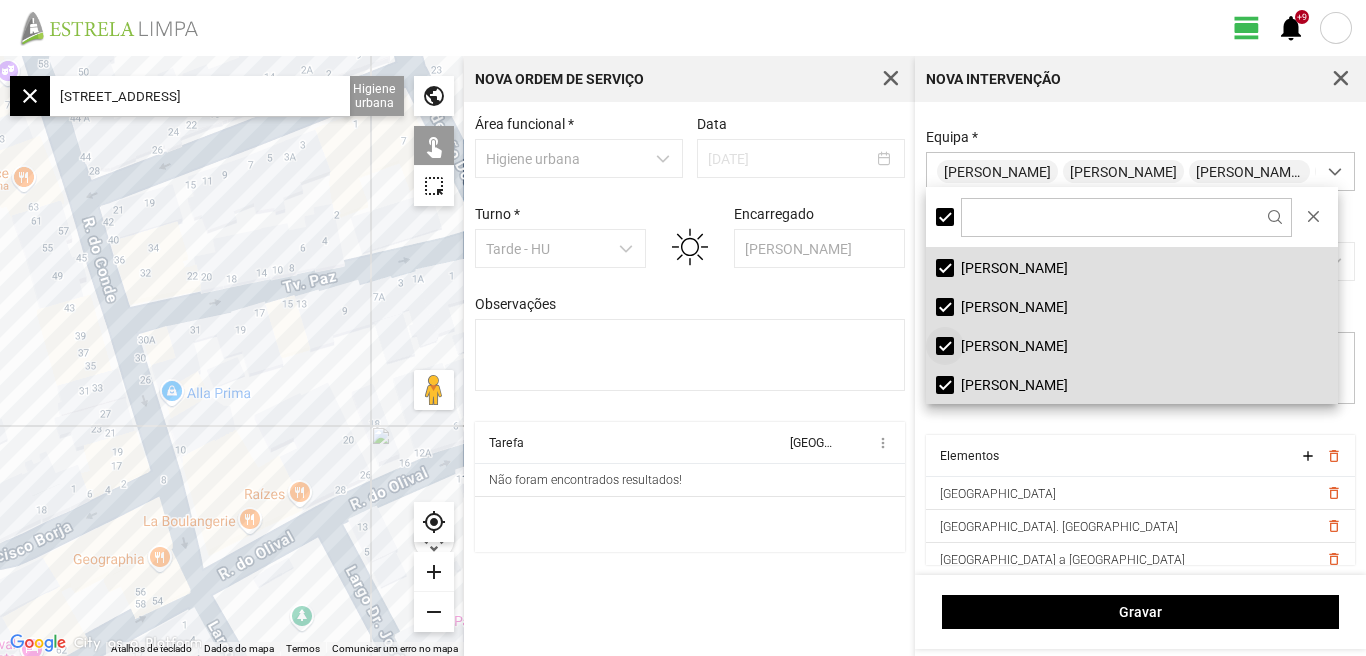 click on "[PERSON_NAME]" at bounding box center (1132, 345) 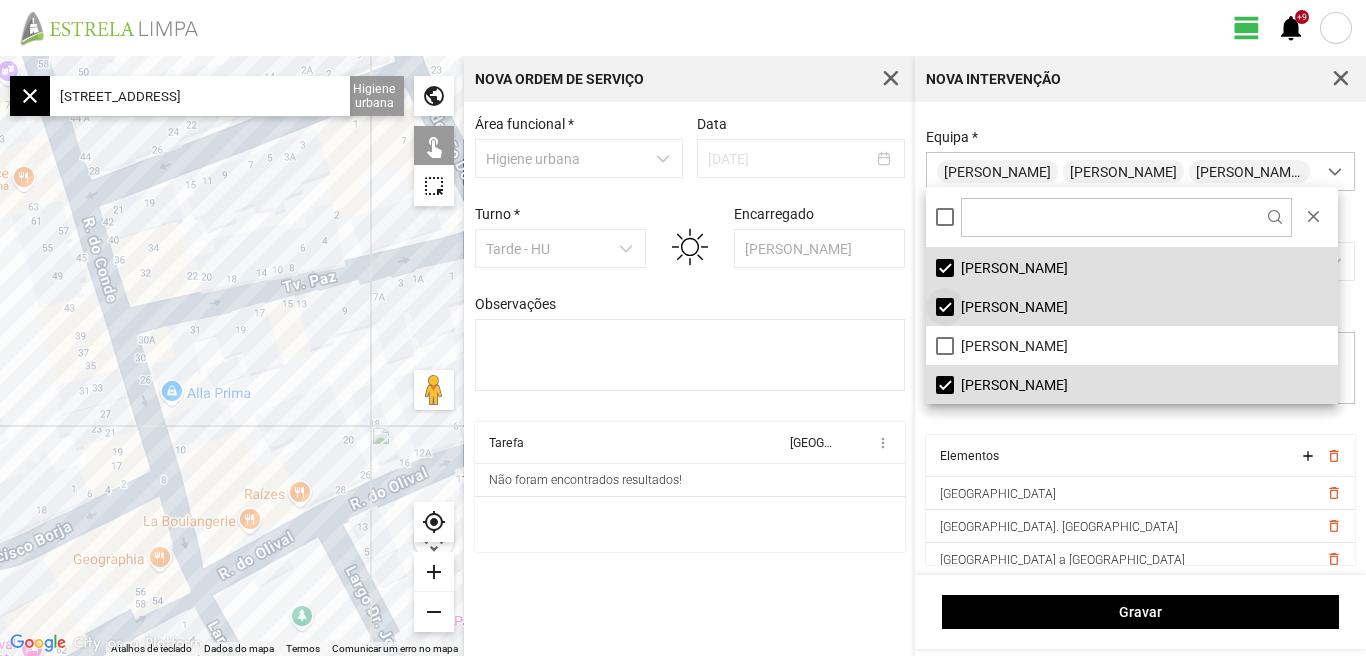 click on "[PERSON_NAME]" at bounding box center [1132, 306] 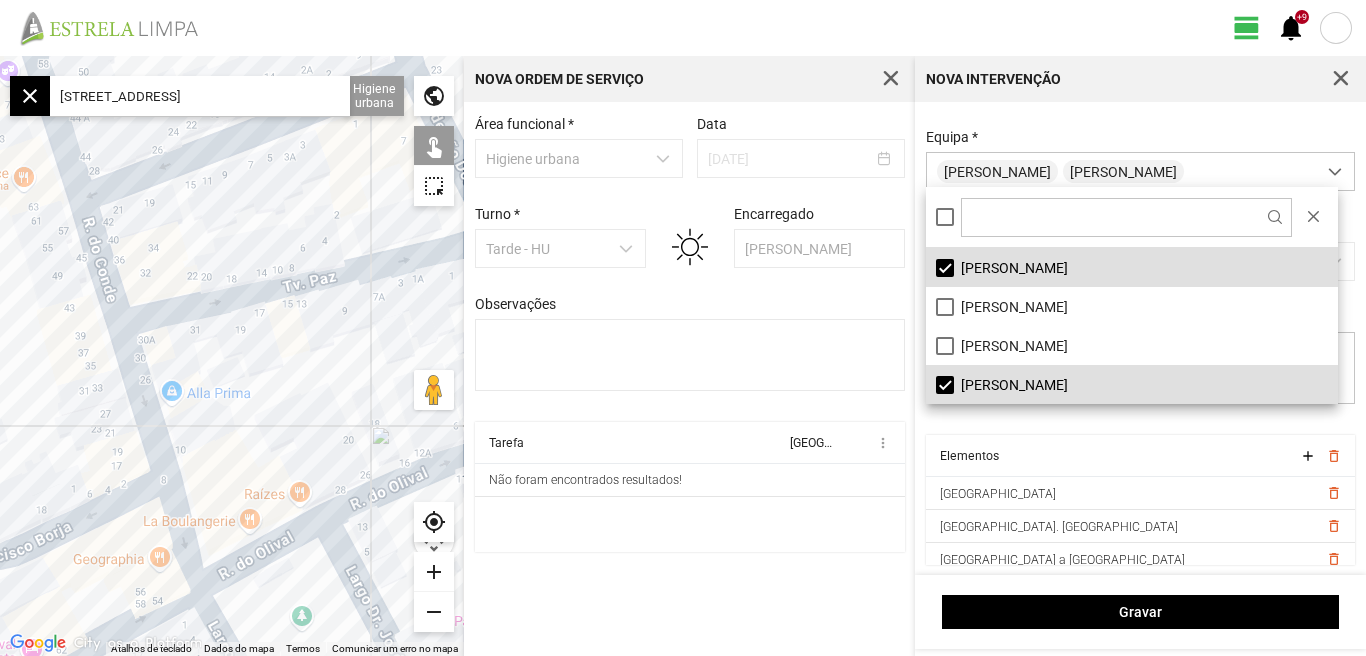 click on "Área funcional * Higiene urbana Data [DATE]   Turno * Tarde - HU Encarregado Graciete Brandão Observações Tarefa Equipa more_vert   Não foram encontrados resultados!" at bounding box center (689, 379) 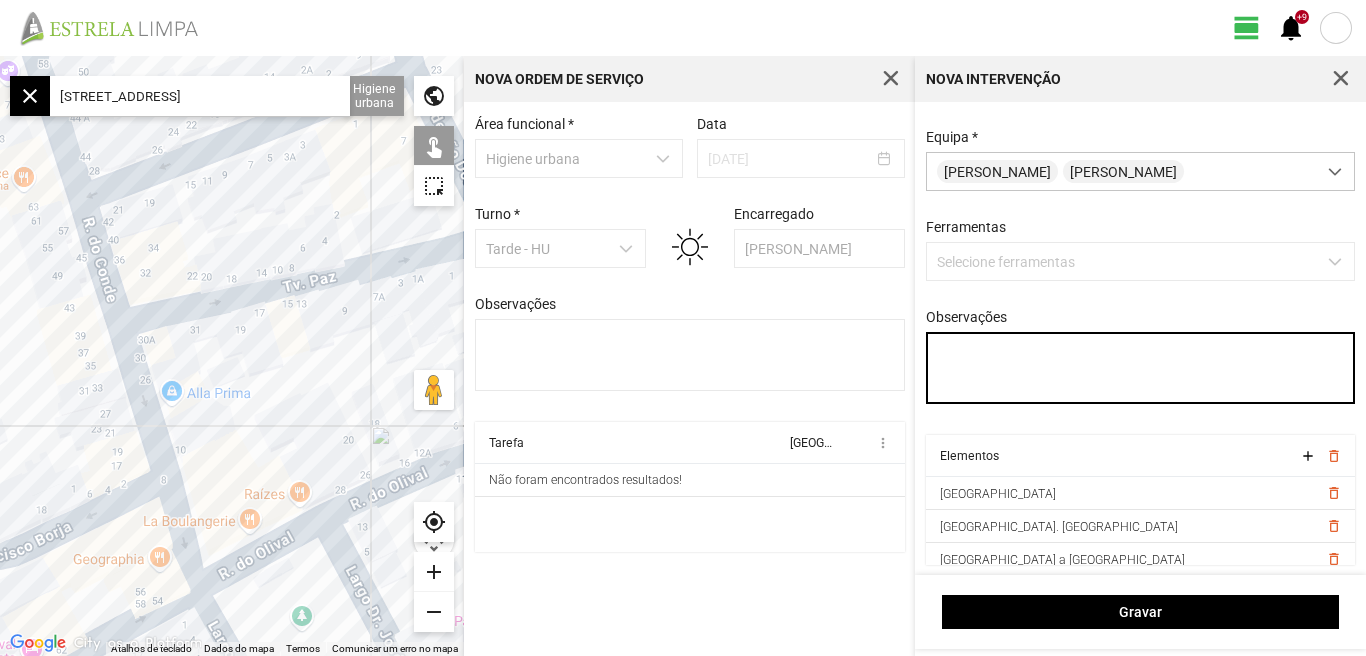 click on "Observações" at bounding box center [1141, 368] 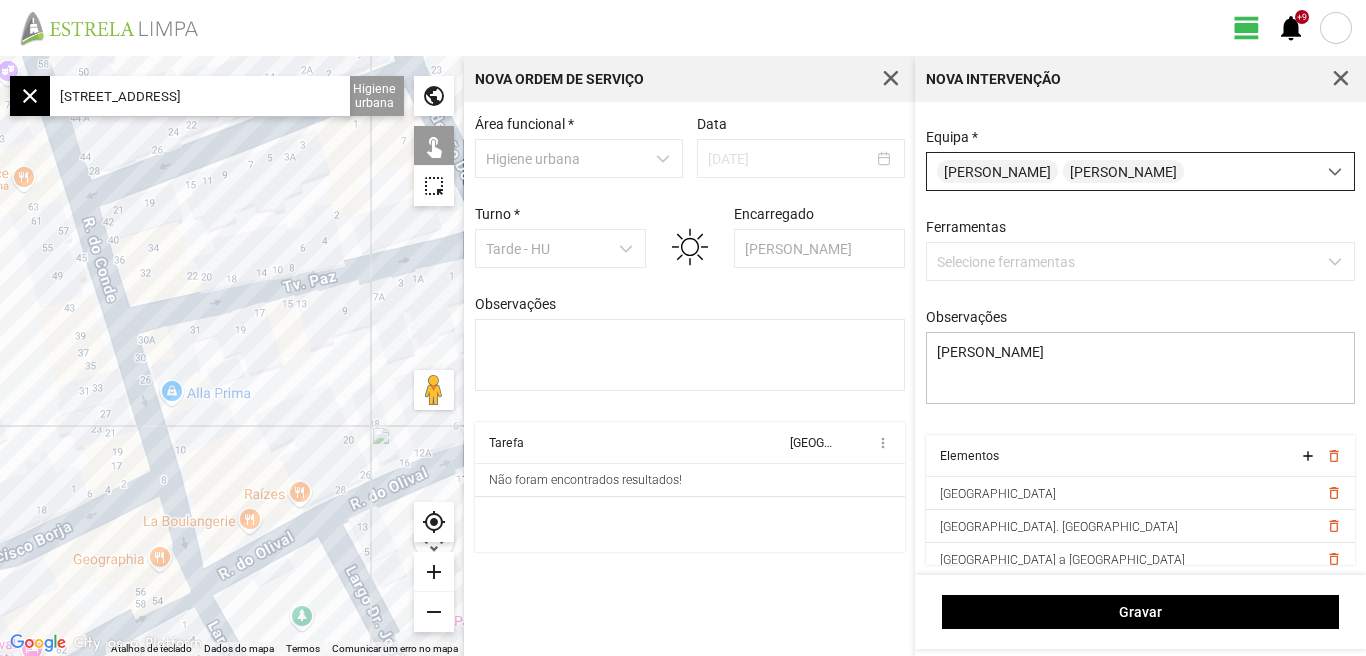click at bounding box center [1335, 172] 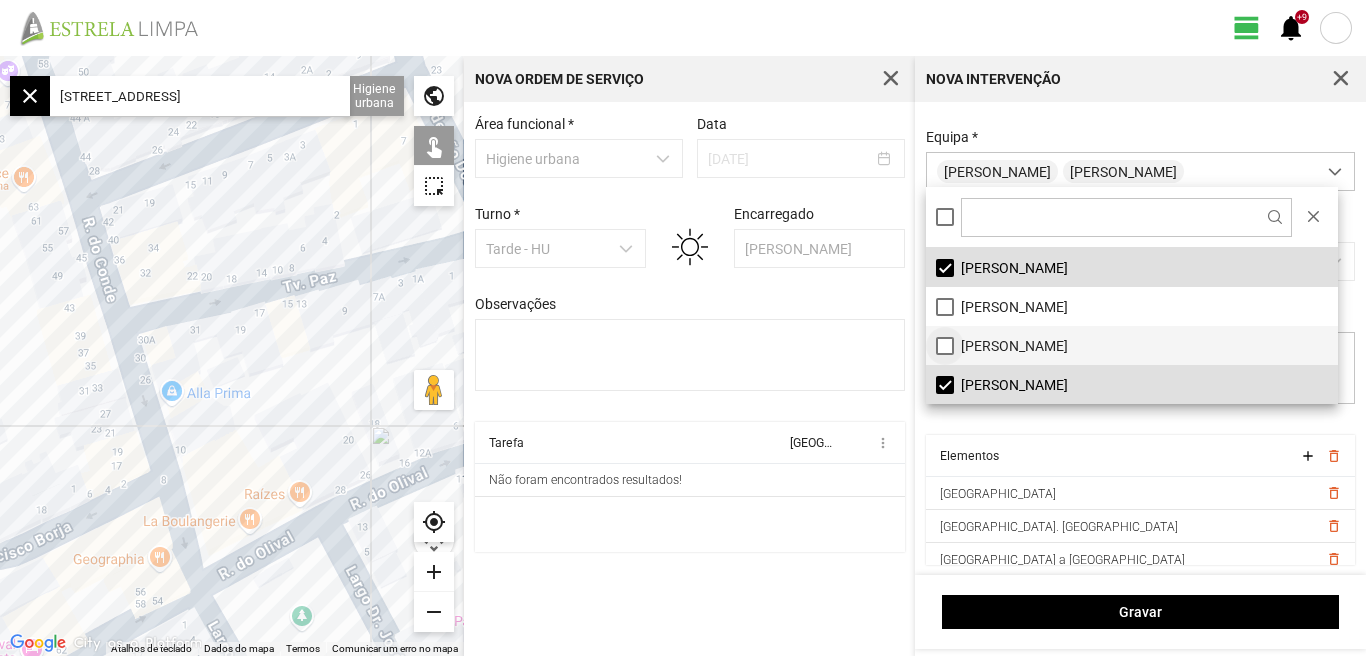 click on "[PERSON_NAME]" at bounding box center (1132, 345) 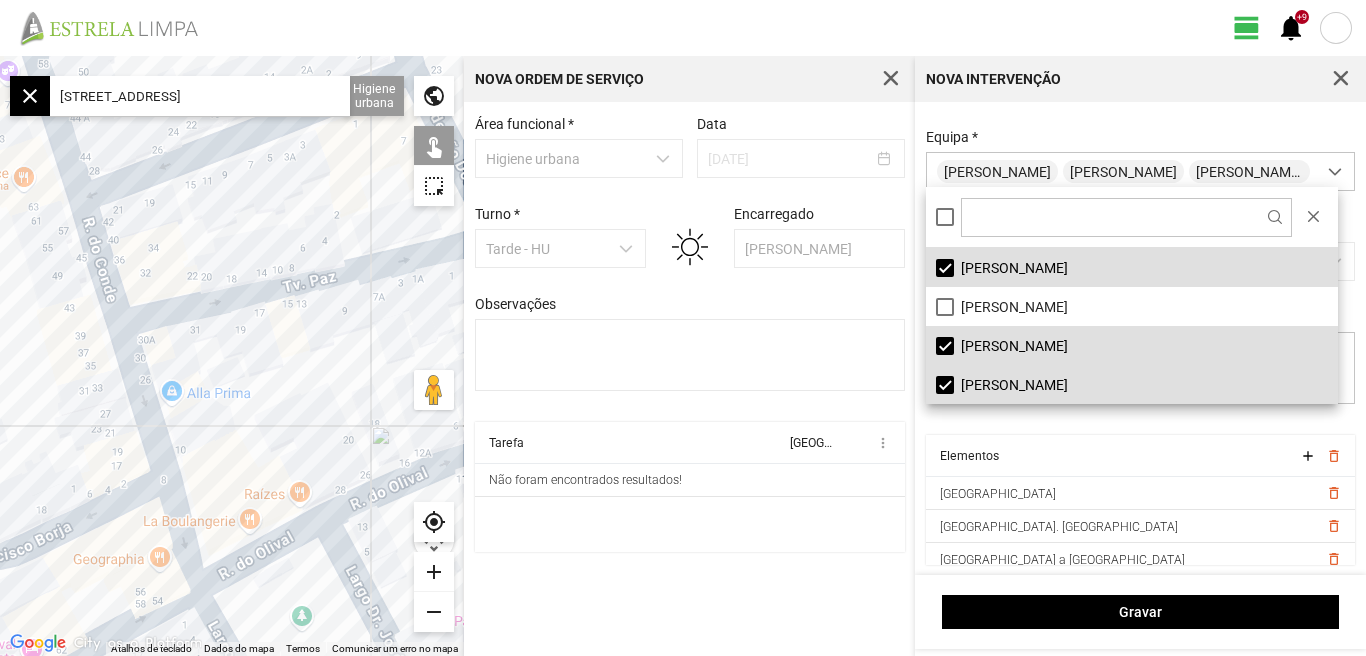 click on "view_day   +9   notifications" 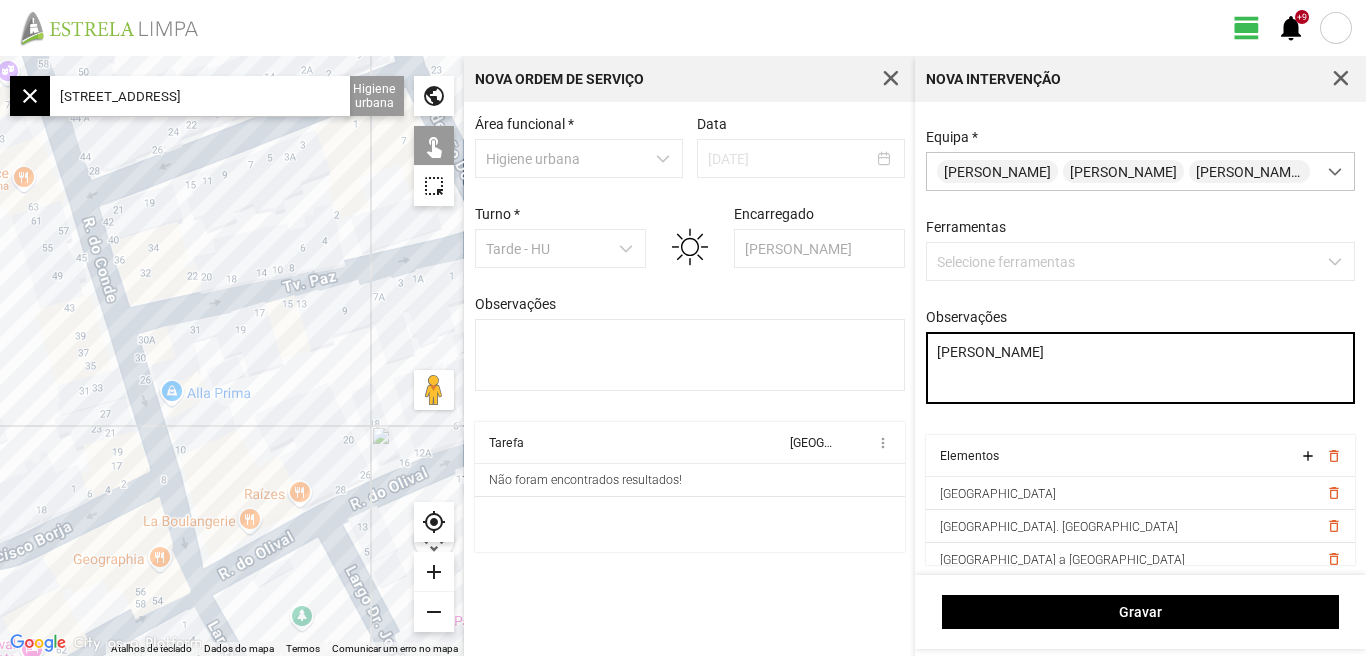 click on "[PERSON_NAME]" at bounding box center [1141, 368] 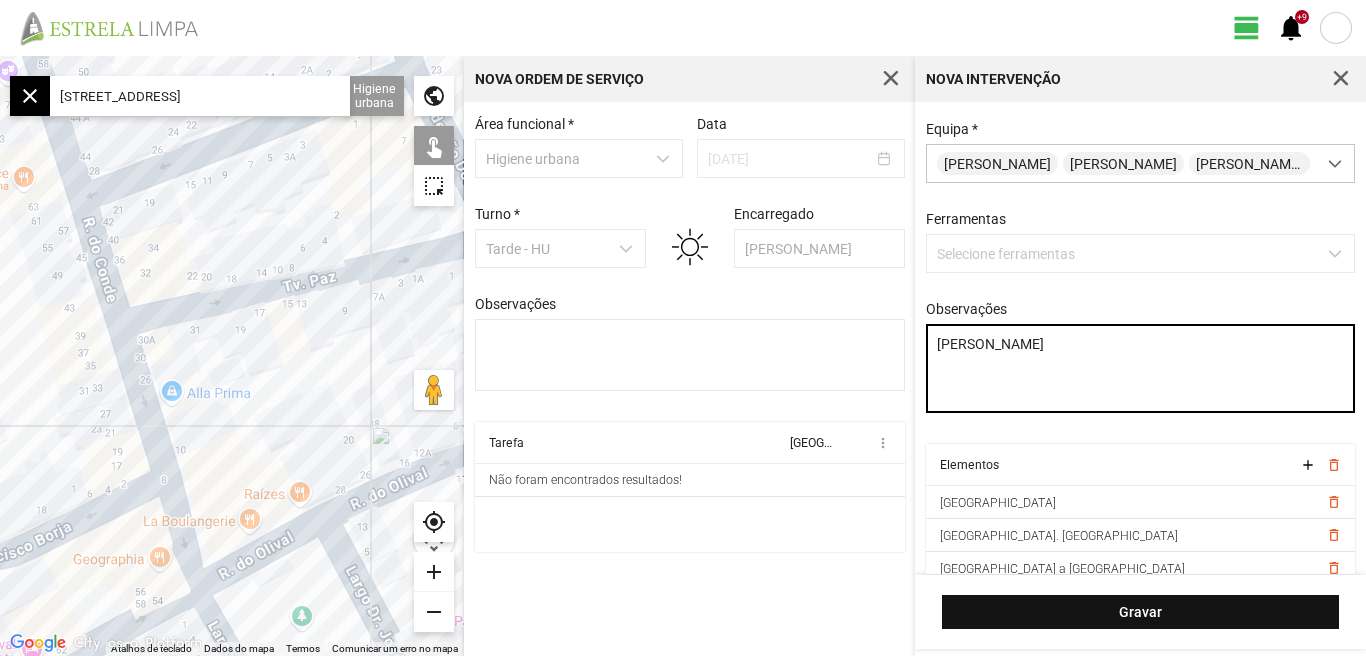 type on "[PERSON_NAME]" 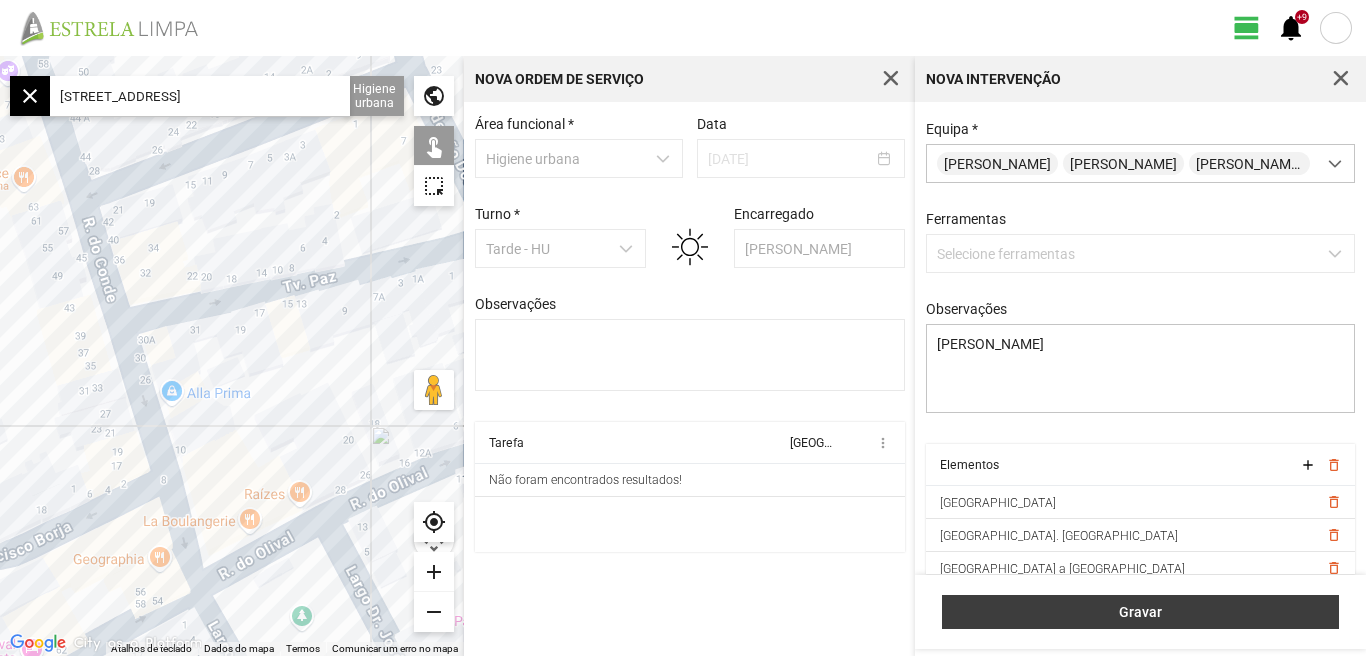 click on "Gravar" at bounding box center (1141, 612) 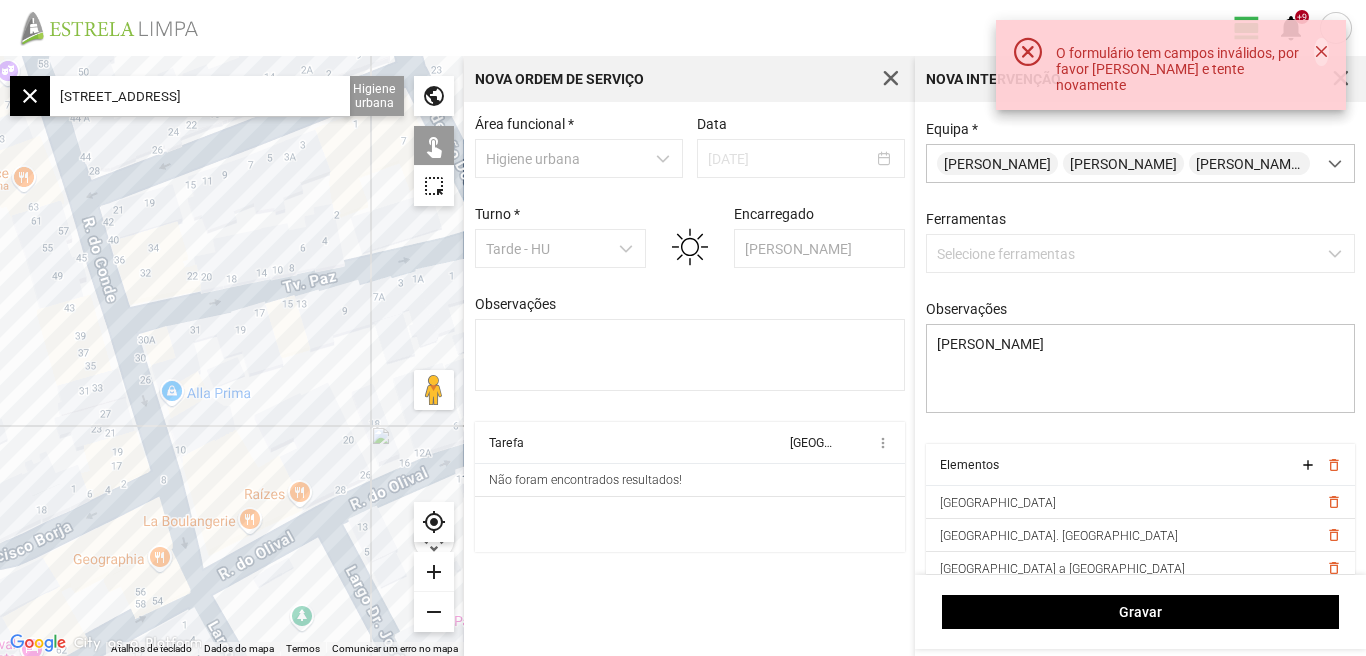 click at bounding box center [1321, 52] 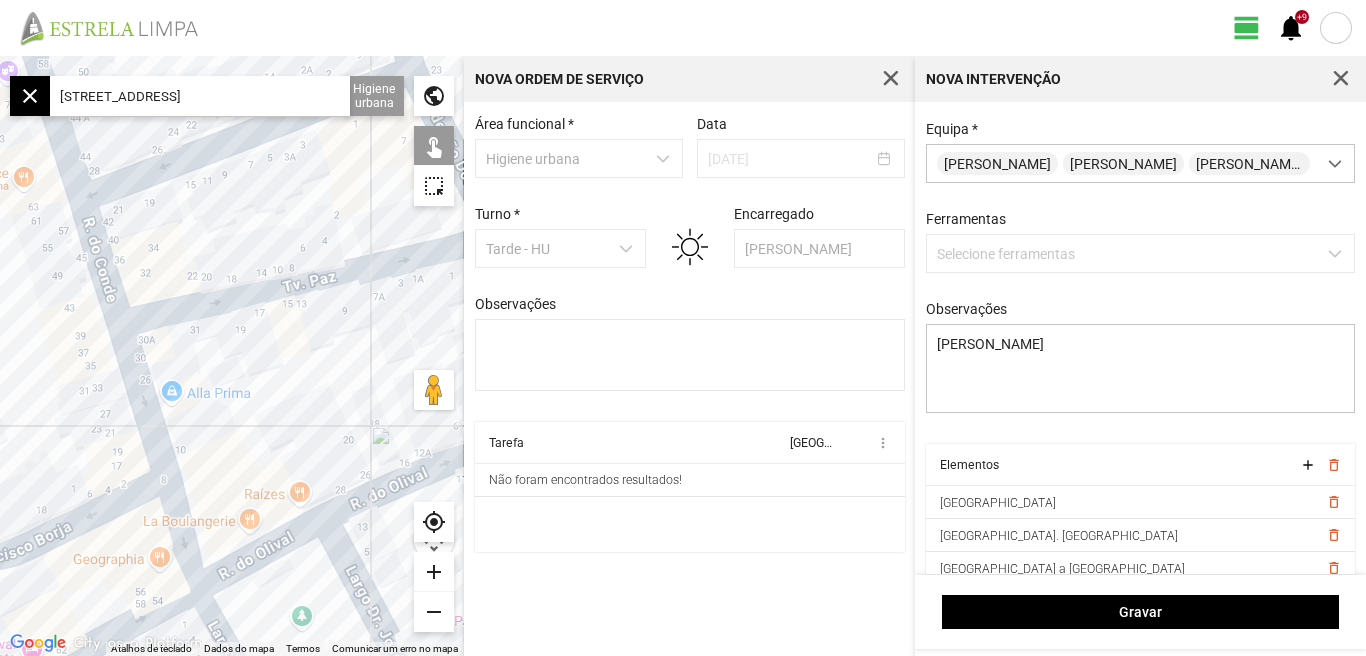 scroll, scrollTop: 0, scrollLeft: 0, axis: both 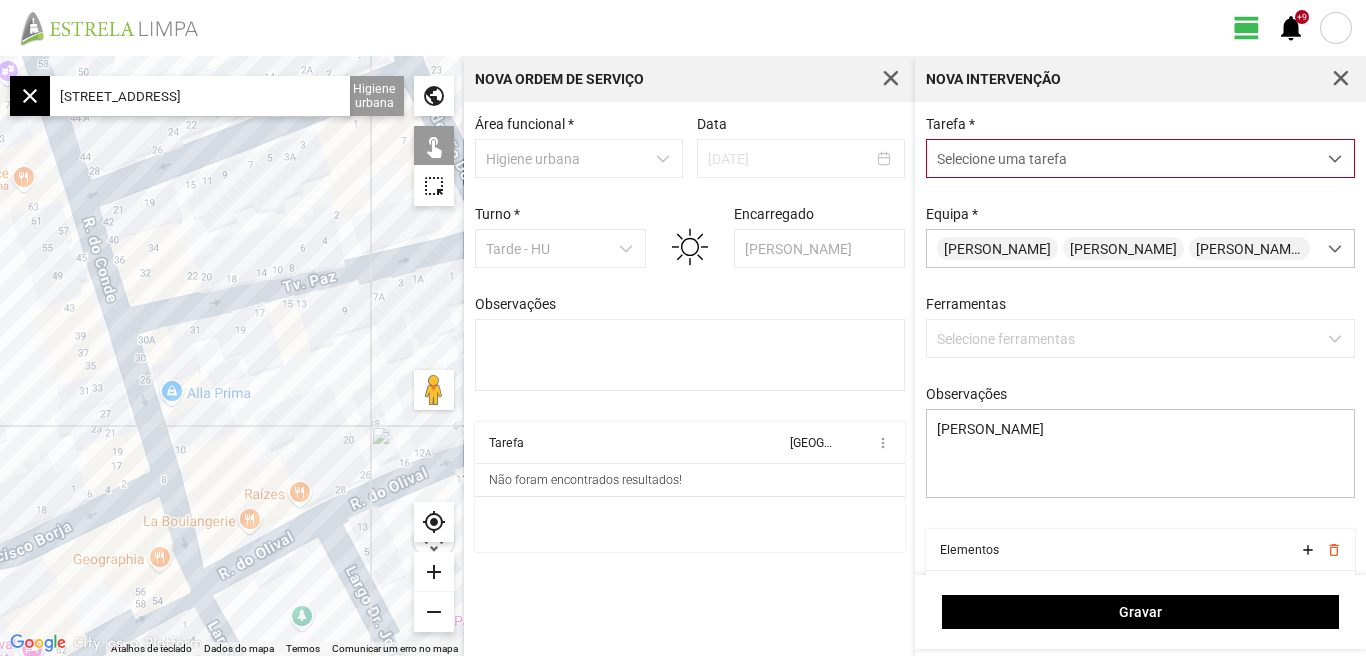 click at bounding box center (1335, 159) 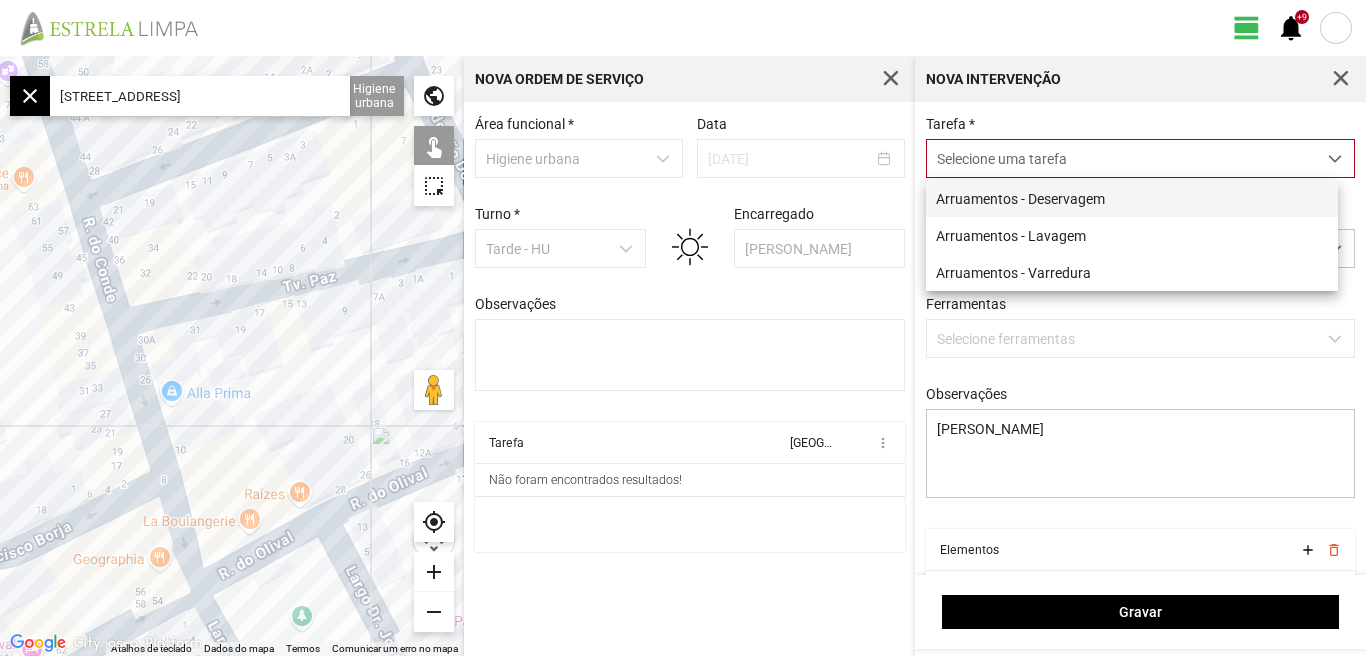 click on "Arruamentos - Deservagem" at bounding box center (1132, 198) 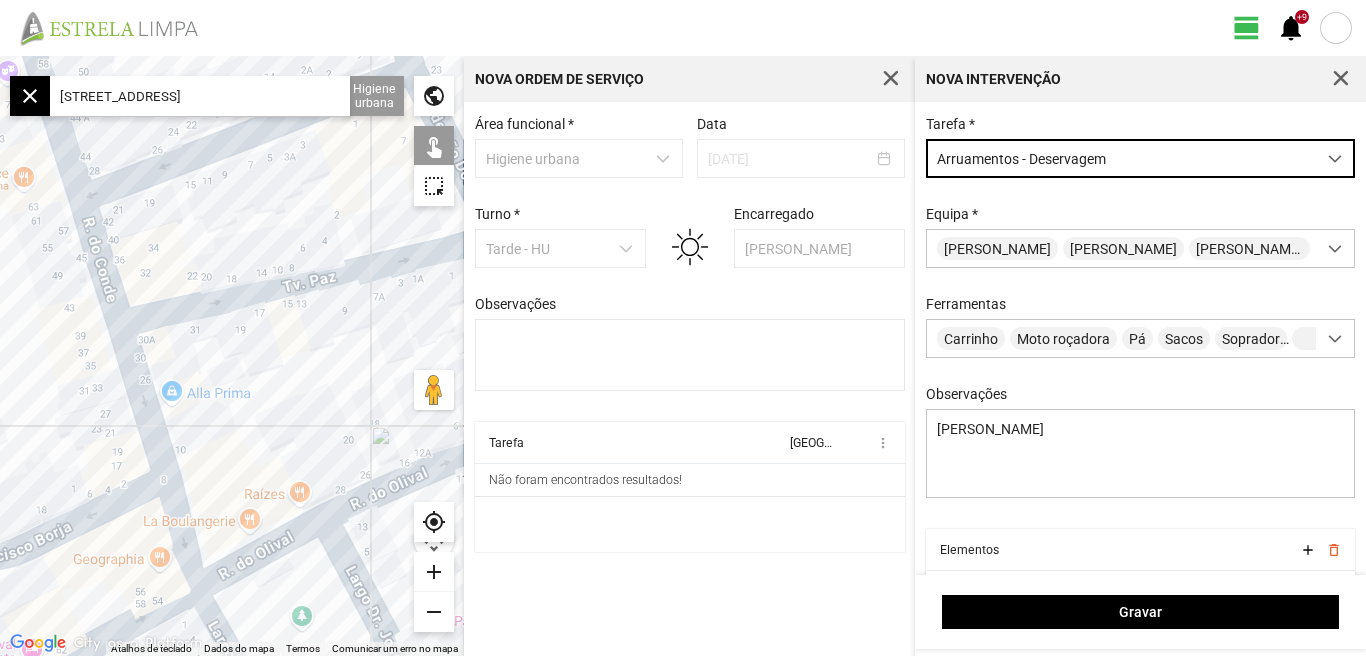 scroll, scrollTop: 102, scrollLeft: 0, axis: vertical 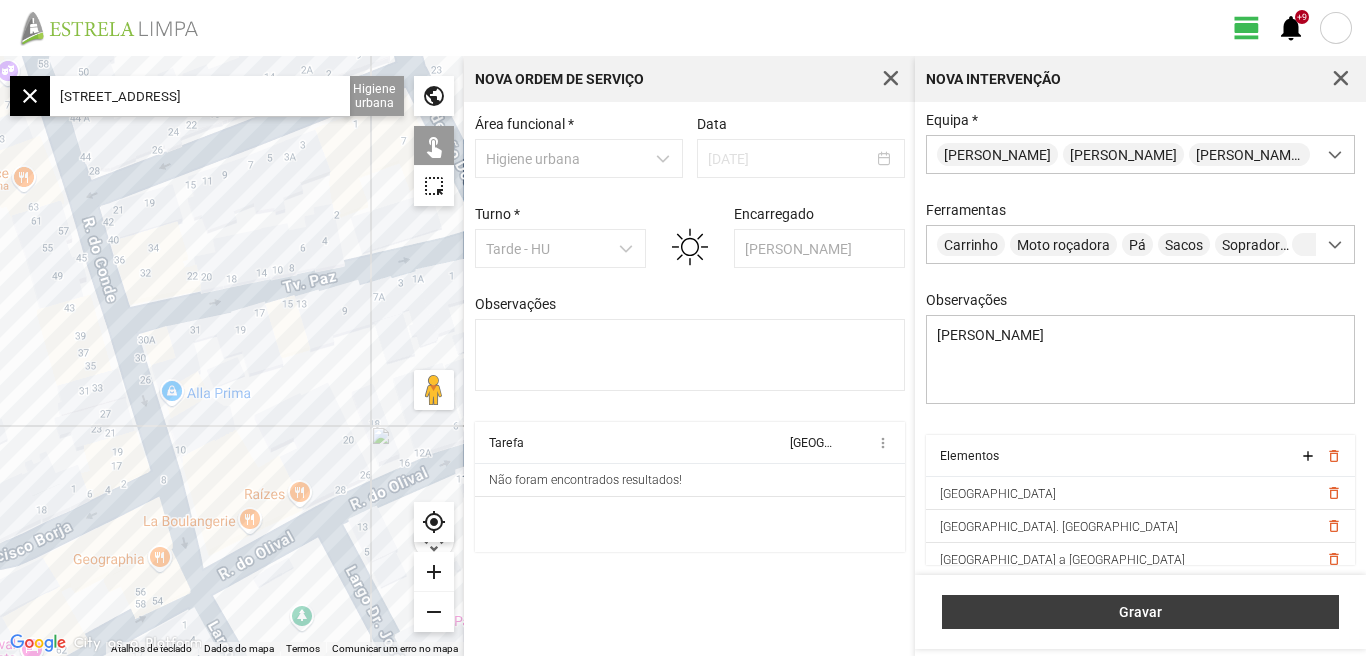 click on "Gravar" at bounding box center [1141, 612] 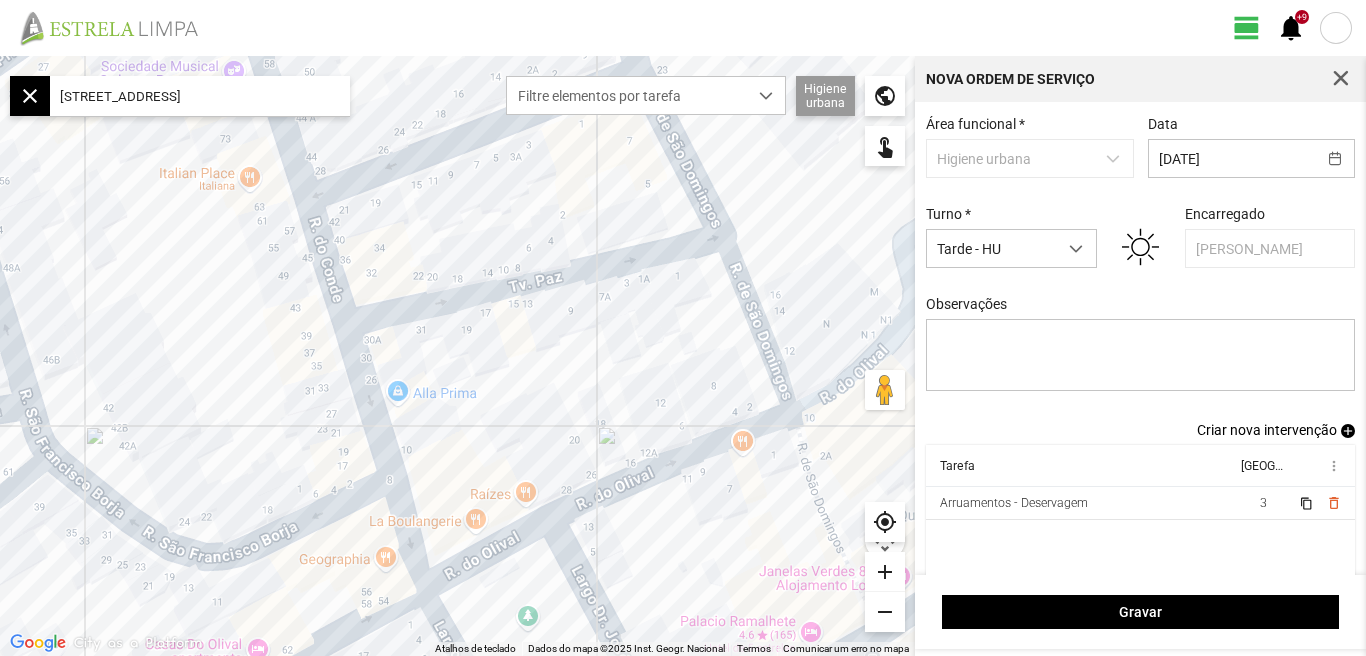 scroll, scrollTop: 17, scrollLeft: 0, axis: vertical 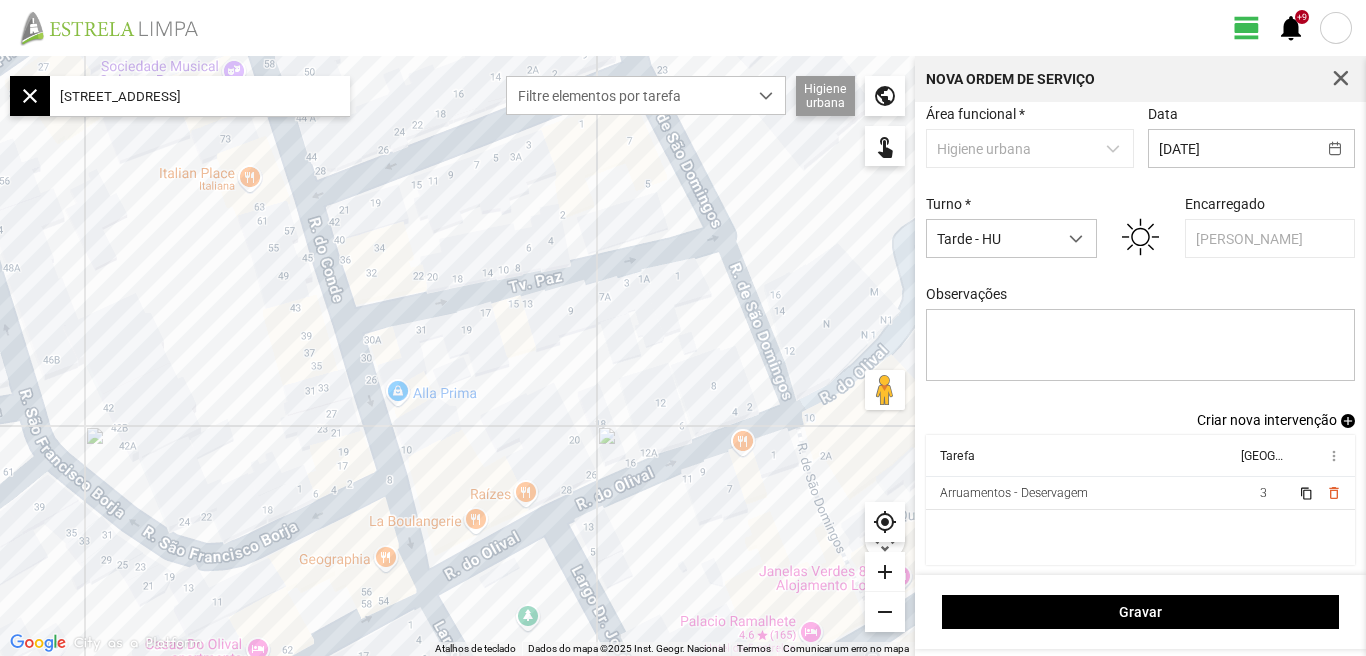 click on "Criar nova intervenção" at bounding box center [1267, 420] 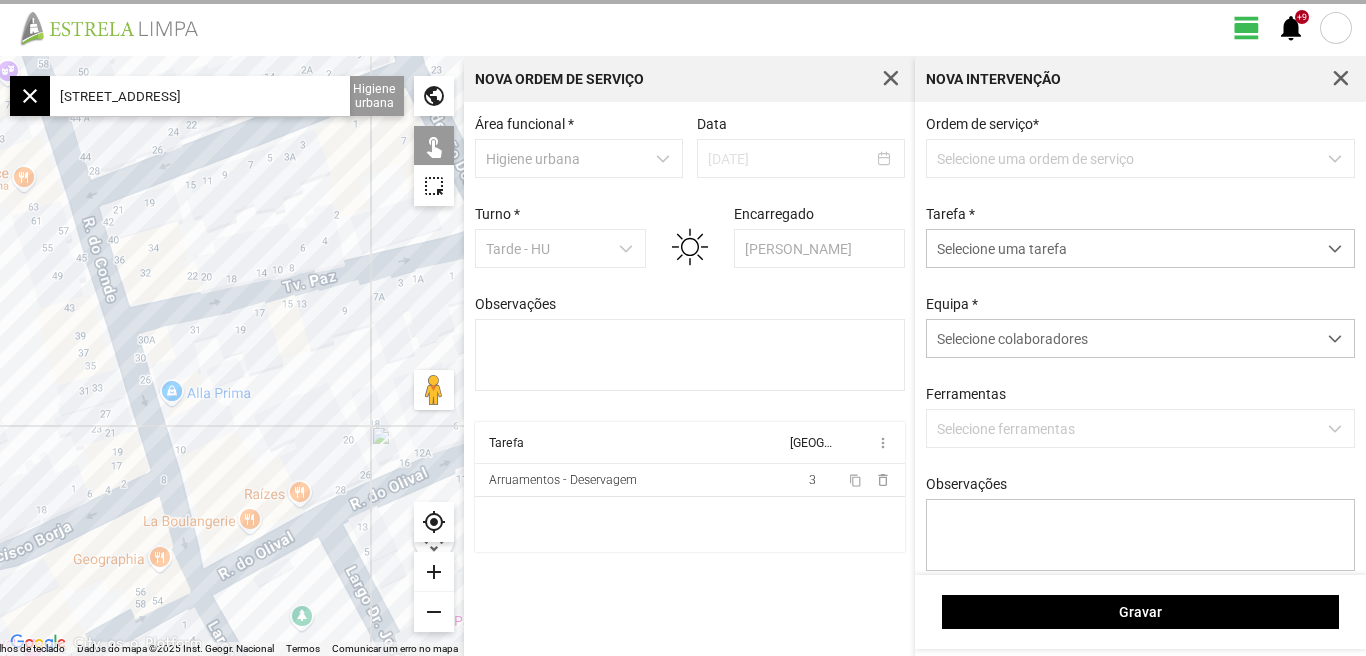 scroll, scrollTop: 0, scrollLeft: 0, axis: both 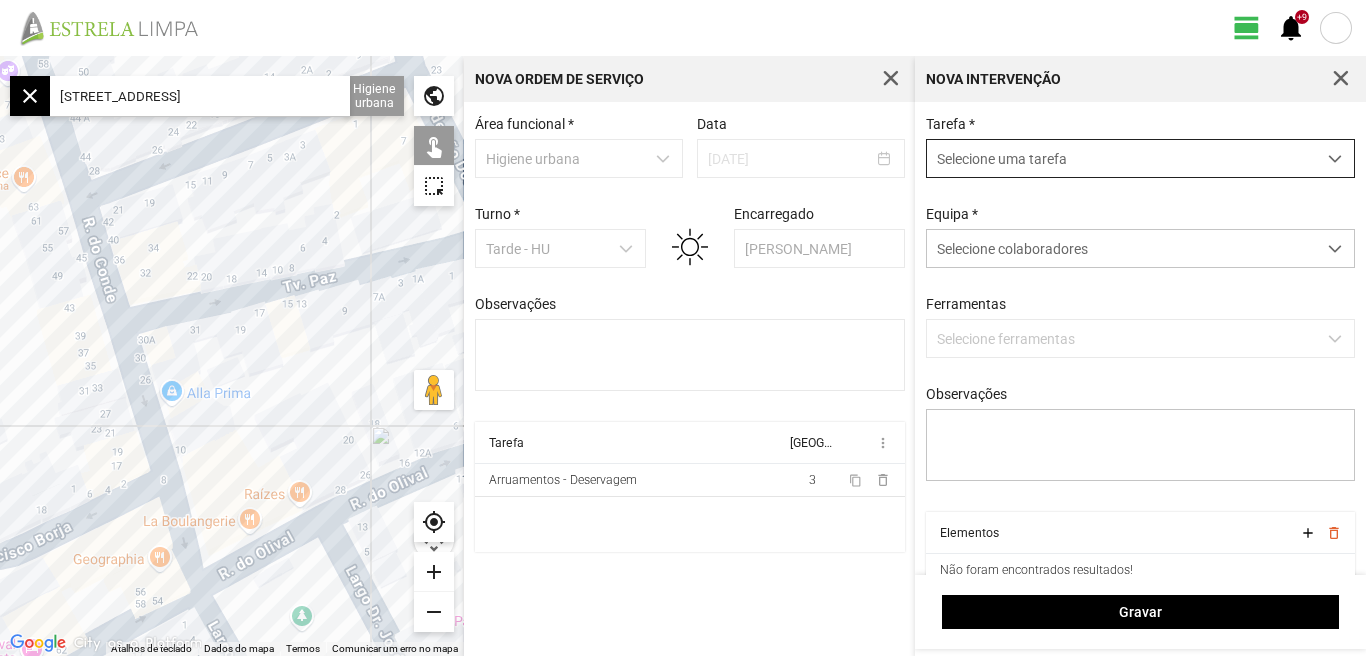 click at bounding box center [1335, 158] 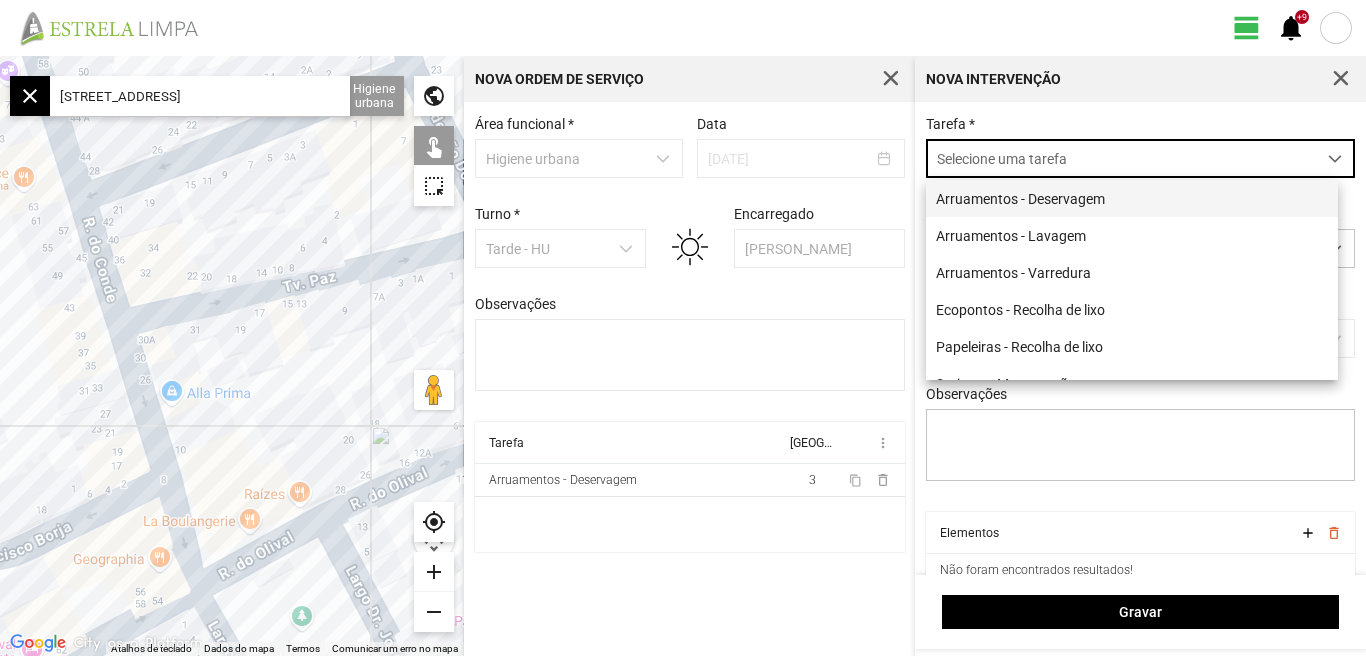 click on "Arruamentos - Deservagem" at bounding box center [1132, 198] 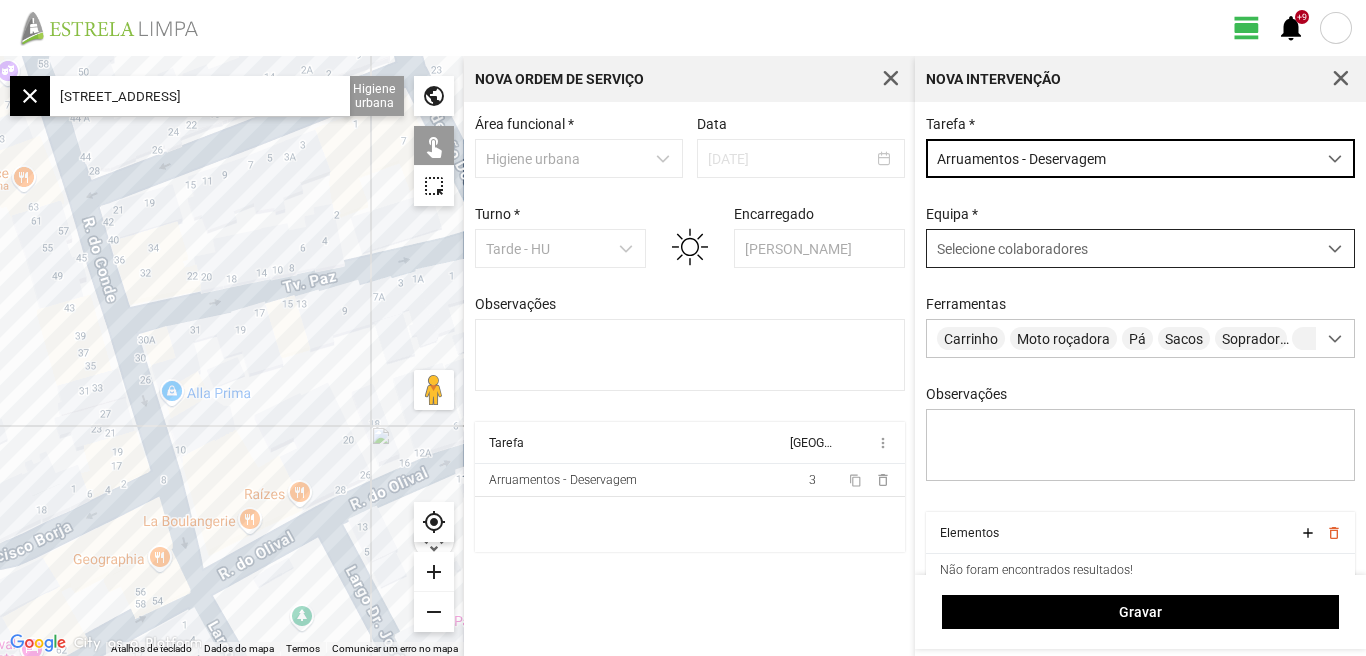 click at bounding box center (1335, 249) 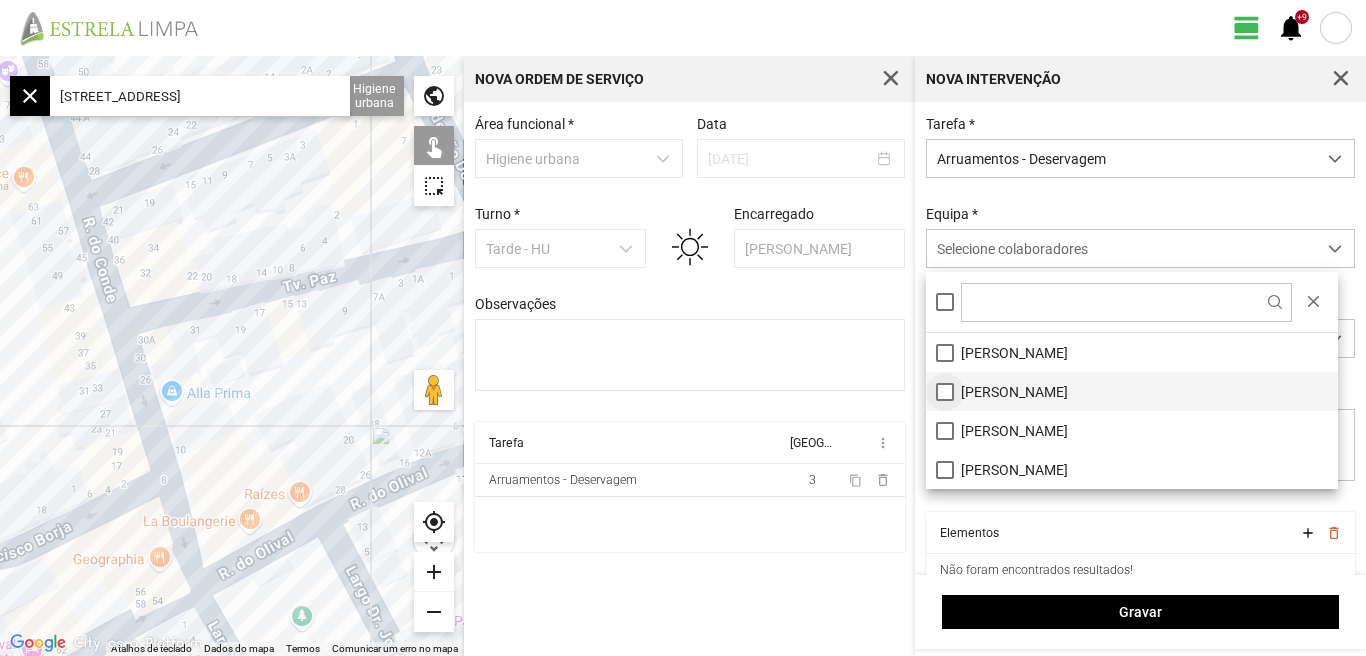 click on "[PERSON_NAME]" at bounding box center (1132, 391) 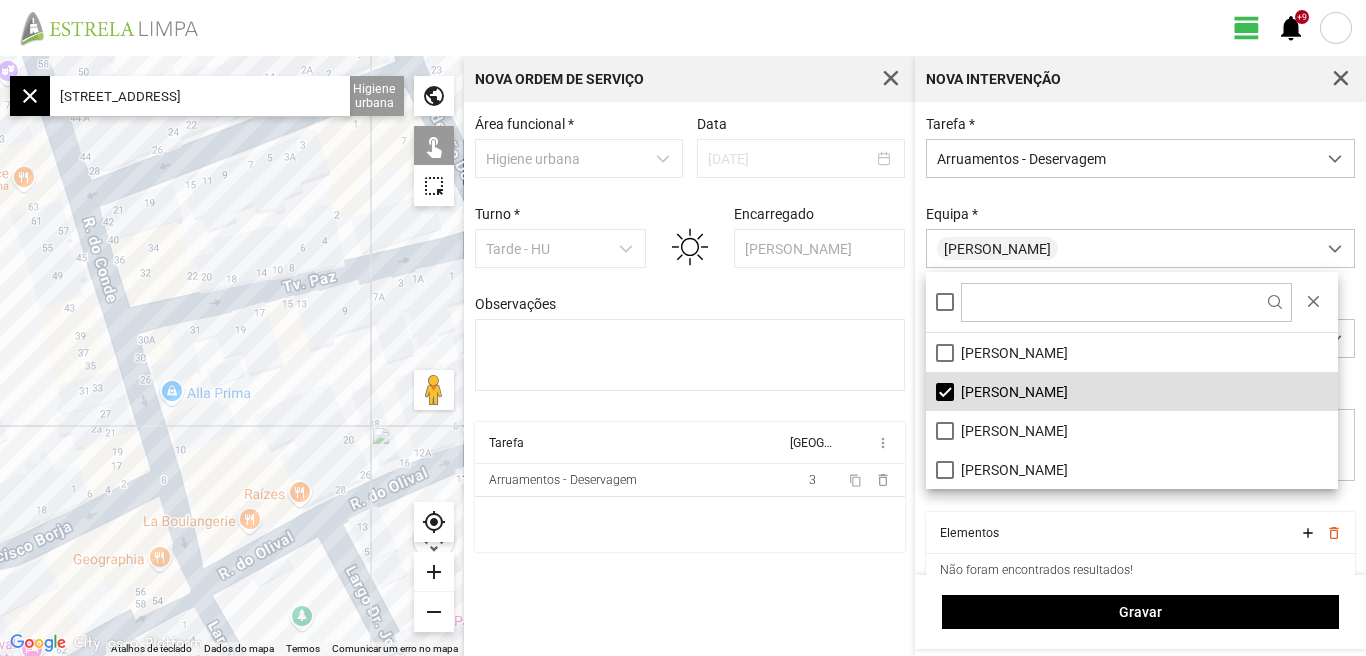 click on "Área funcional * Higiene urbana Data [DATE]   Turno * Tarde - HU Encarregado Graciete Brandão Observações Tarefa Equipa more_vert    Arruamentos - Deservagem  3 content_copy    delete_outline" at bounding box center [689, 379] 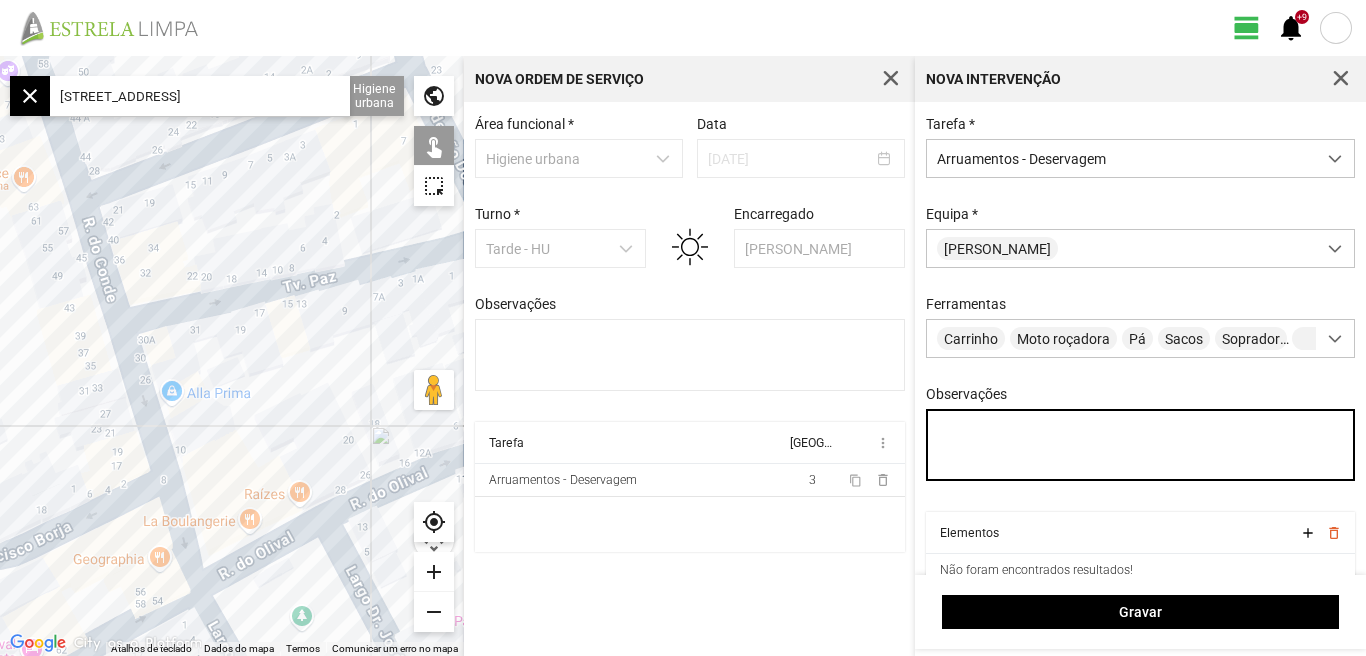 click on "Observações" at bounding box center [1141, 445] 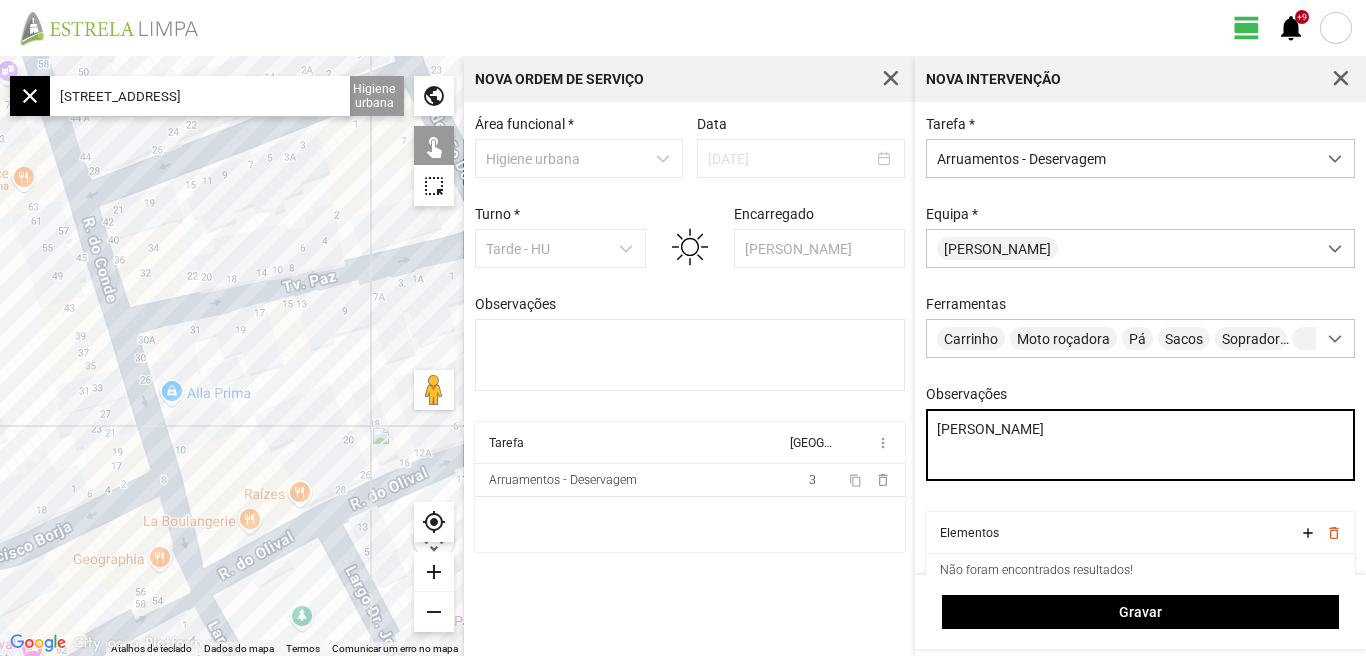 scroll, scrollTop: 85, scrollLeft: 0, axis: vertical 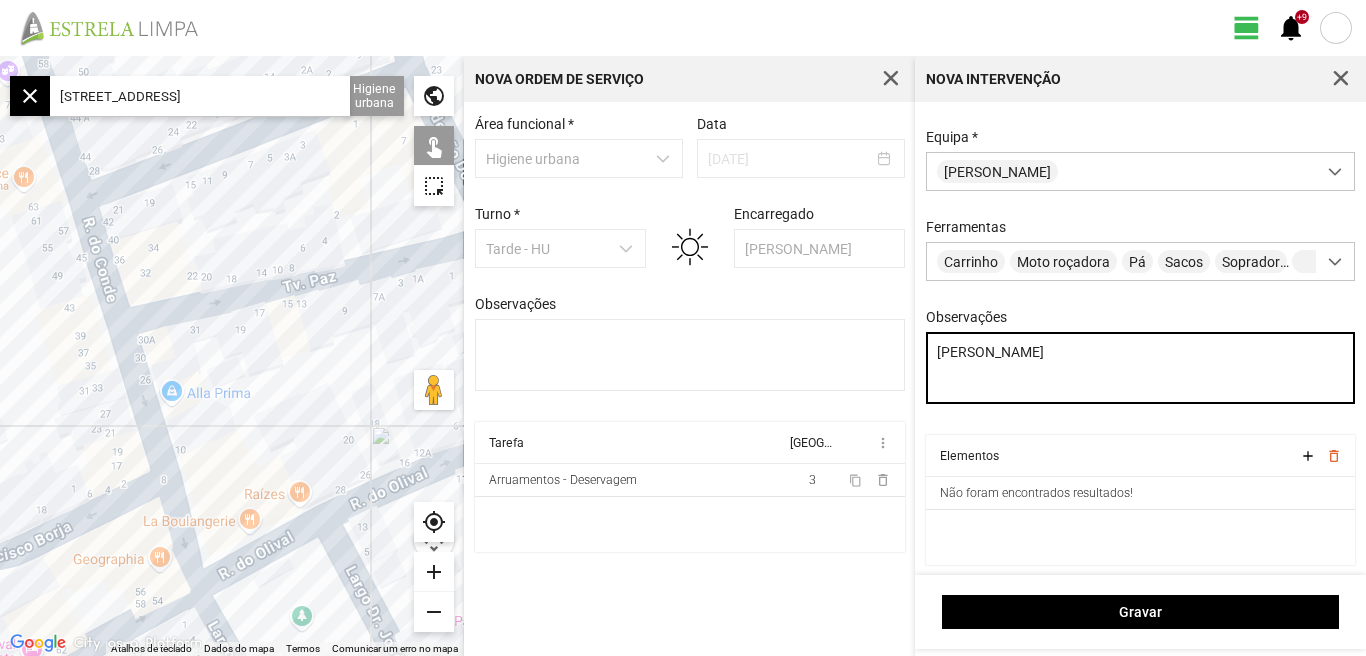type on "[PERSON_NAME]" 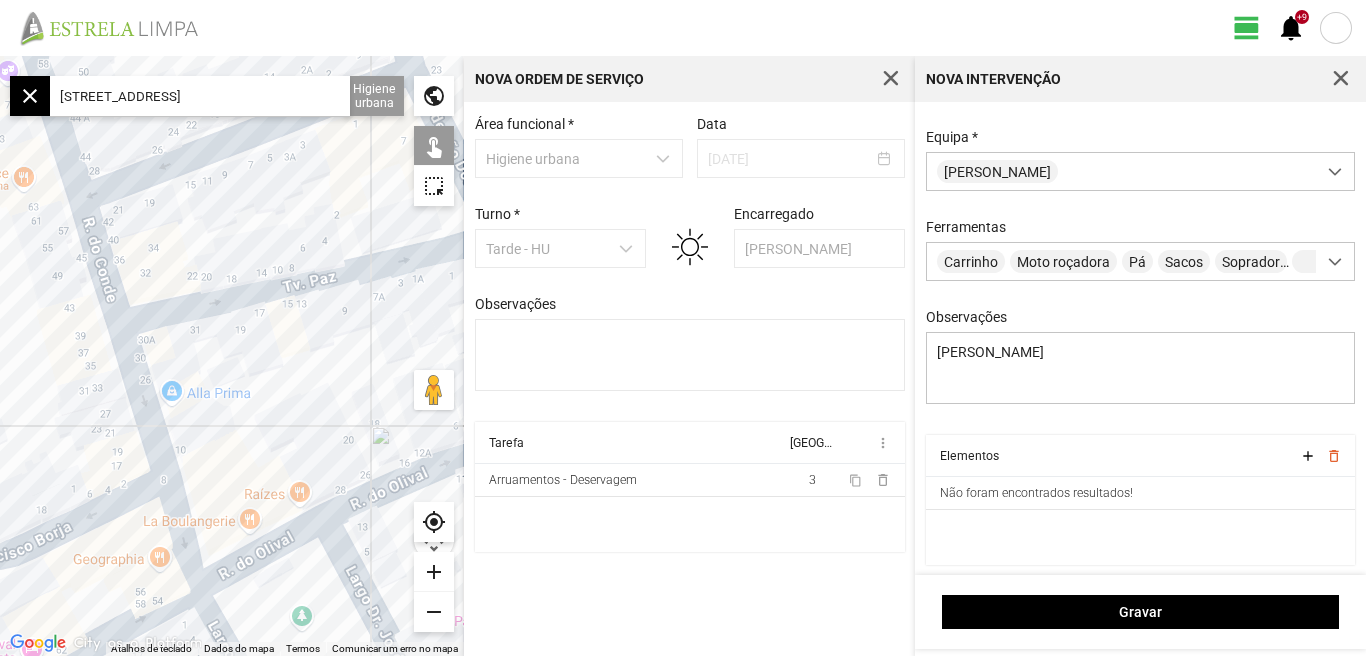 click on "[STREET_ADDRESS]" 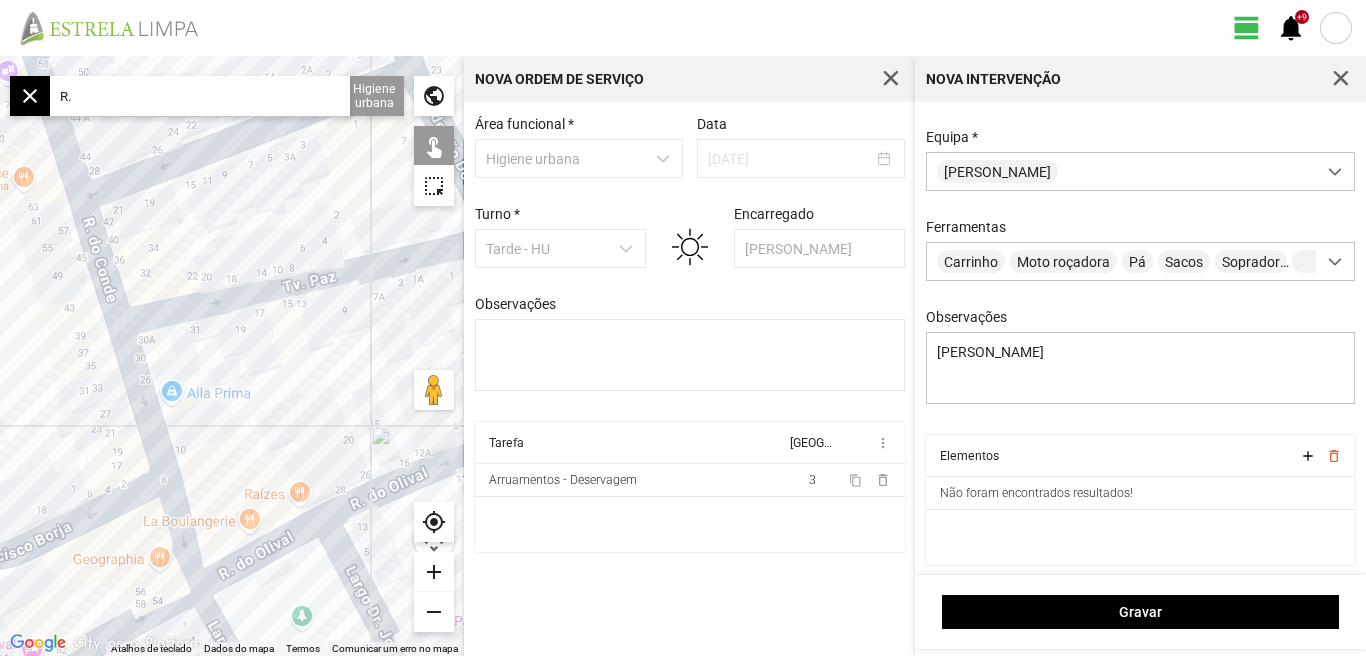 type on "R" 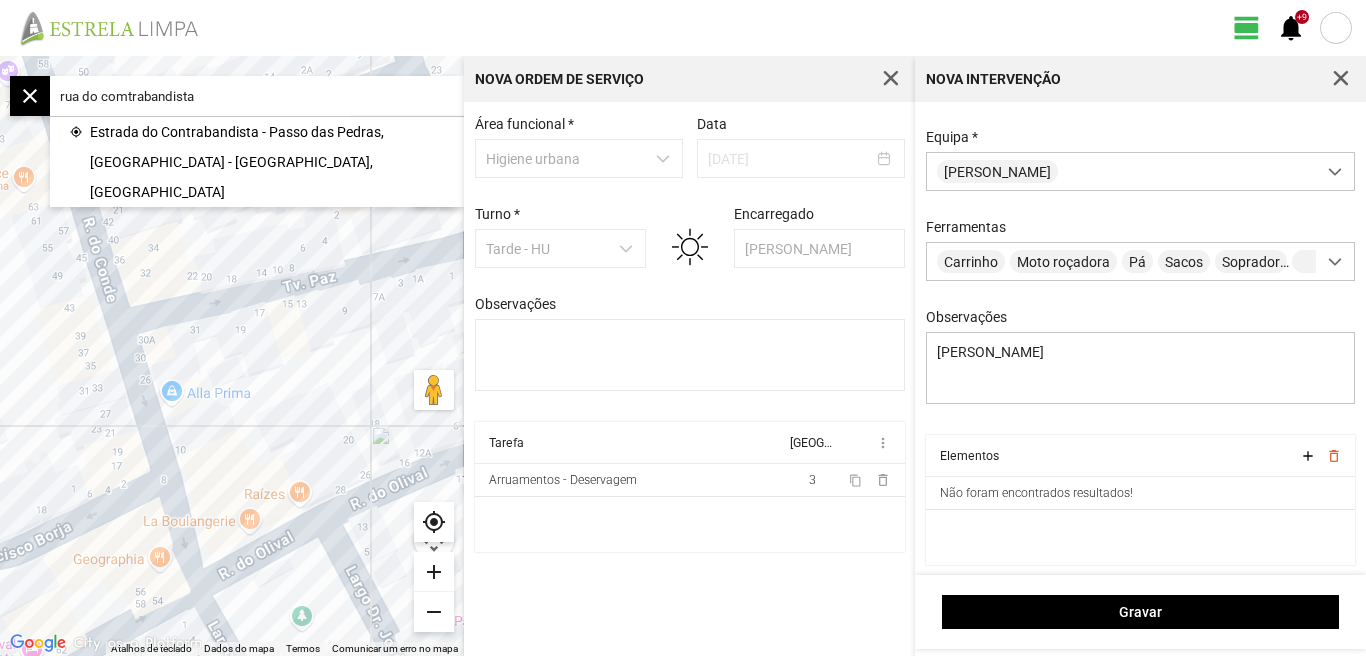 click on "rua do comtrabandista" 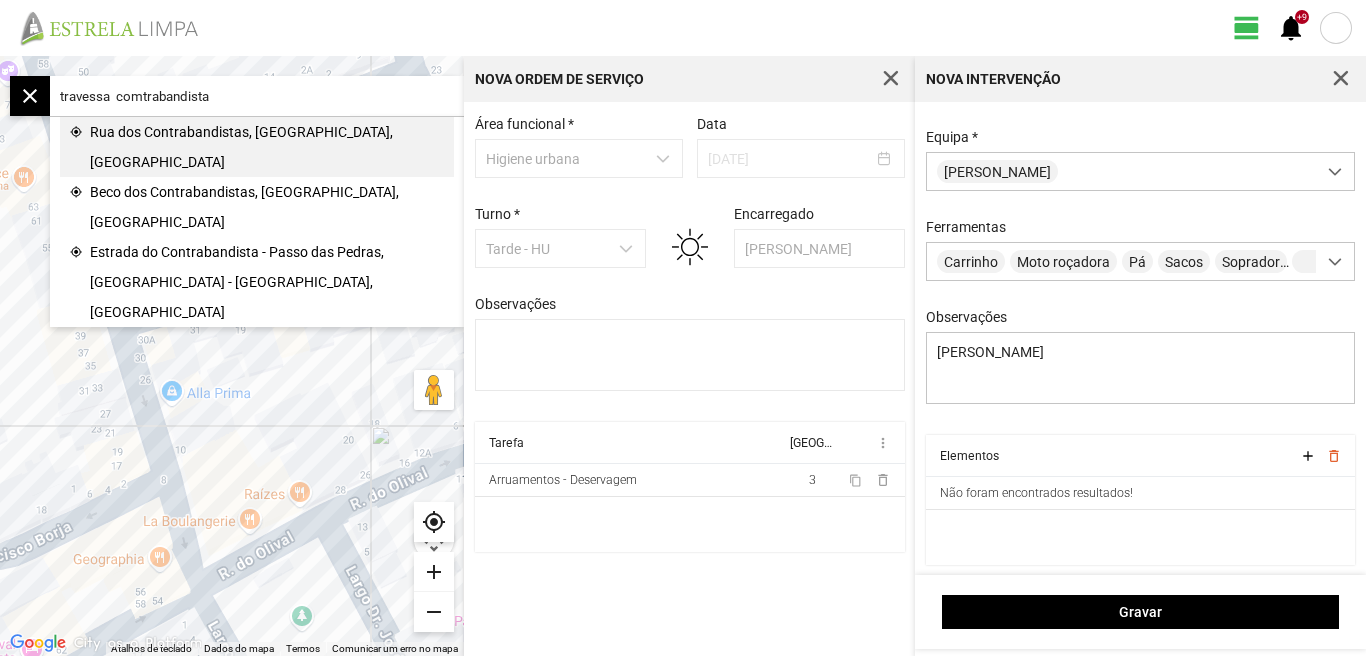 click on "Rua dos Contrabandistas, [GEOGRAPHIC_DATA], [GEOGRAPHIC_DATA]" 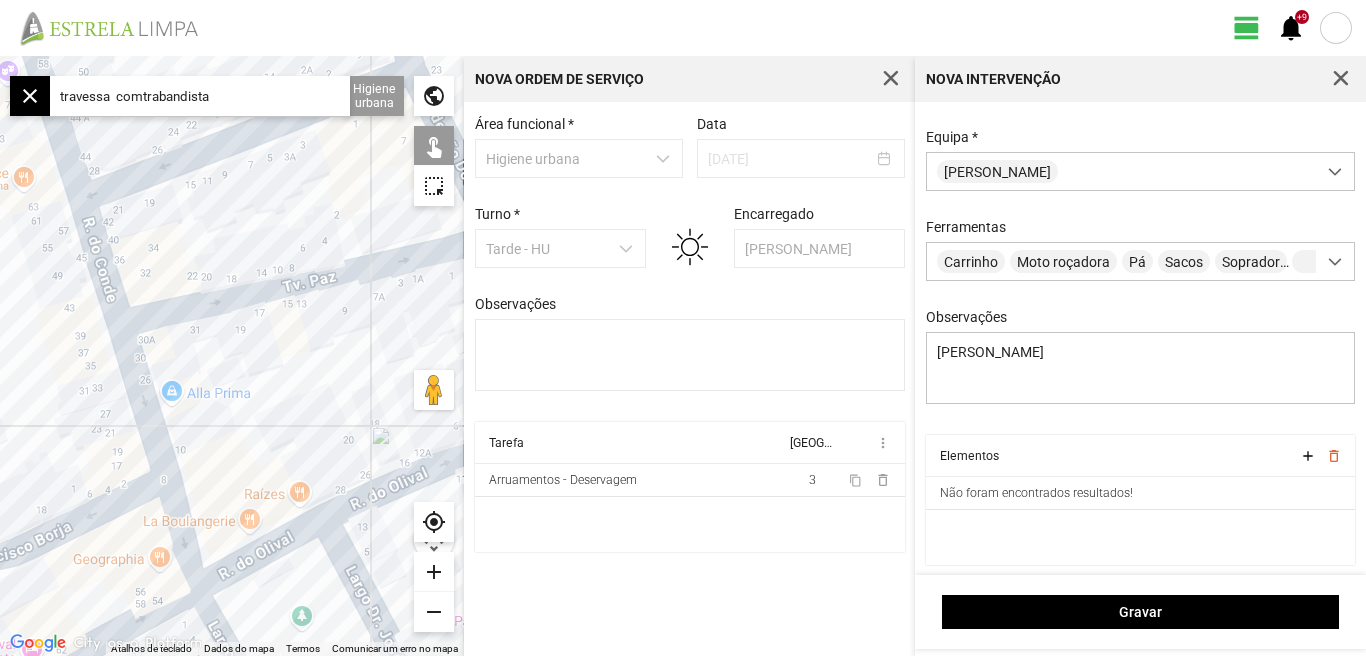 type on "[STREET_ADDRESS]" 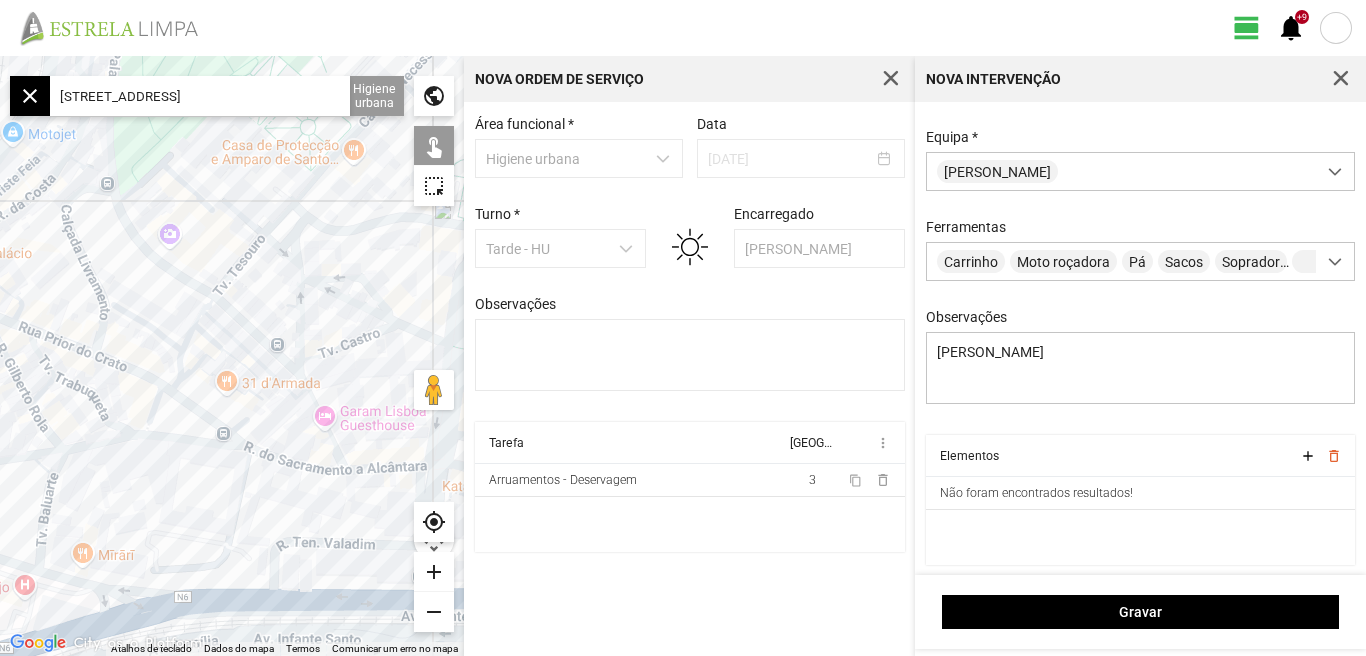 click on "add" 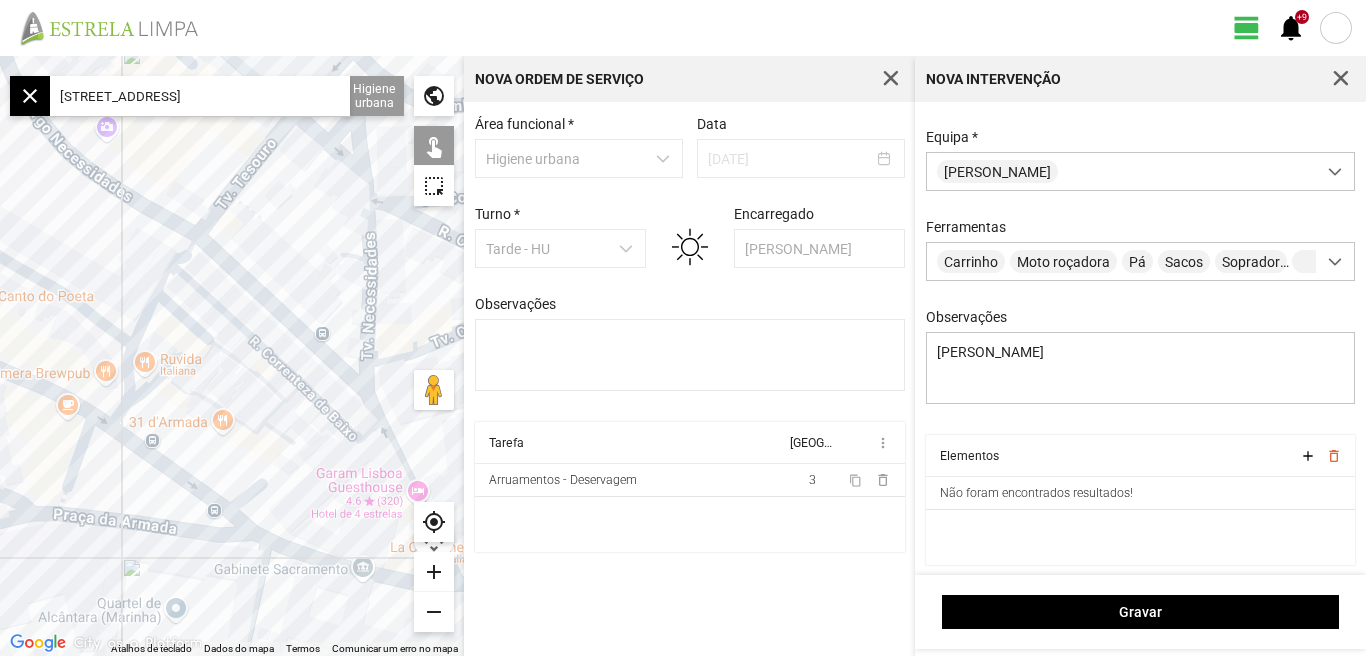 click on "add" 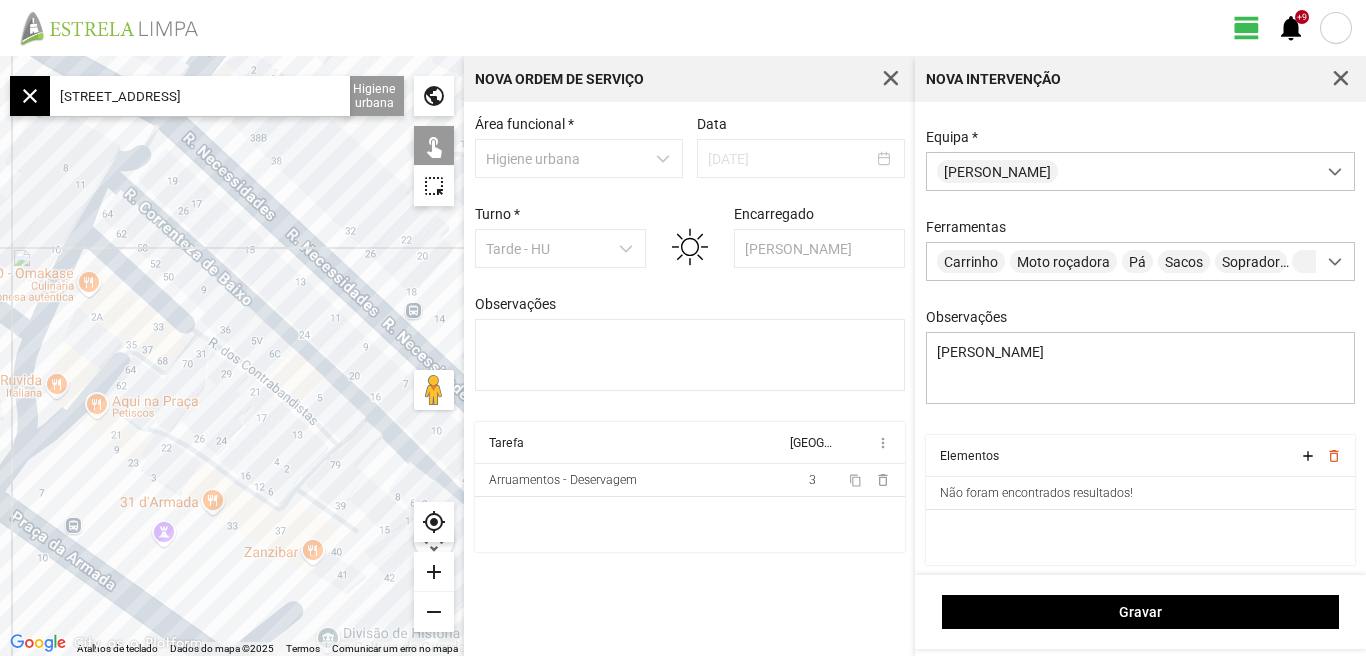 click on "Para navegar, prima as teclas de seta." 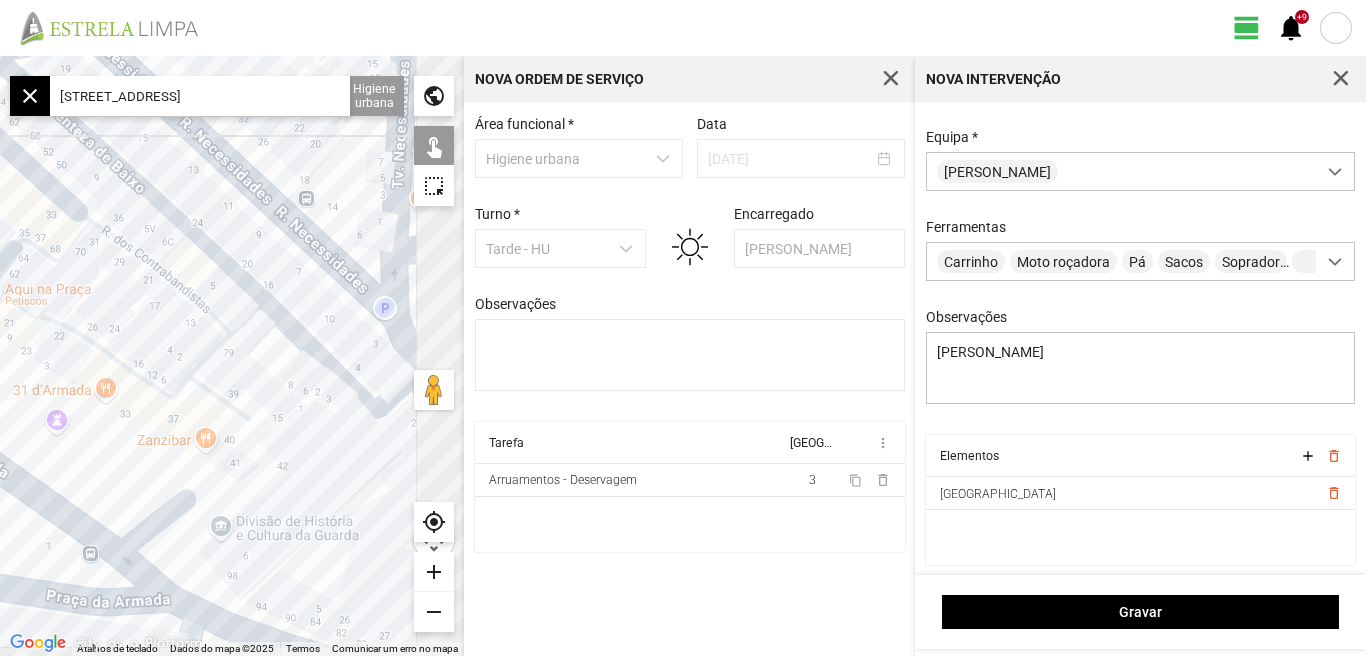 drag, startPoint x: 349, startPoint y: 501, endPoint x: 241, endPoint y: 382, distance: 160.70158 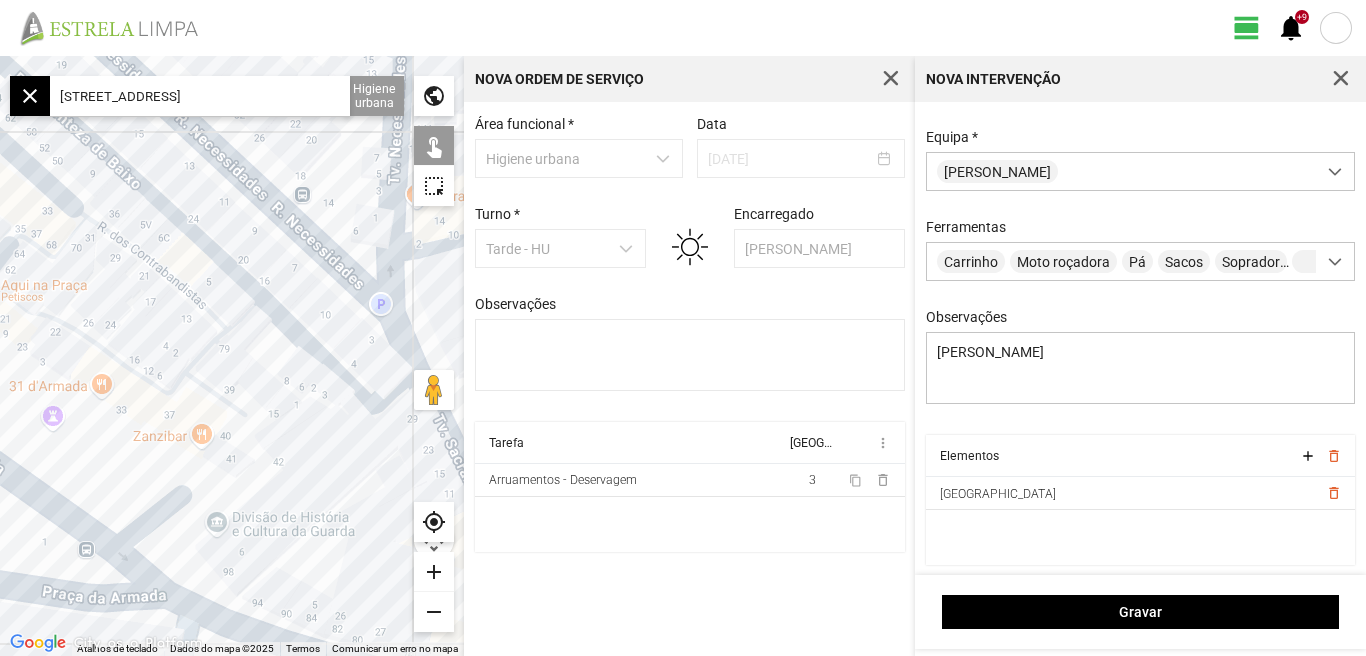 click on "Para navegar, prima as teclas de seta." 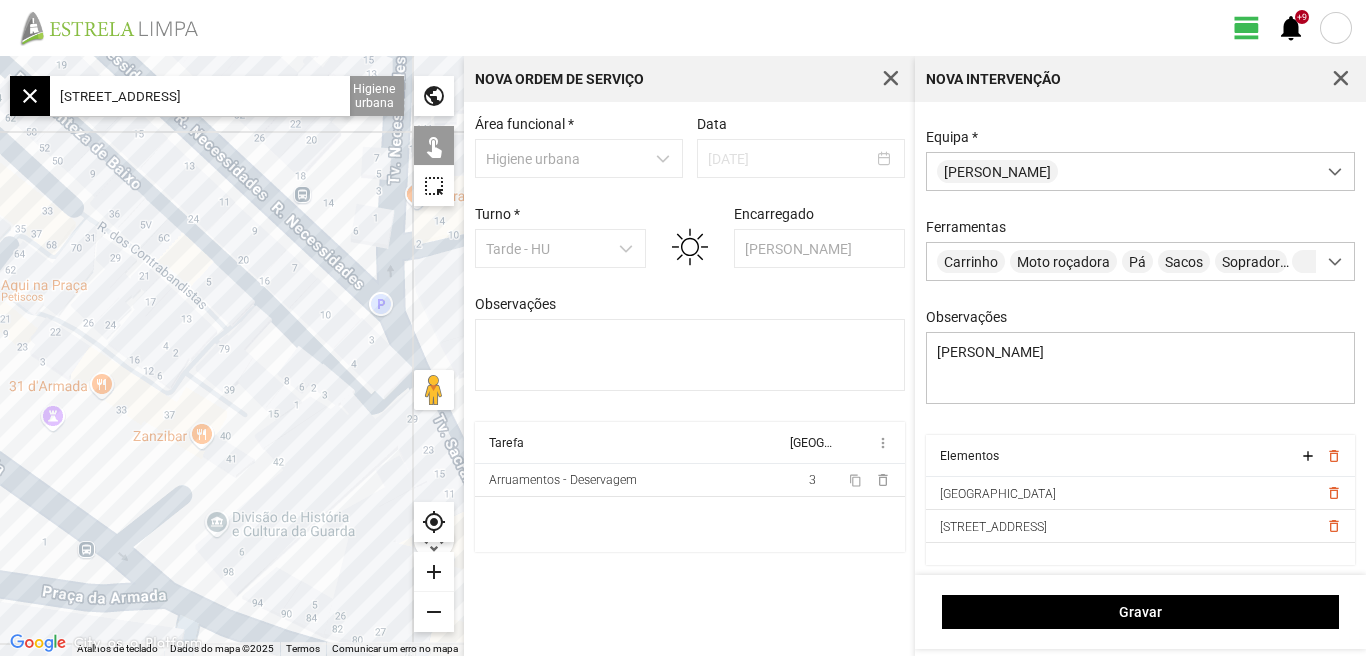 click on "add" 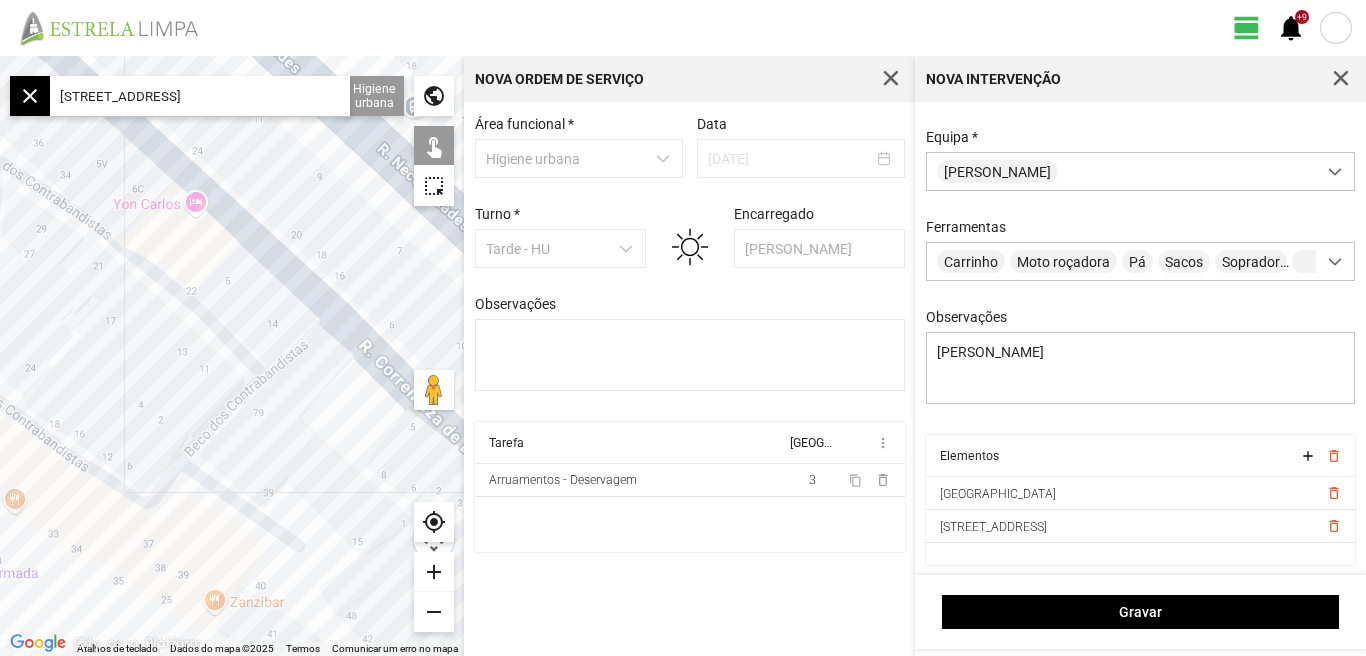drag, startPoint x: 283, startPoint y: 429, endPoint x: 332, endPoint y: 494, distance: 81.400246 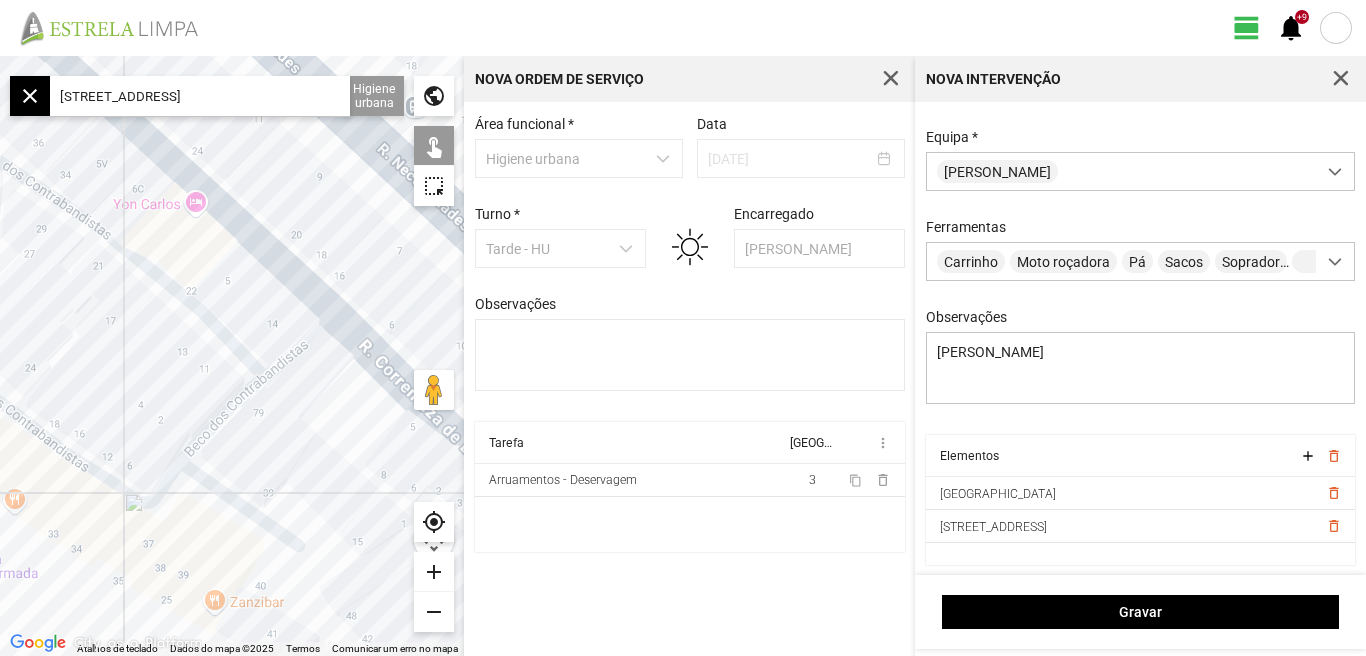 click on "Para navegar, prima as teclas de seta." 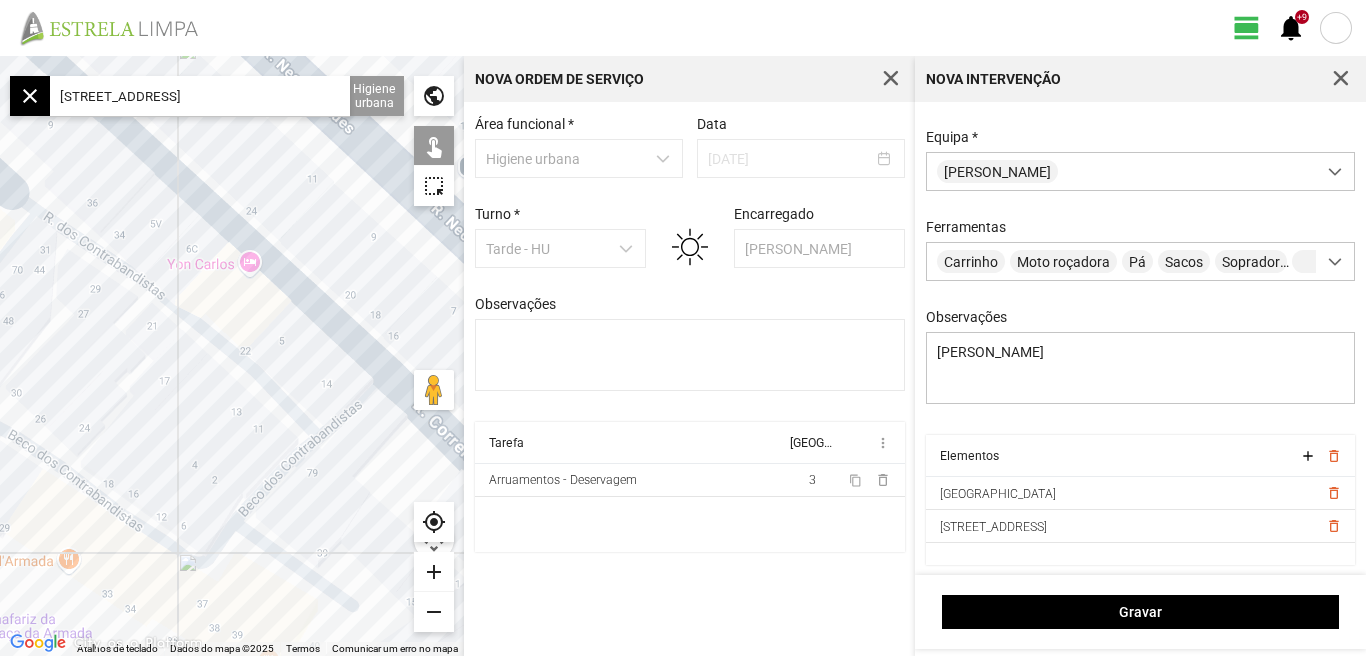 drag, startPoint x: 134, startPoint y: 397, endPoint x: 229, endPoint y: 465, distance: 116.82893 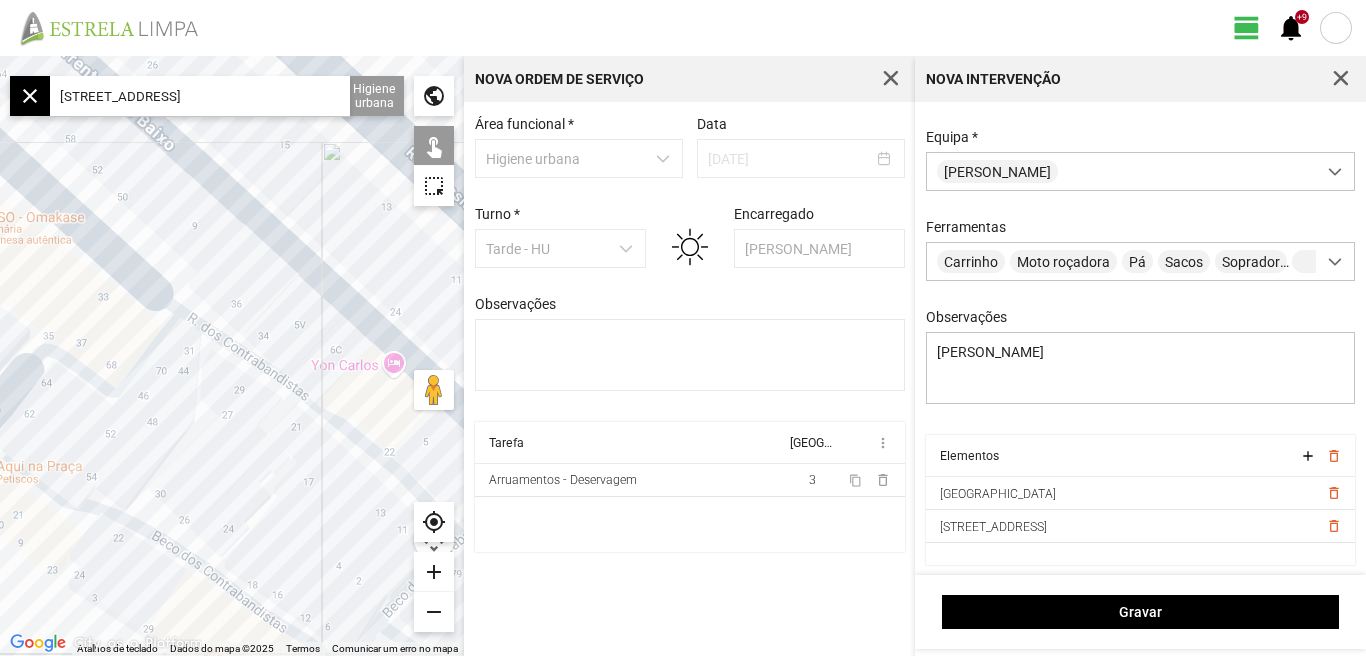 drag, startPoint x: 227, startPoint y: 463, endPoint x: 223, endPoint y: 447, distance: 16.492422 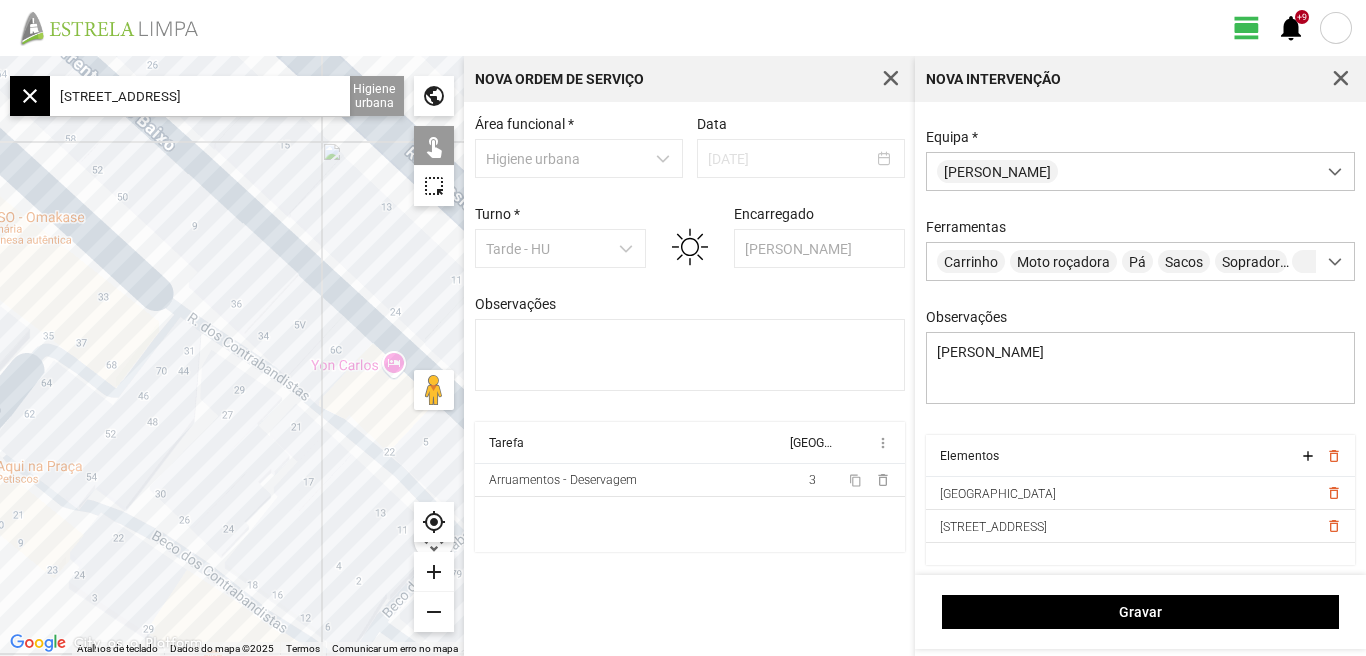 click on "Para navegar, prima as teclas de seta." 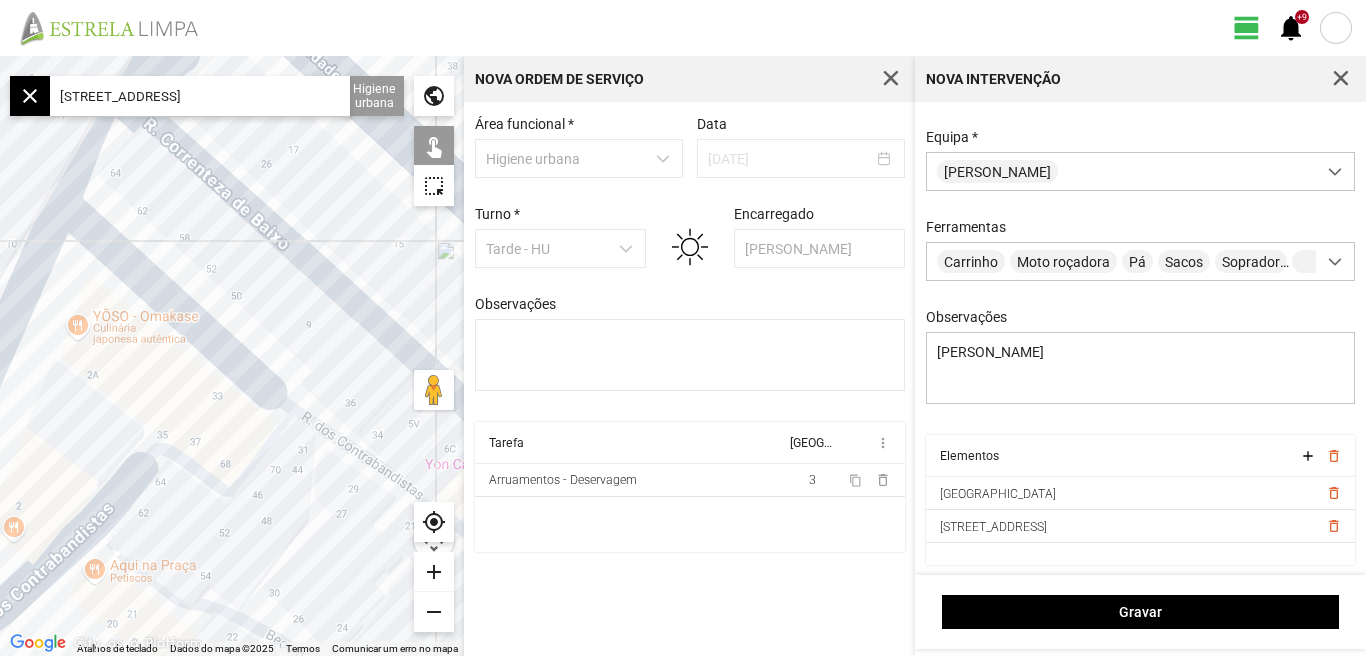 drag, startPoint x: 189, startPoint y: 364, endPoint x: 197, endPoint y: 372, distance: 11.313708 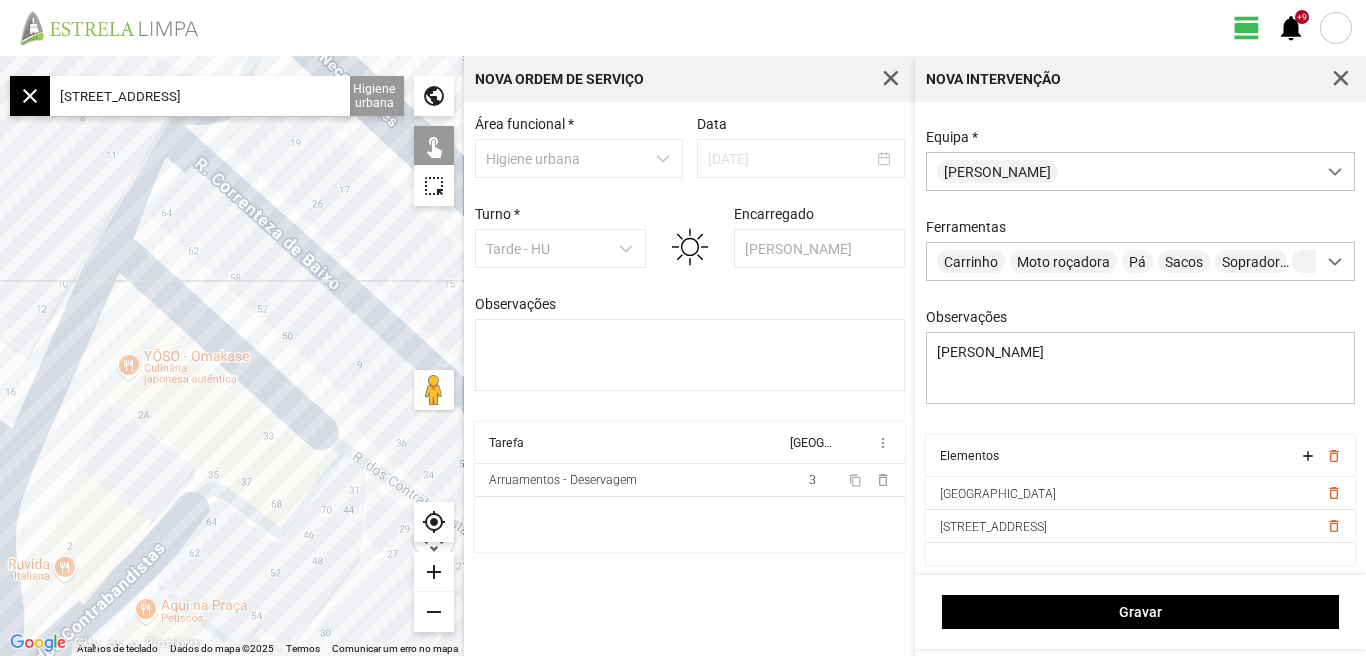 click on "Para navegar, prima as teclas de seta." 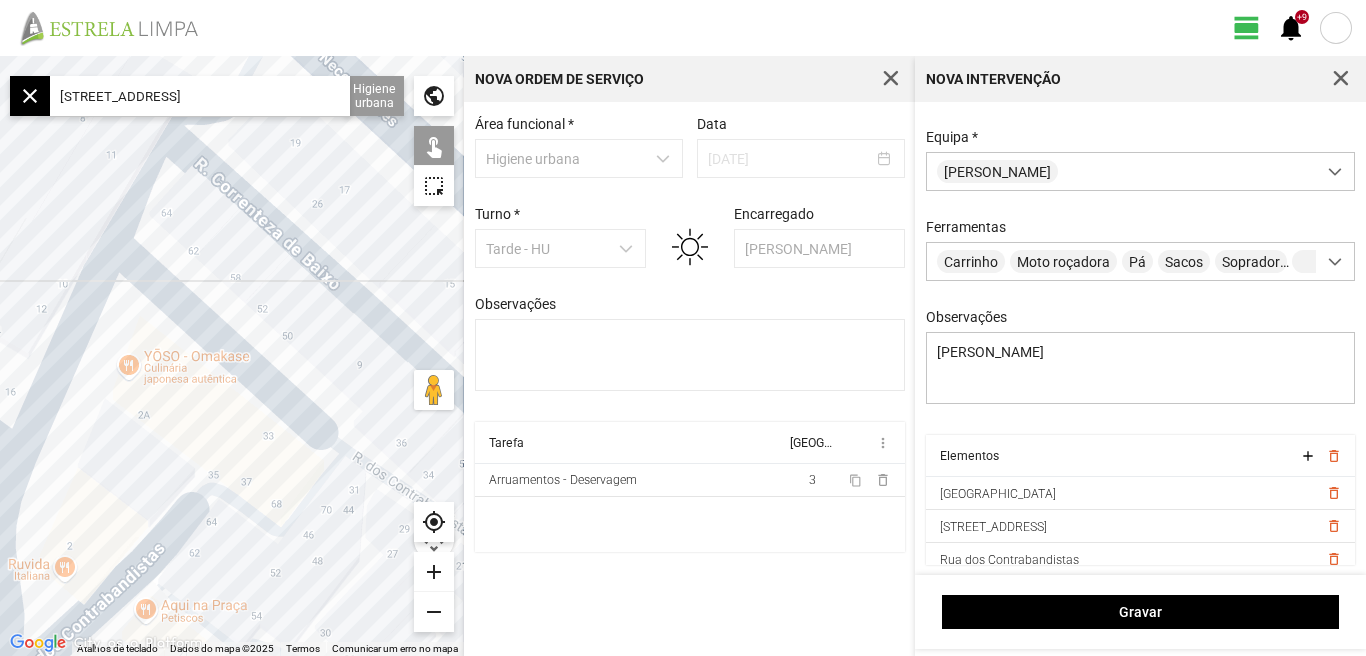 drag, startPoint x: 230, startPoint y: 434, endPoint x: 127, endPoint y: 325, distance: 149.96666 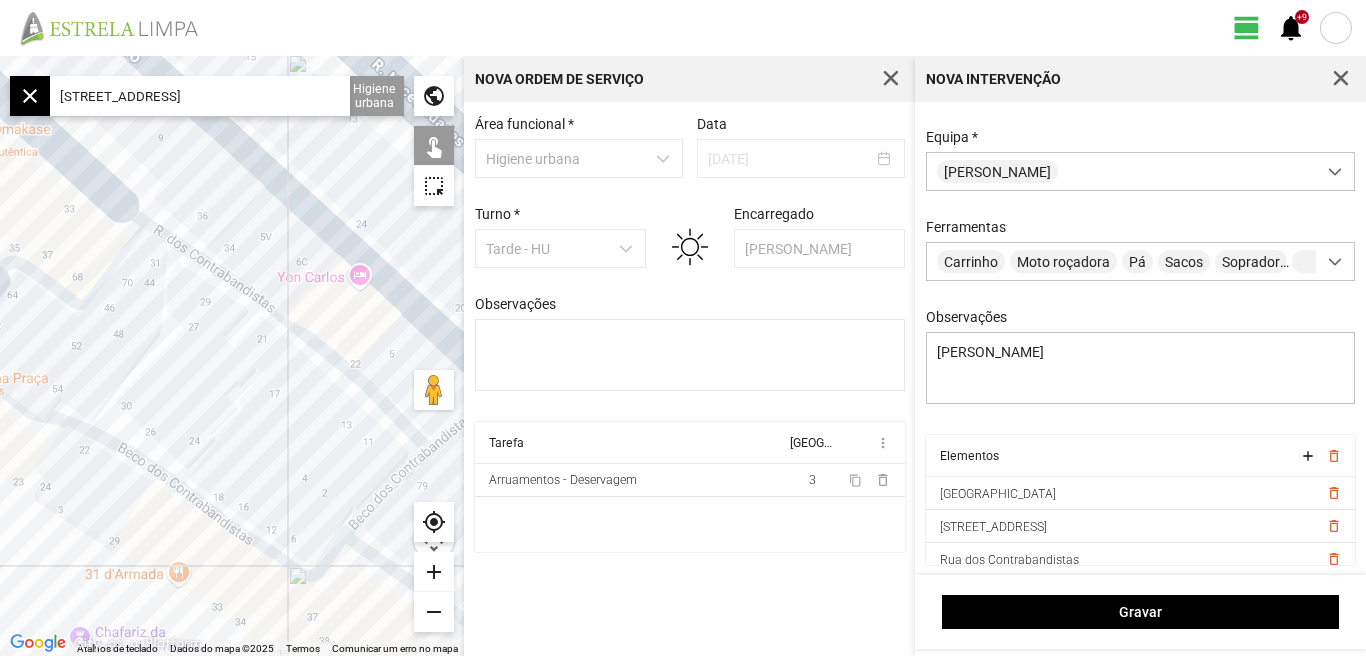 click on "Para navegar, prima as teclas de seta." 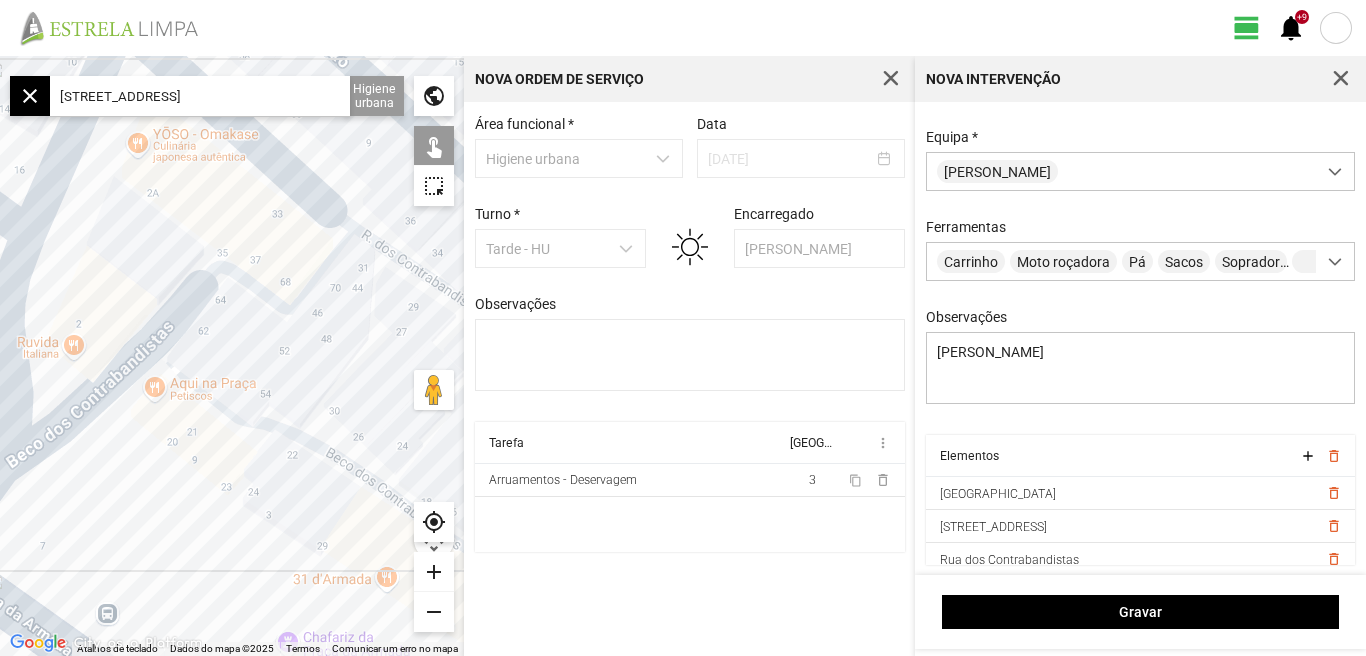drag, startPoint x: 134, startPoint y: 327, endPoint x: 356, endPoint y: 334, distance: 222.11034 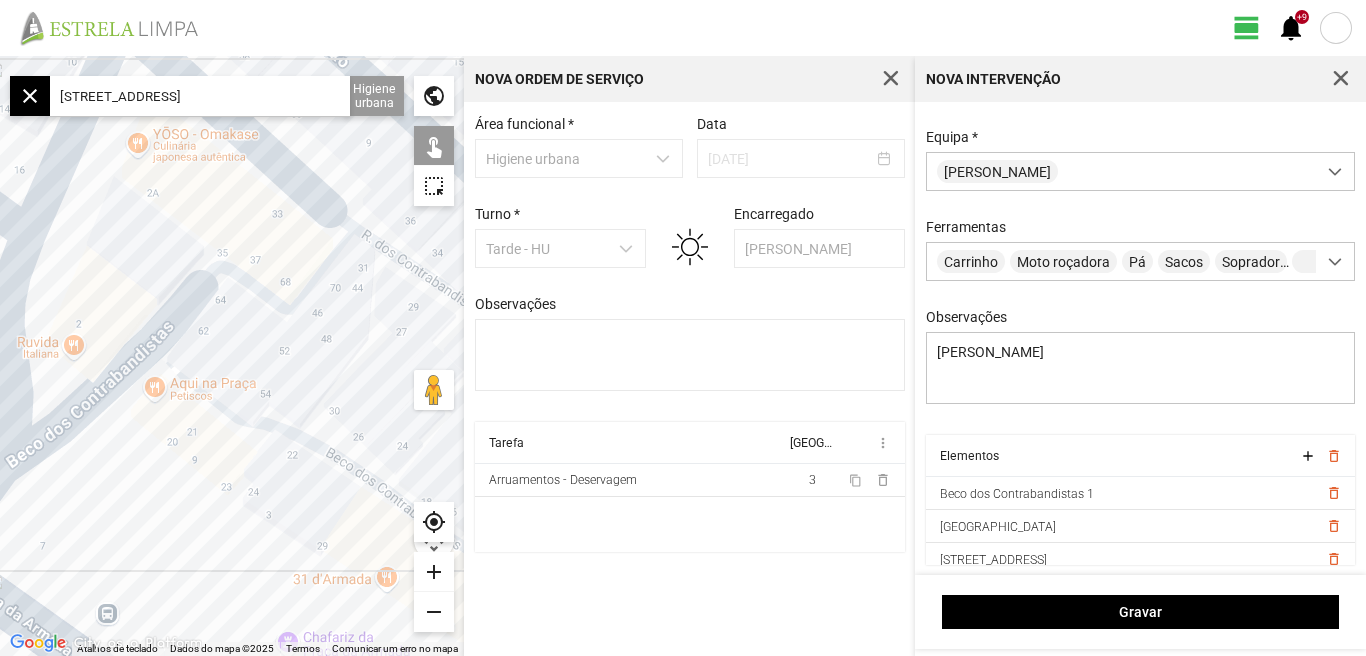 drag, startPoint x: 300, startPoint y: 375, endPoint x: 215, endPoint y: 315, distance: 104.04326 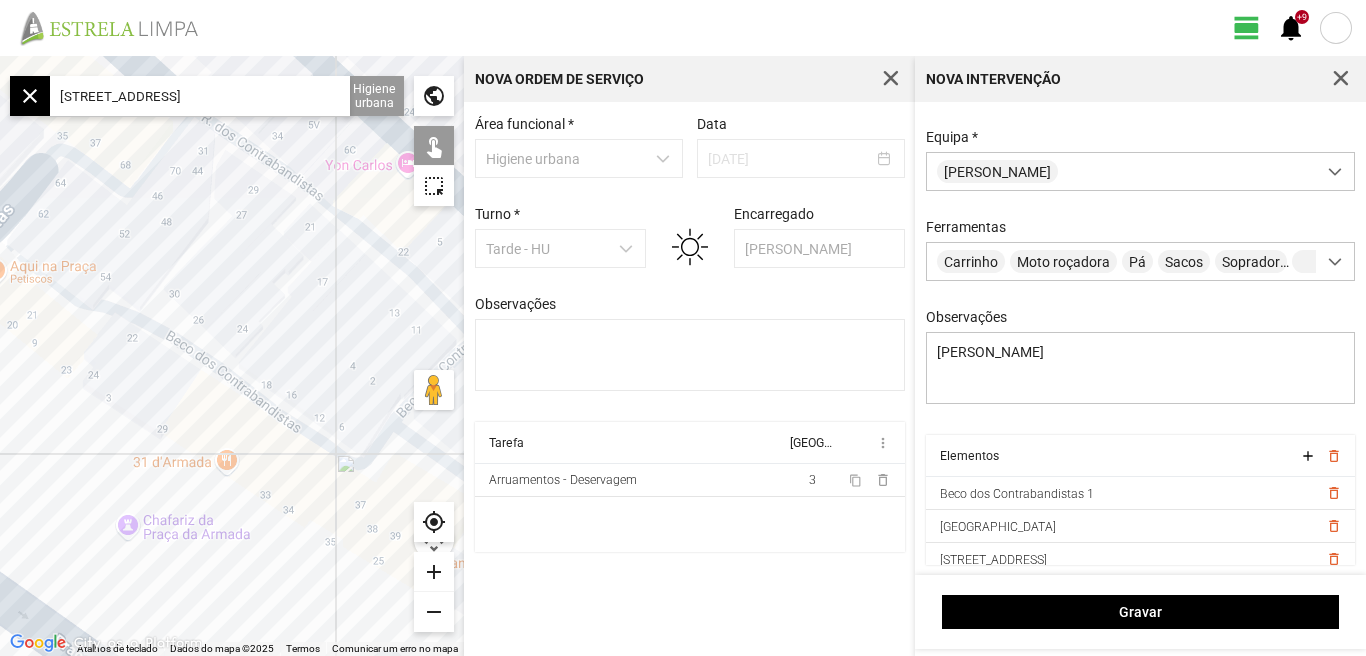scroll, scrollTop: 77, scrollLeft: 0, axis: vertical 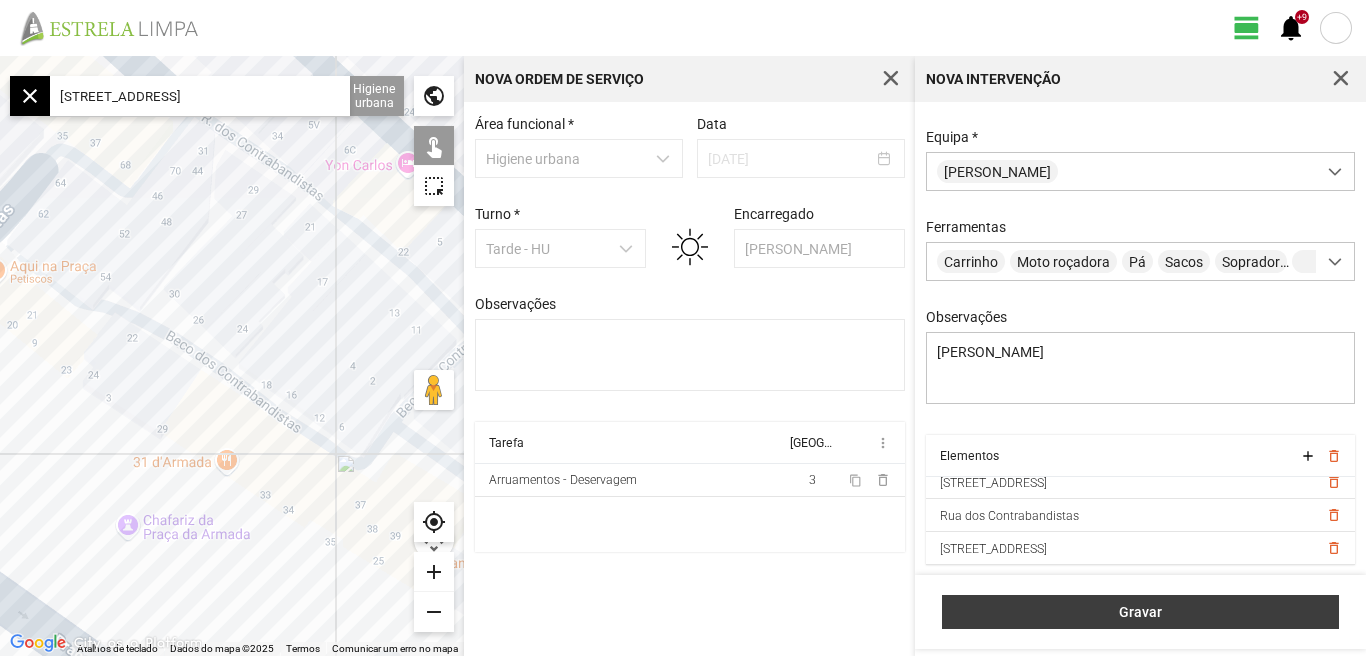 click on "Gravar" at bounding box center (1140, 612) 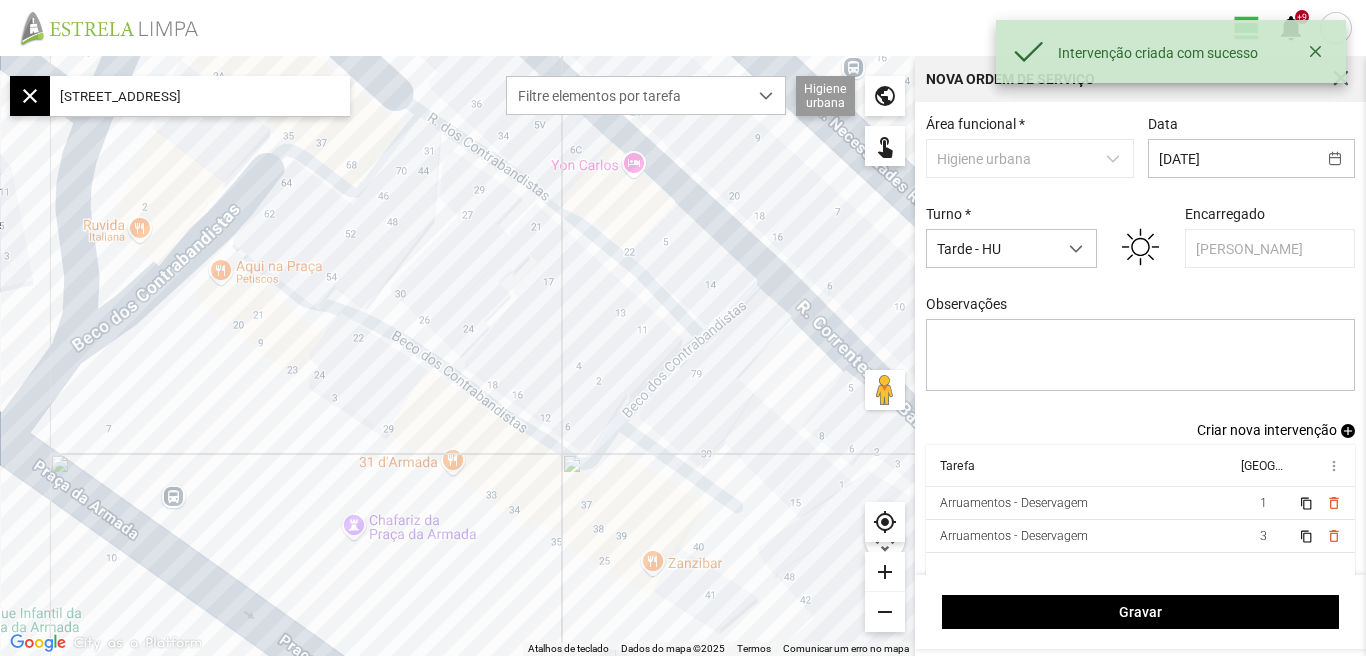 scroll, scrollTop: 17, scrollLeft: 0, axis: vertical 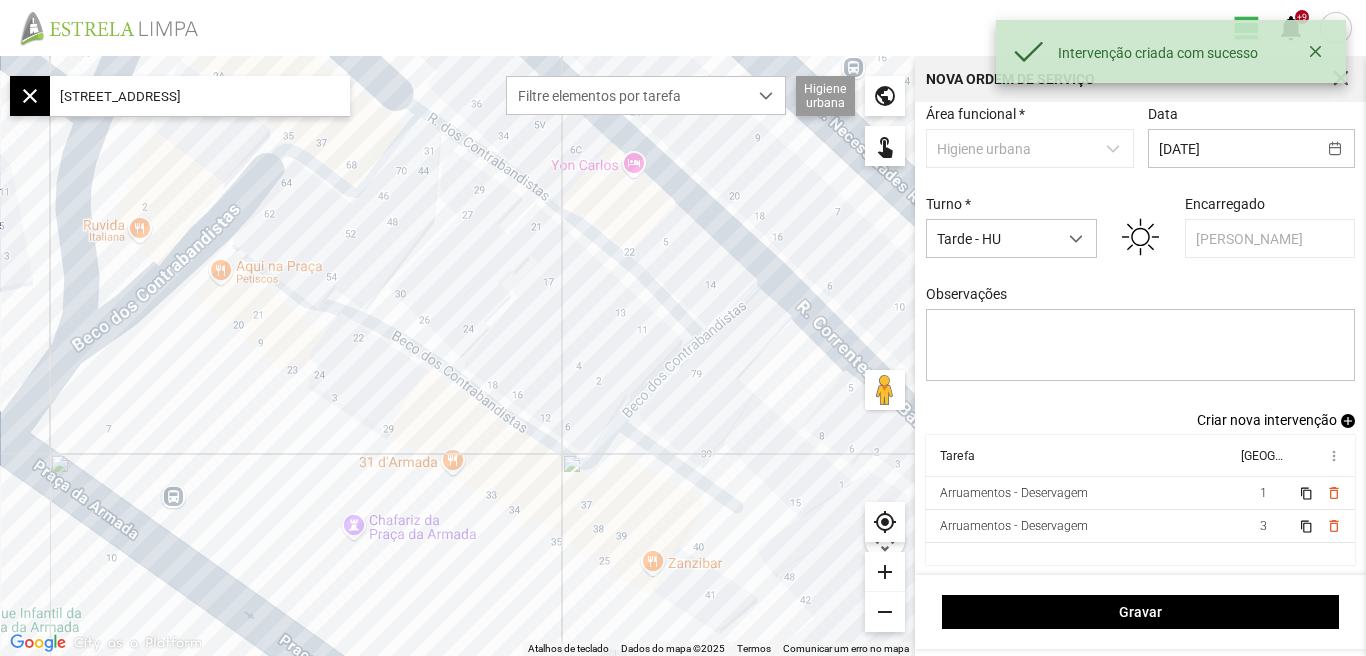 click 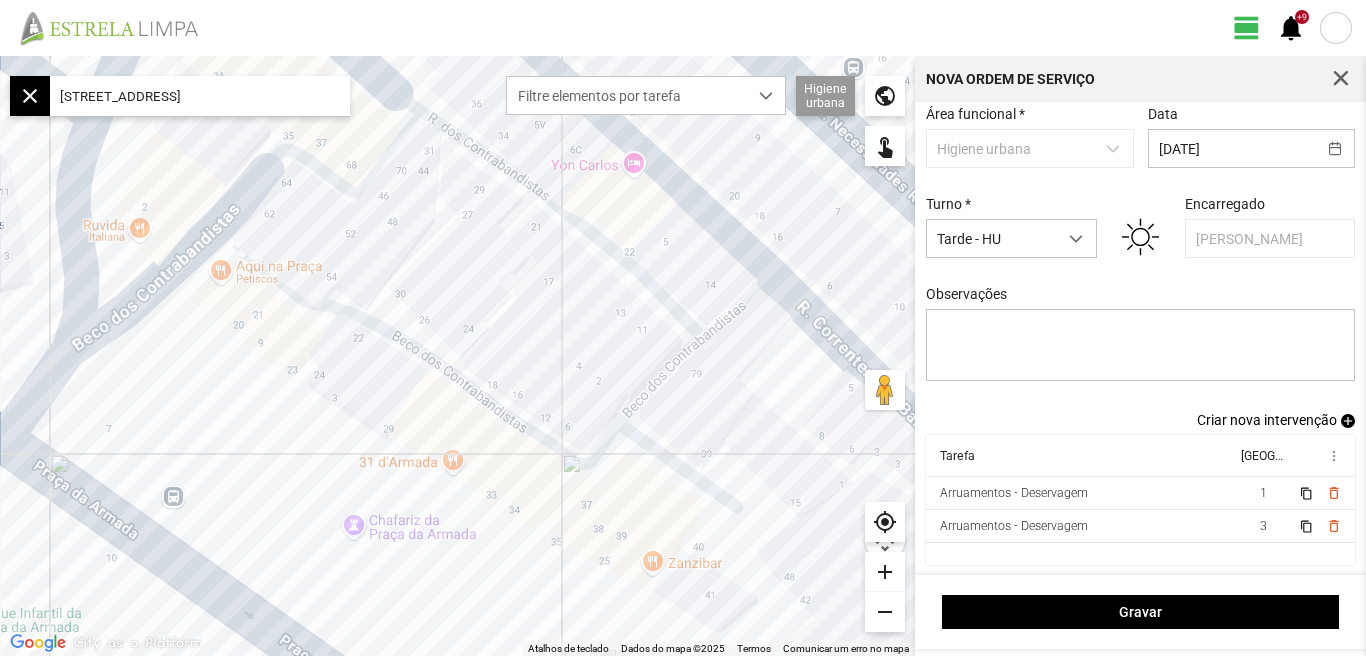 click on "Criar nova intervenção" at bounding box center (1267, 420) 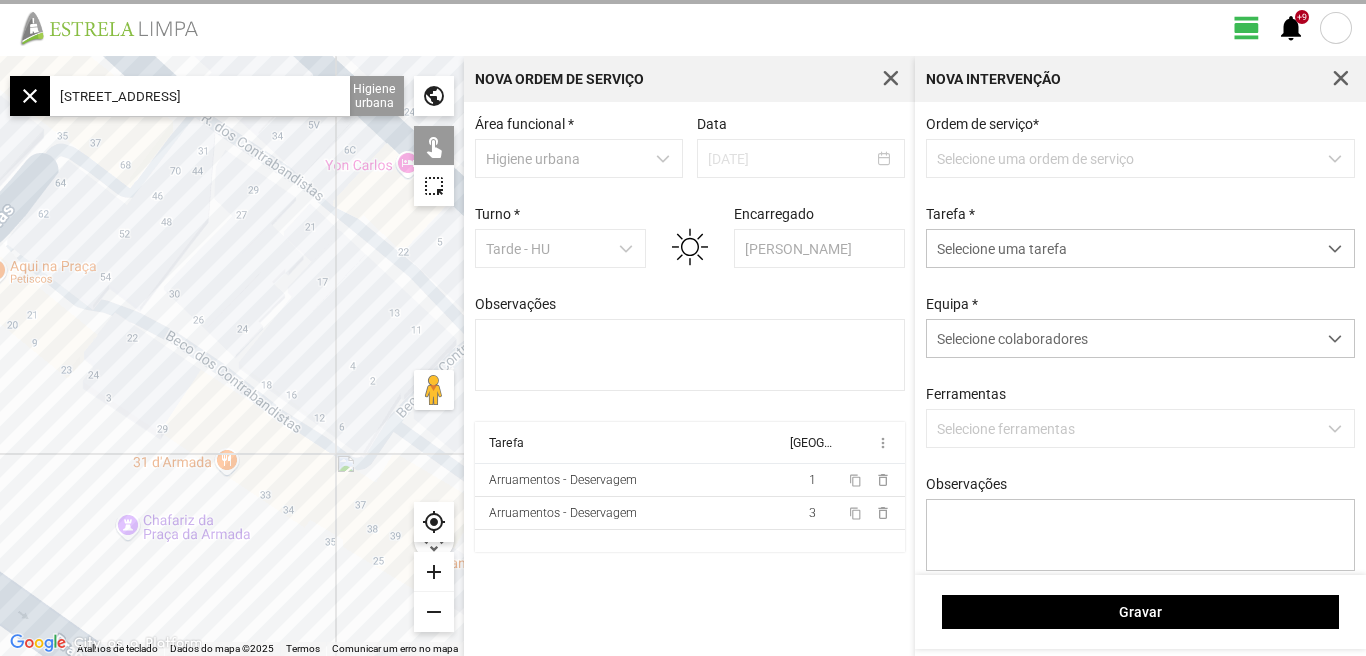 scroll, scrollTop: 0, scrollLeft: 0, axis: both 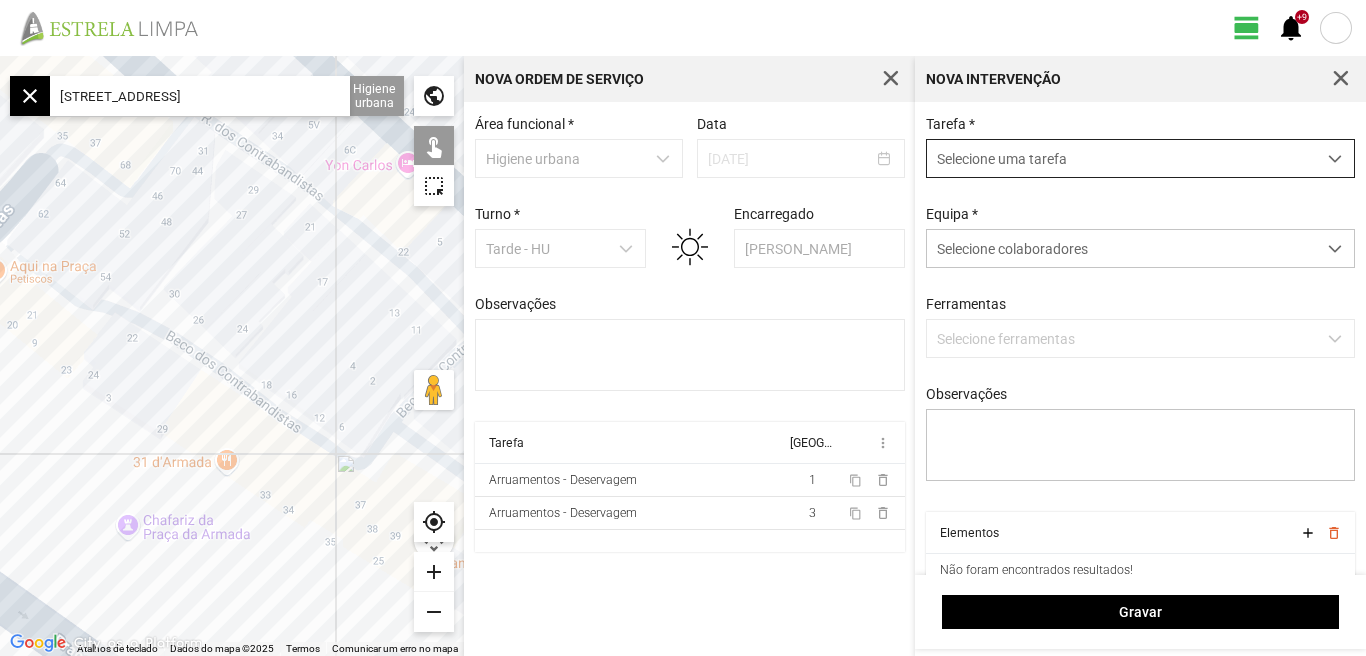click at bounding box center [1335, 159] 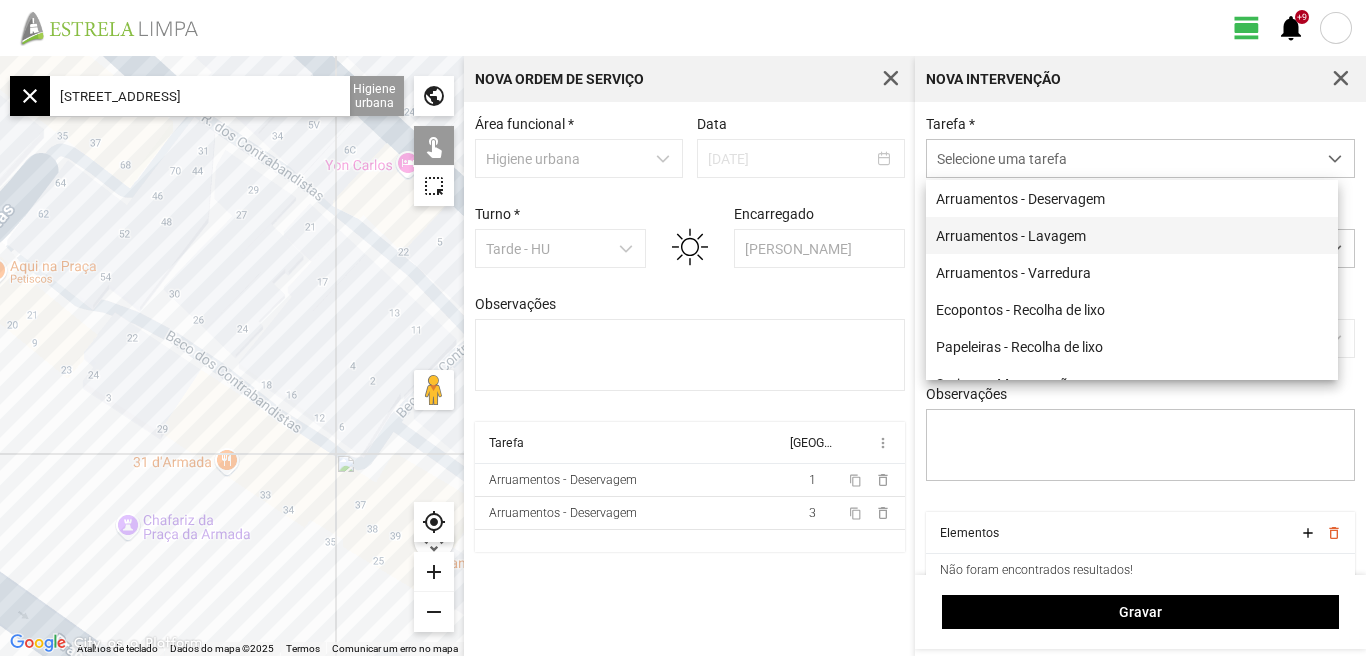 click on "Arruamentos - Lavagem" at bounding box center (1132, 235) 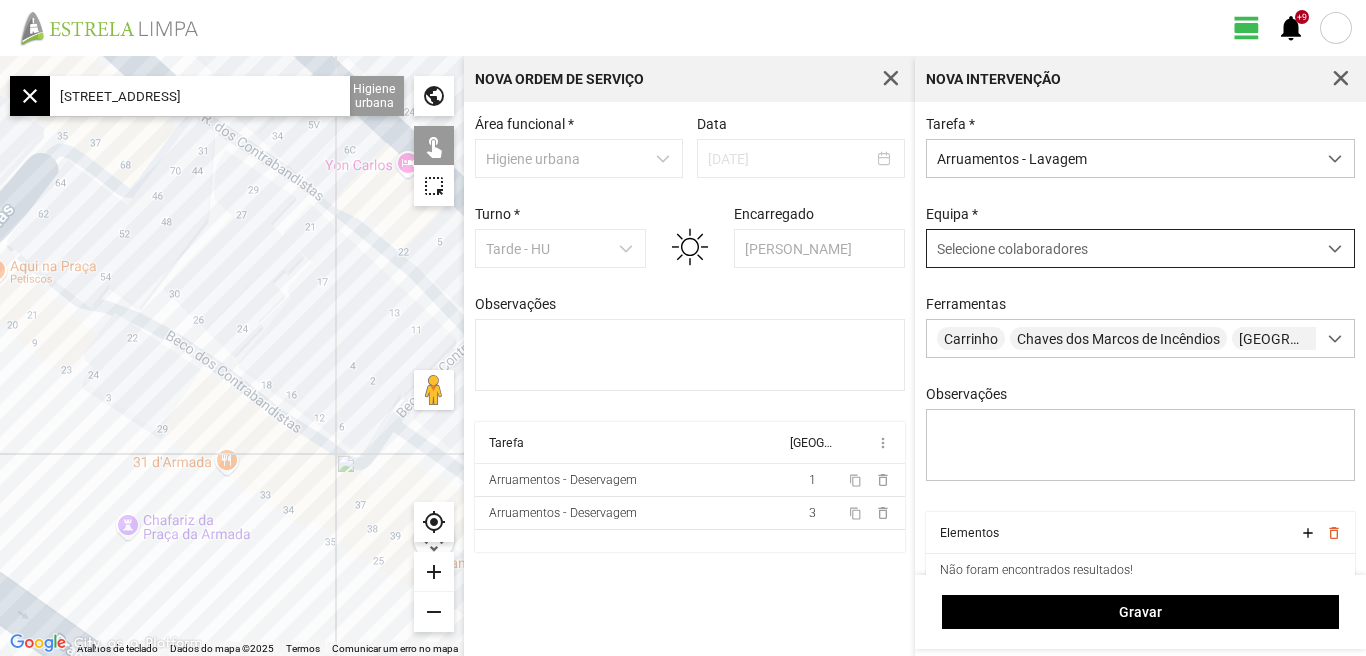 click at bounding box center (1335, 249) 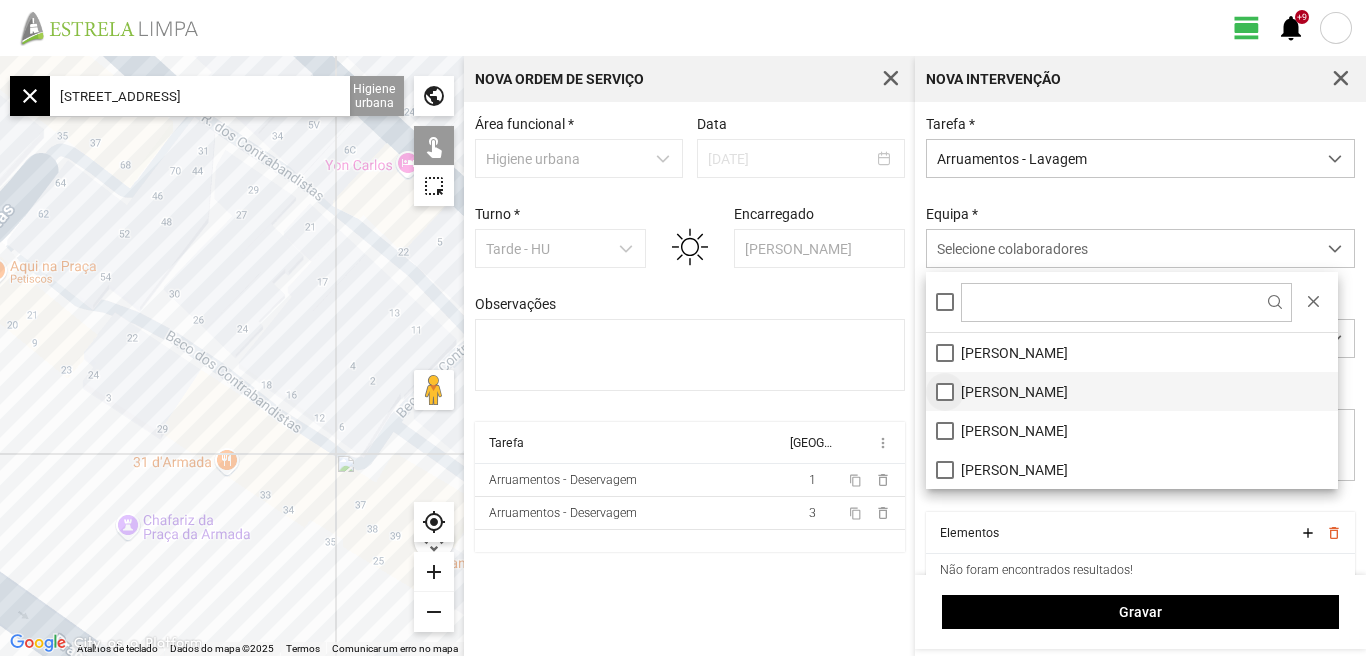 click on "[PERSON_NAME]" at bounding box center (1132, 391) 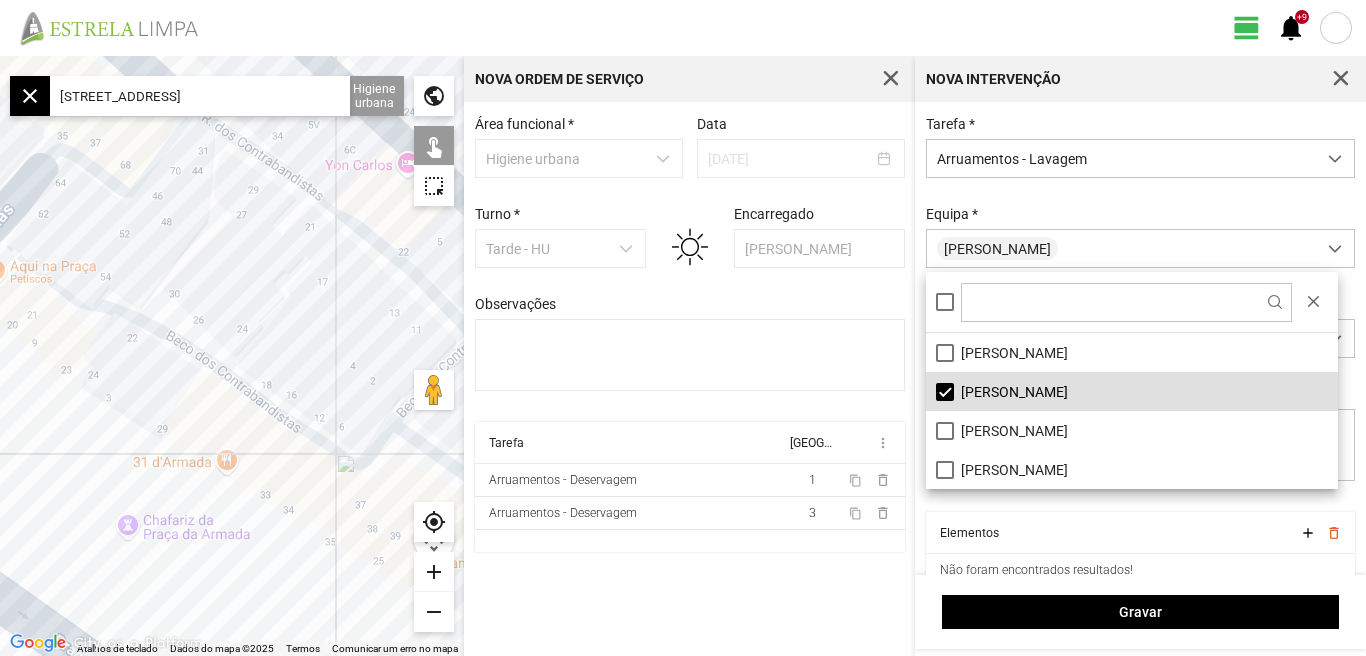 click on "Área funcional * Higiene urbana Data [DATE]   Turno * Tarde - HU Encarregado Graciete Brandão Observações Tarefa Equipa more_vert    Arruamentos - Deservagem  1 content_copy    delete_outline     Arruamentos - Deservagem  3 content_copy    delete_outline" at bounding box center (689, 379) 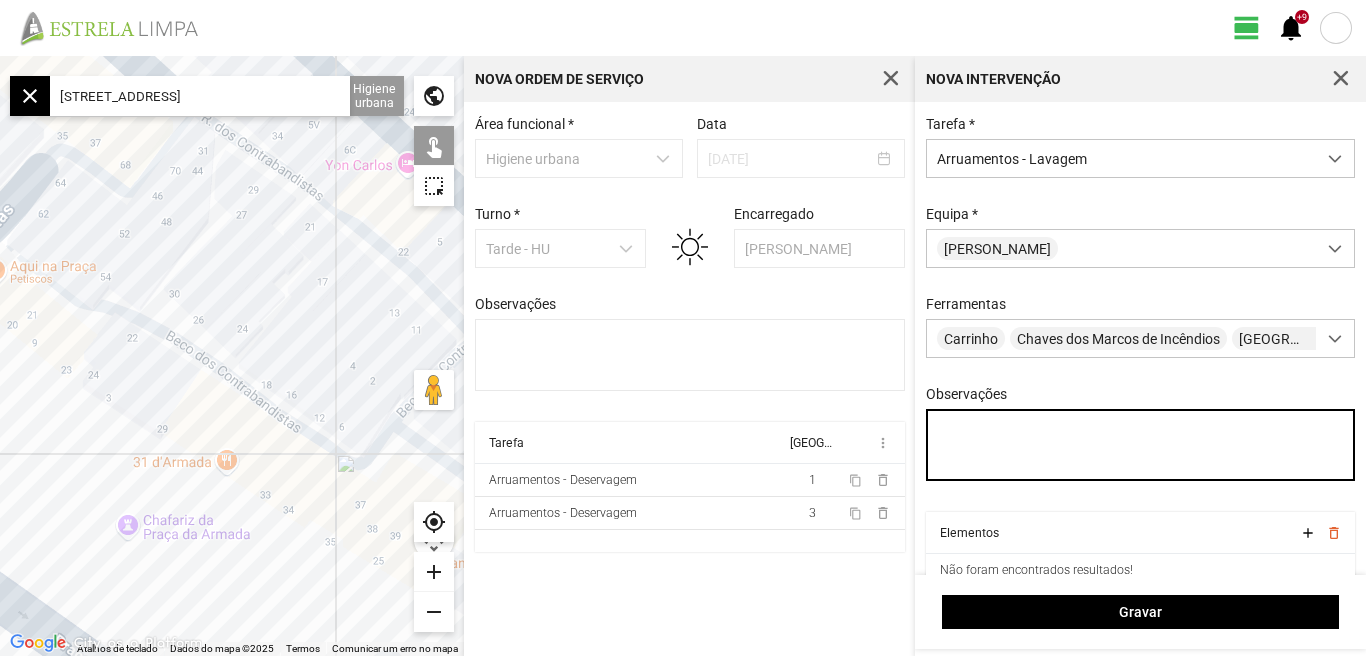 click on "Observações" at bounding box center (1141, 445) 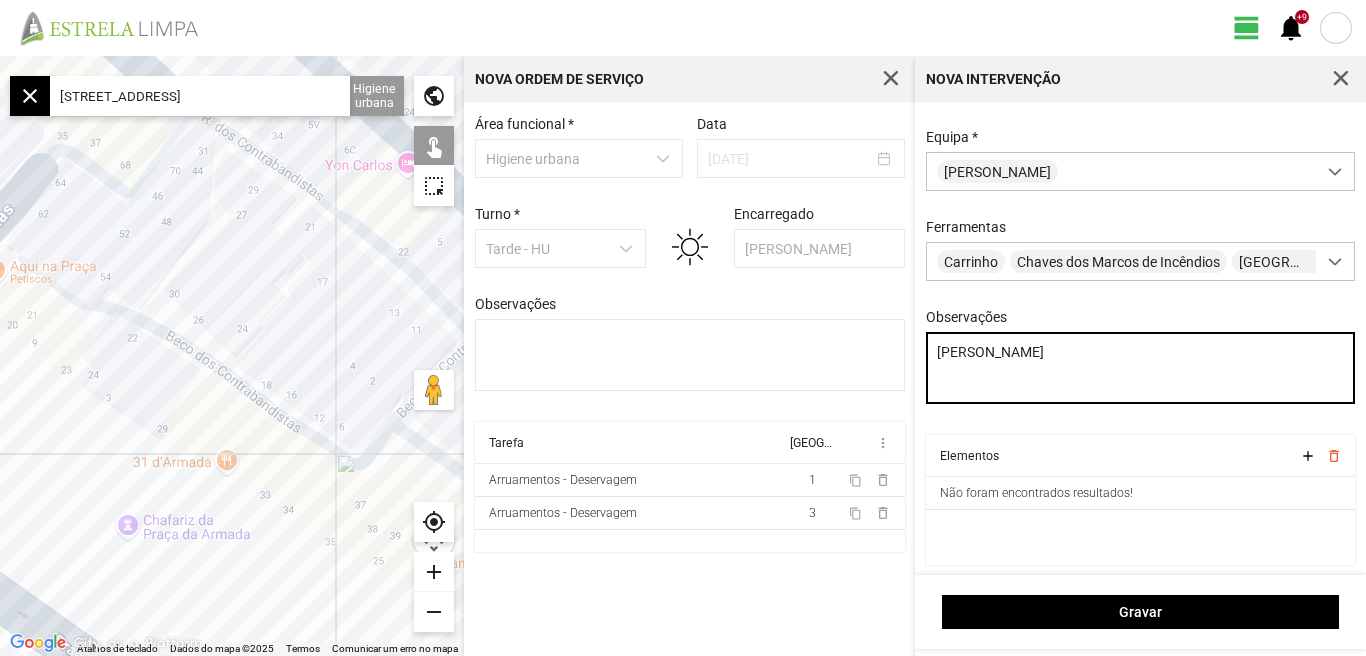 scroll, scrollTop: 85, scrollLeft: 0, axis: vertical 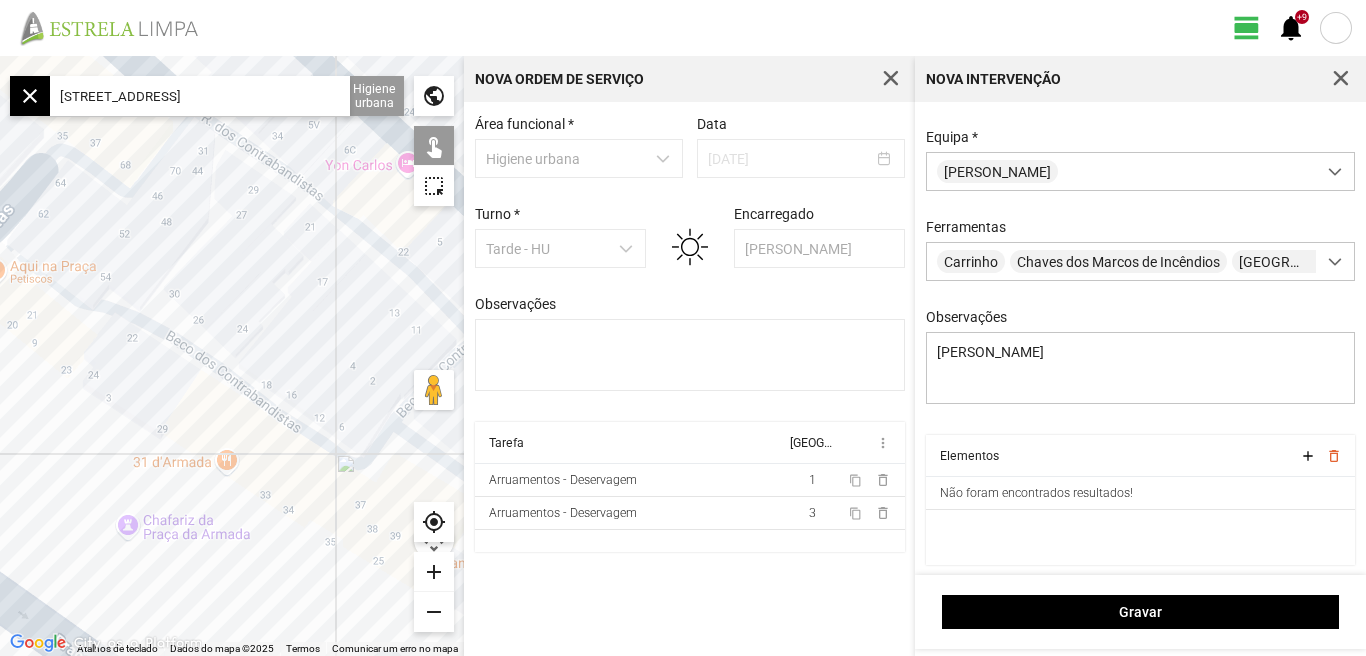 click on "[STREET_ADDRESS]" 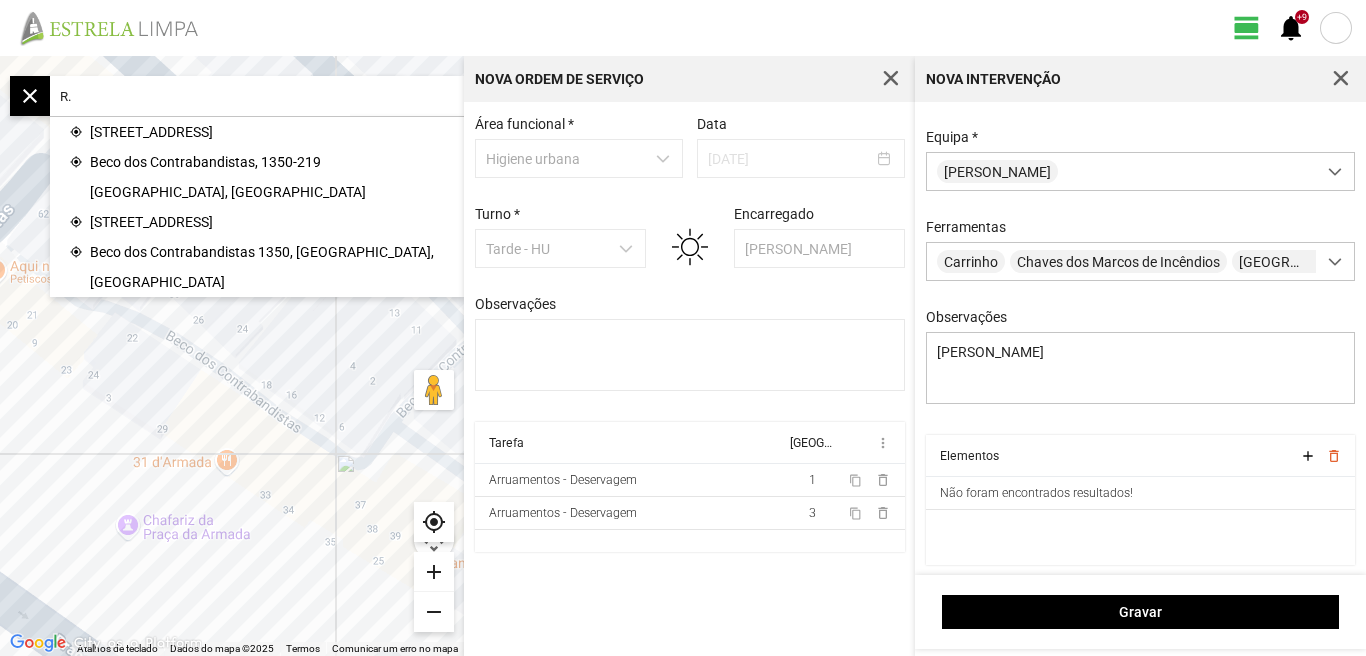 type on "R" 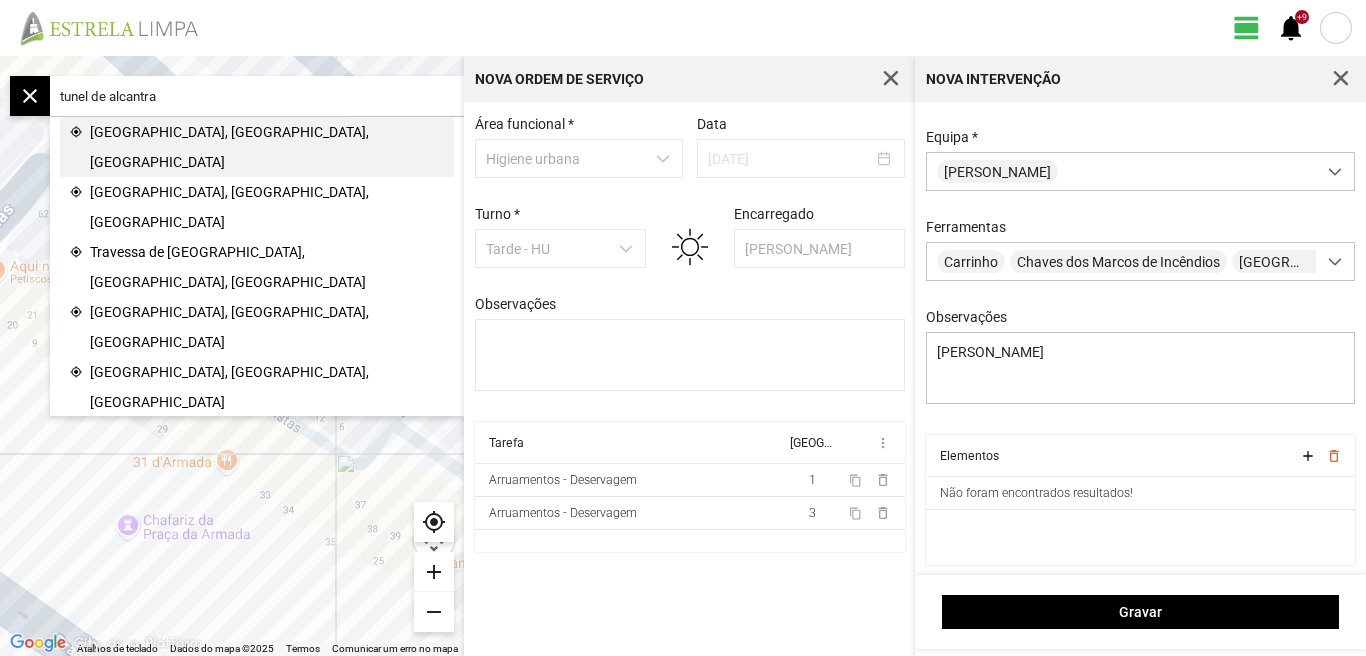 click on "[GEOGRAPHIC_DATA], [GEOGRAPHIC_DATA], [GEOGRAPHIC_DATA]" 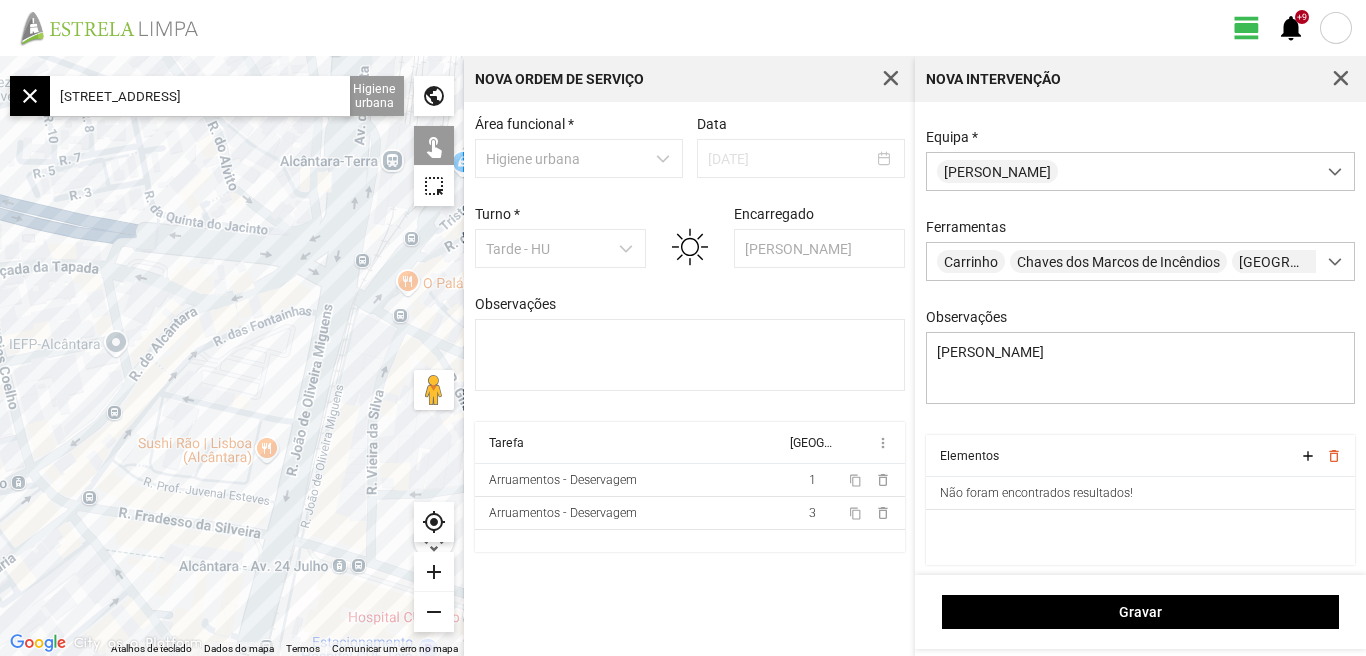 drag, startPoint x: 211, startPoint y: 355, endPoint x: 184, endPoint y: 355, distance: 27 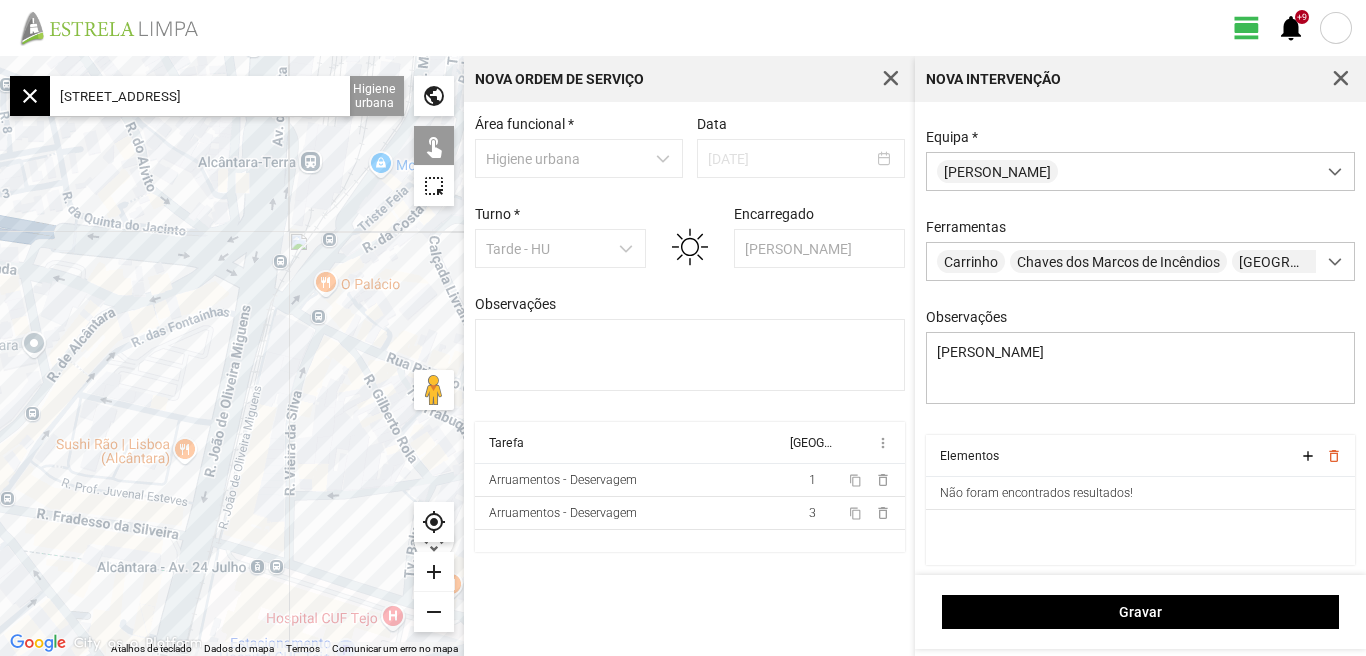 drag, startPoint x: 256, startPoint y: 311, endPoint x: 179, endPoint y: 313, distance: 77.02597 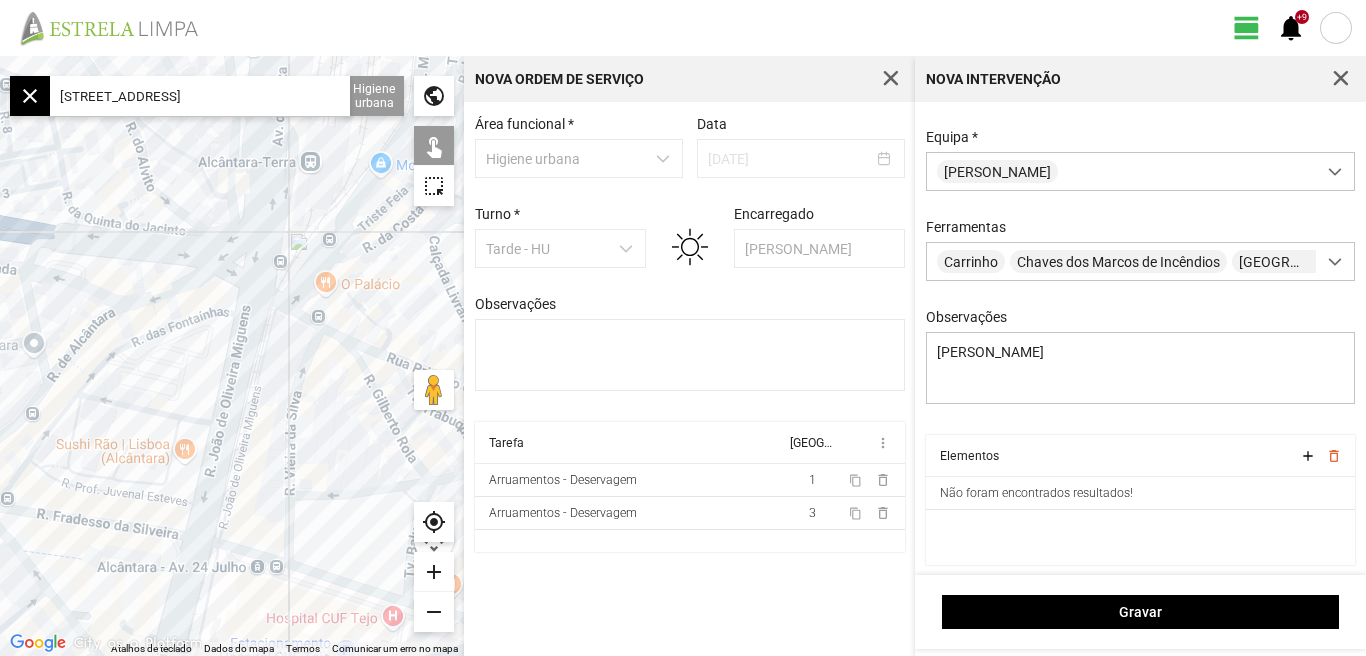 click on "Para navegar, prima as teclas de seta." 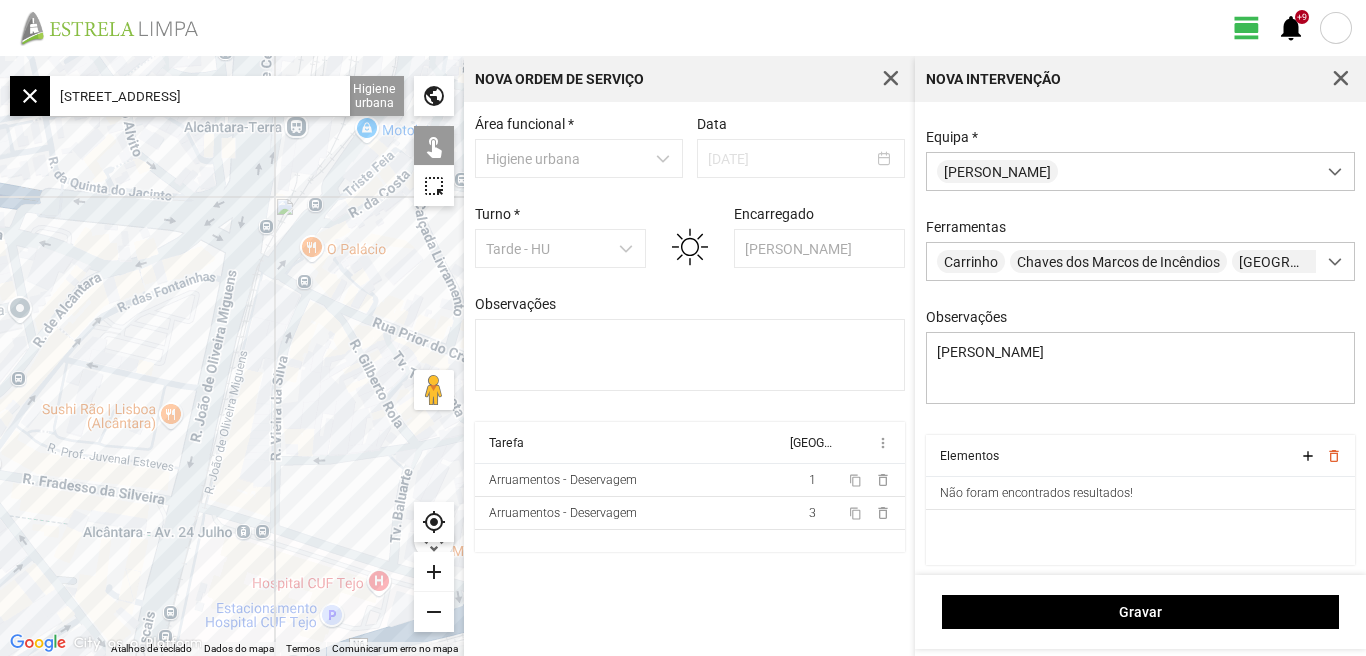 drag, startPoint x: 178, startPoint y: 338, endPoint x: 128, endPoint y: 184, distance: 161.91356 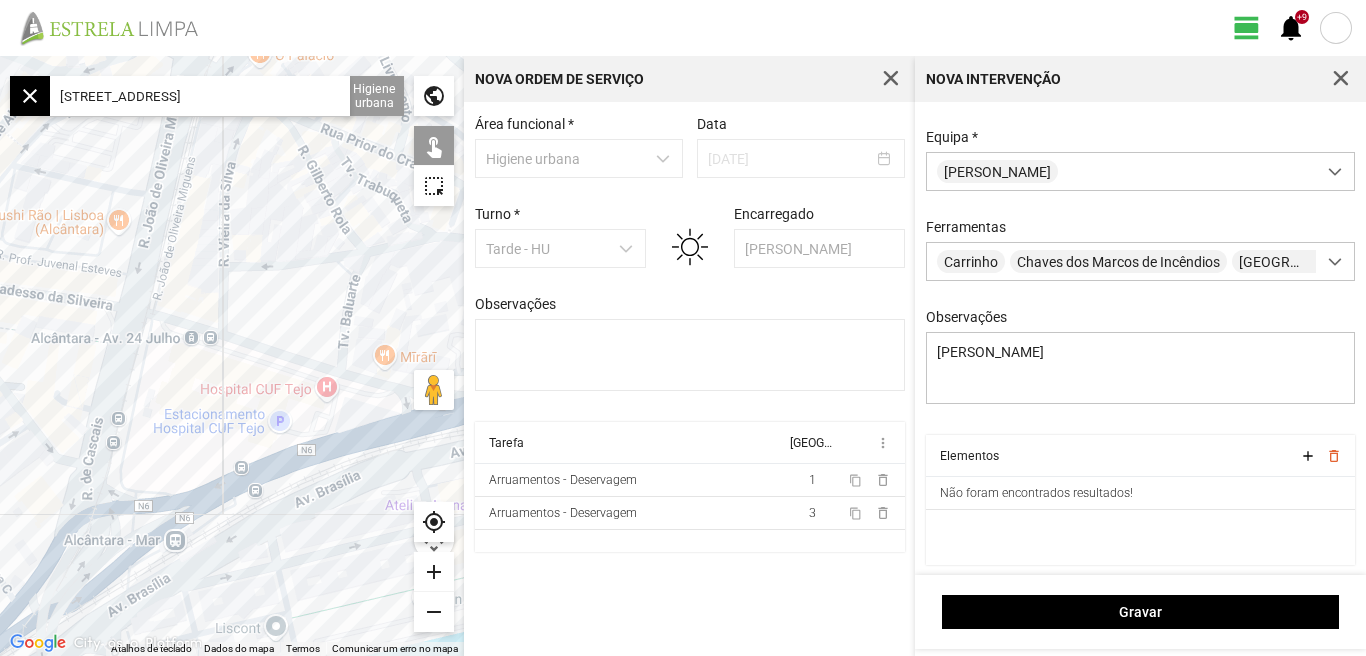 drag, startPoint x: 129, startPoint y: 314, endPoint x: 109, endPoint y: 234, distance: 82.46211 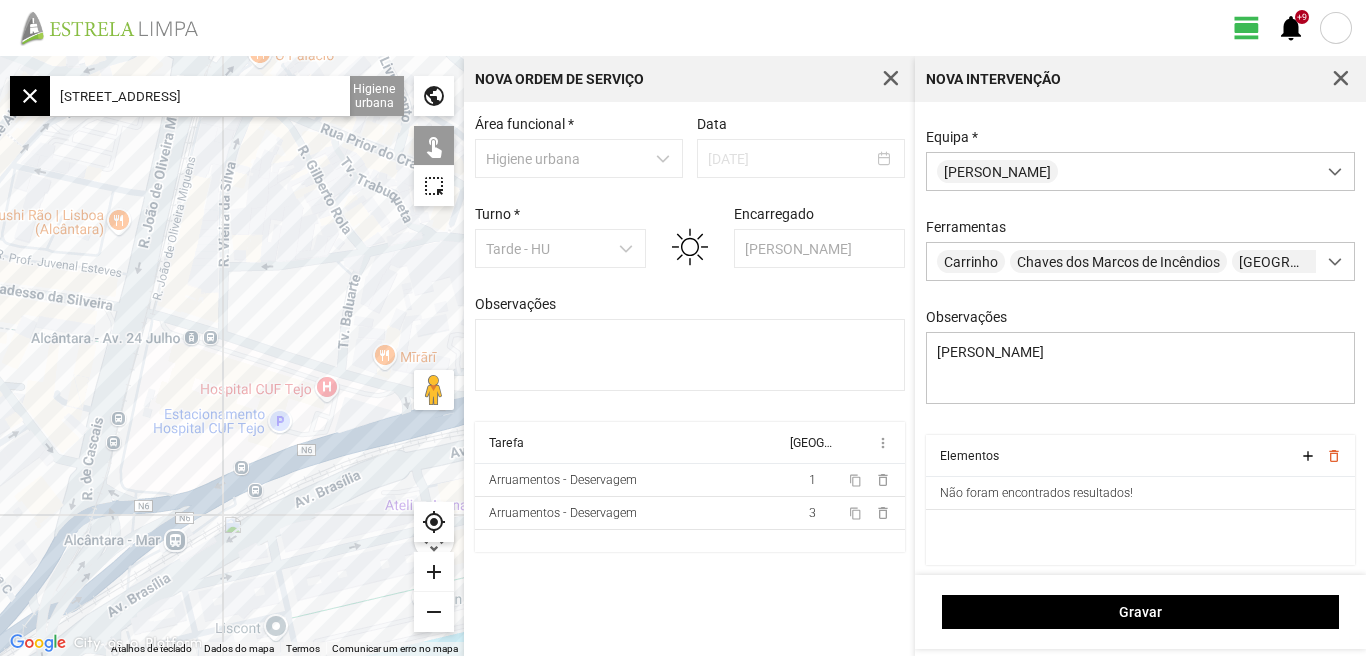 click on "Para navegar, prima as teclas de seta." 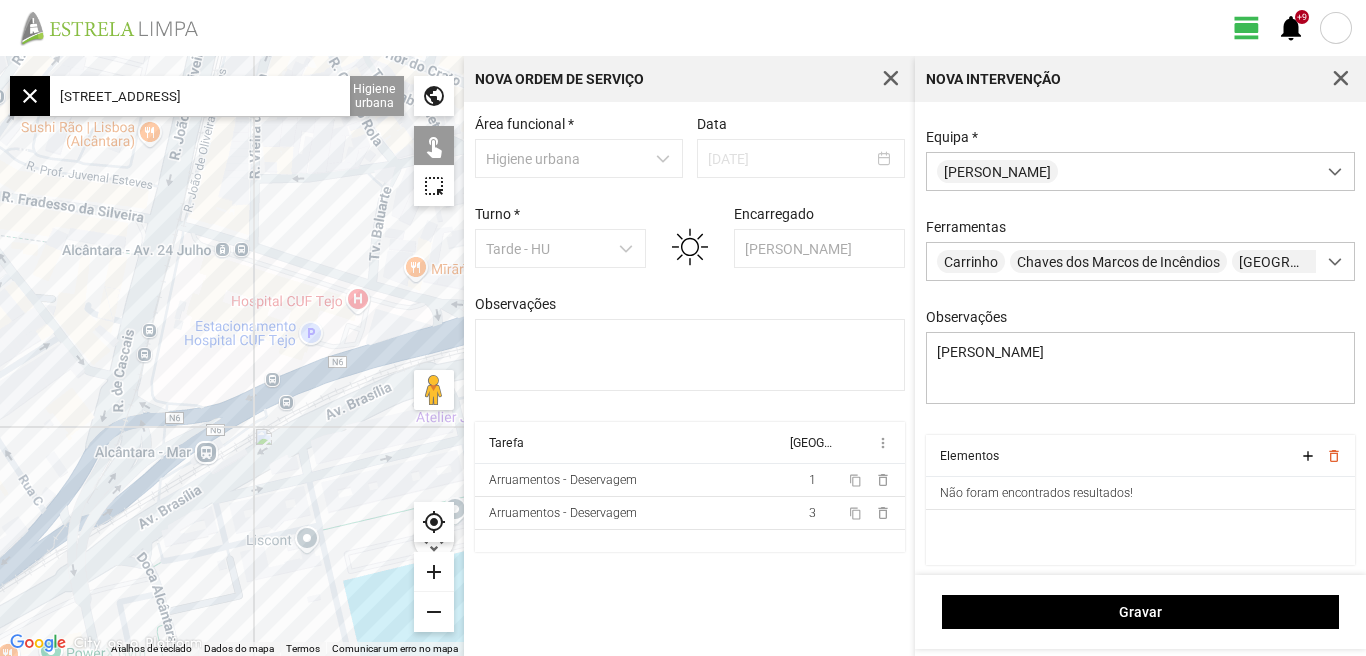drag, startPoint x: 99, startPoint y: 239, endPoint x: 238, endPoint y: 313, distance: 157.47063 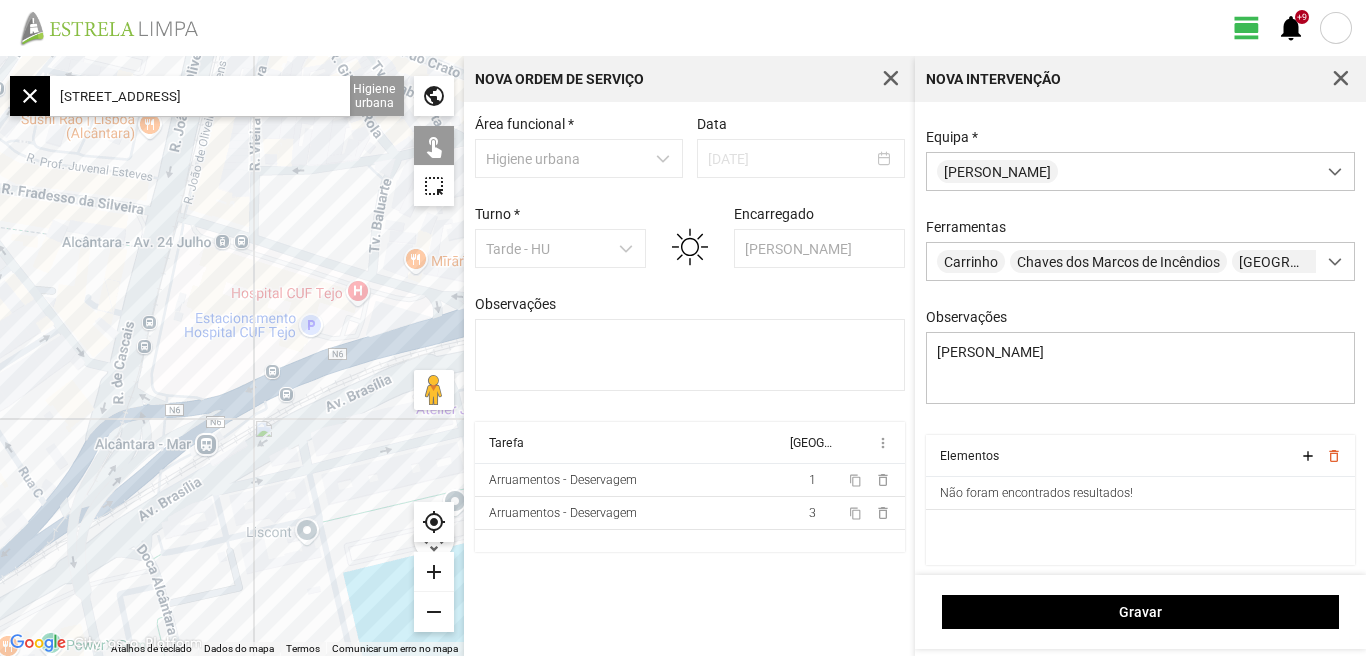 click on "add" 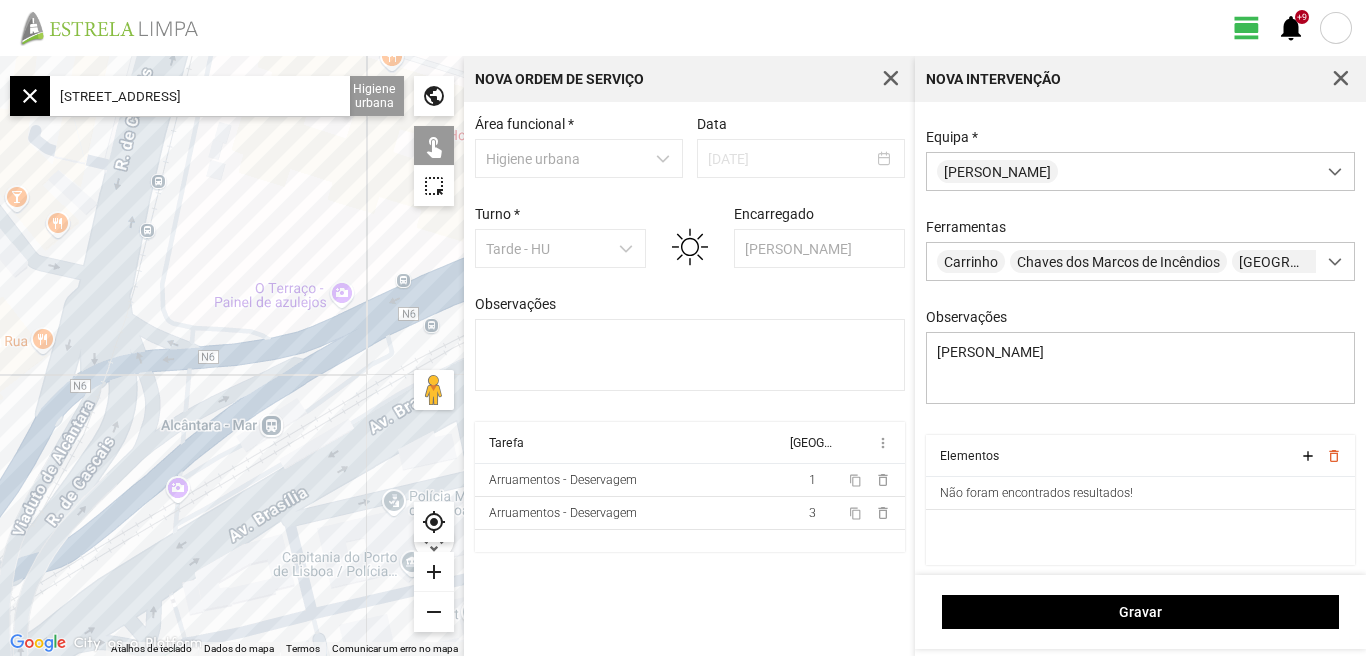 drag, startPoint x: 291, startPoint y: 486, endPoint x: 384, endPoint y: 376, distance: 144.04514 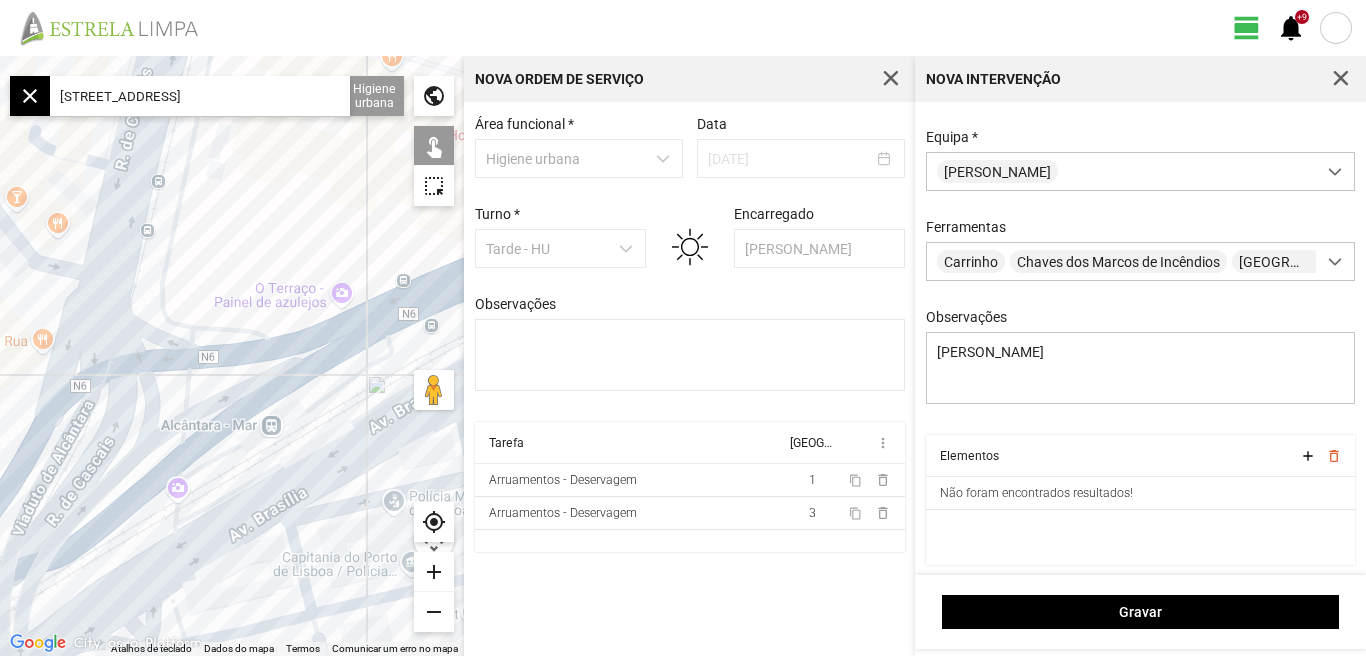 click on "Para navegar, prima as teclas de seta." 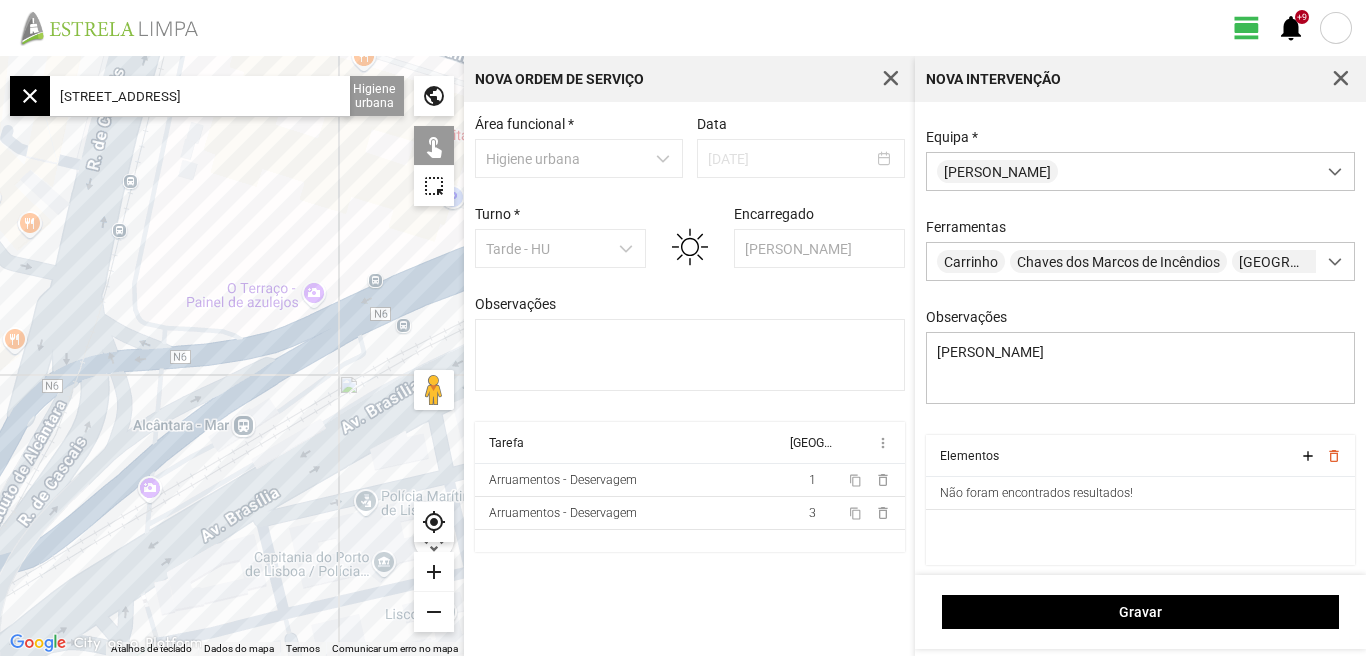 drag, startPoint x: 356, startPoint y: 376, endPoint x: 320, endPoint y: 376, distance: 36 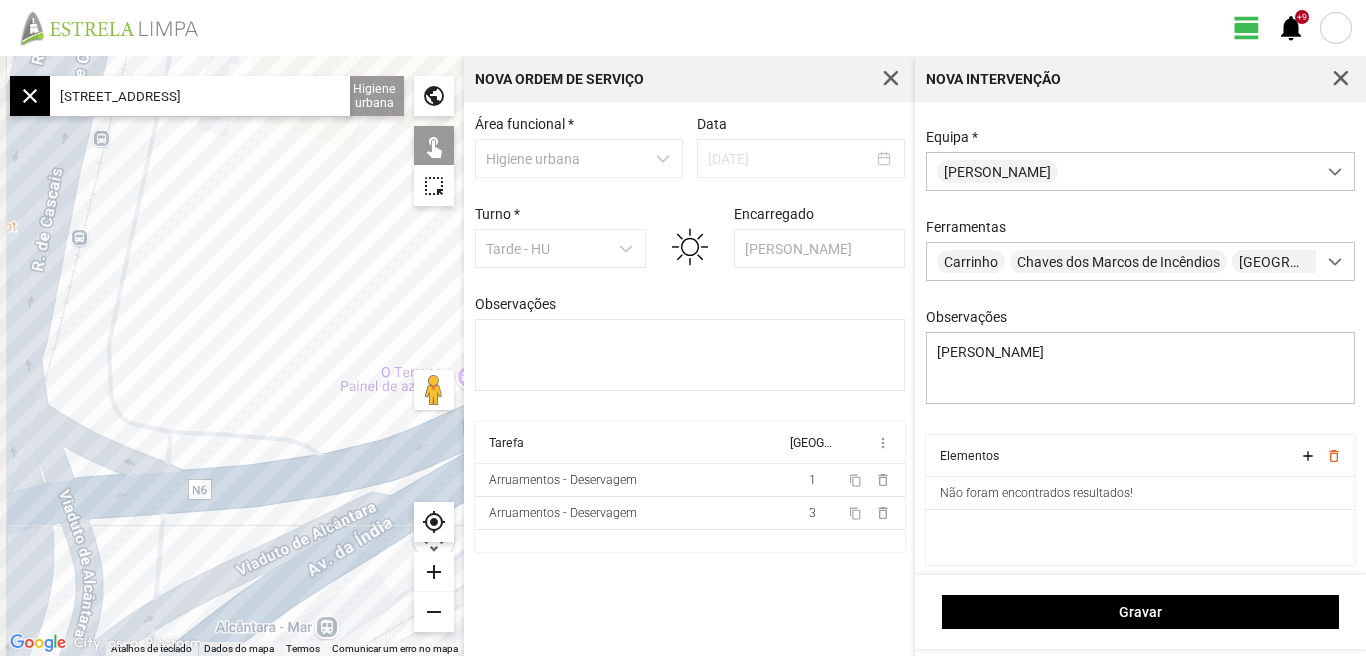 drag, startPoint x: 341, startPoint y: 426, endPoint x: 413, endPoint y: 554, distance: 146.86047 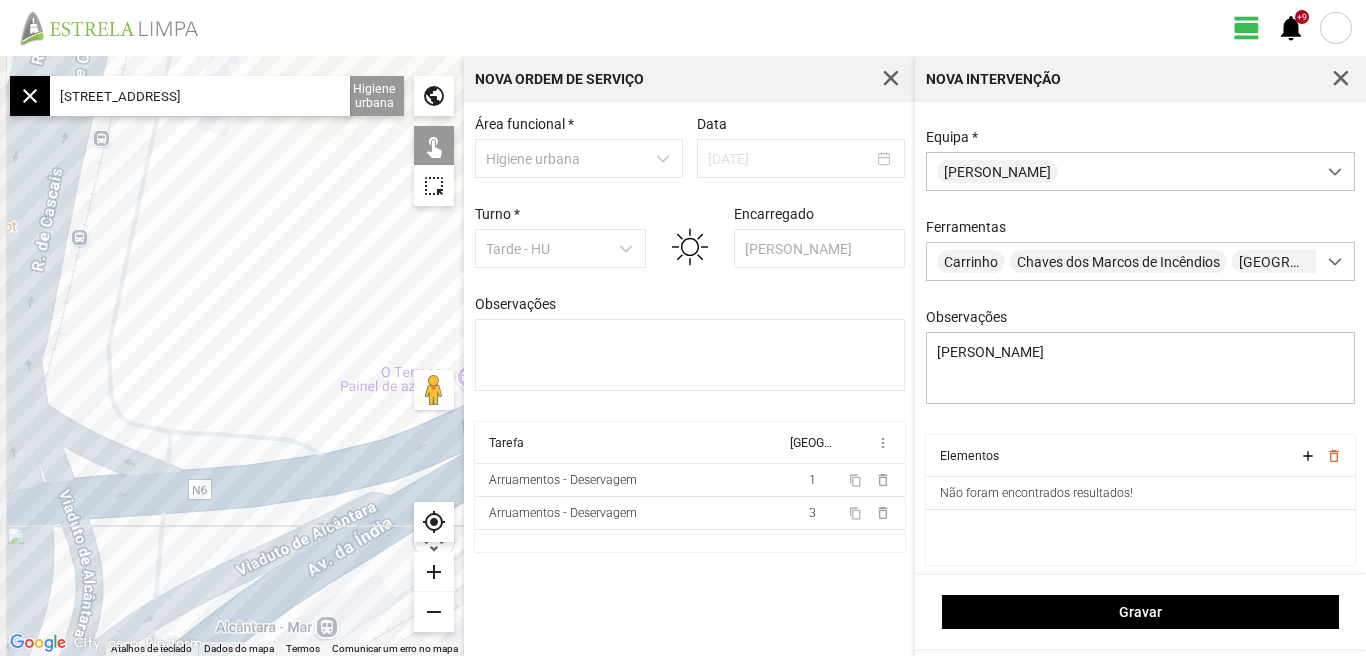 click on "Para navegar, prima as teclas de seta." 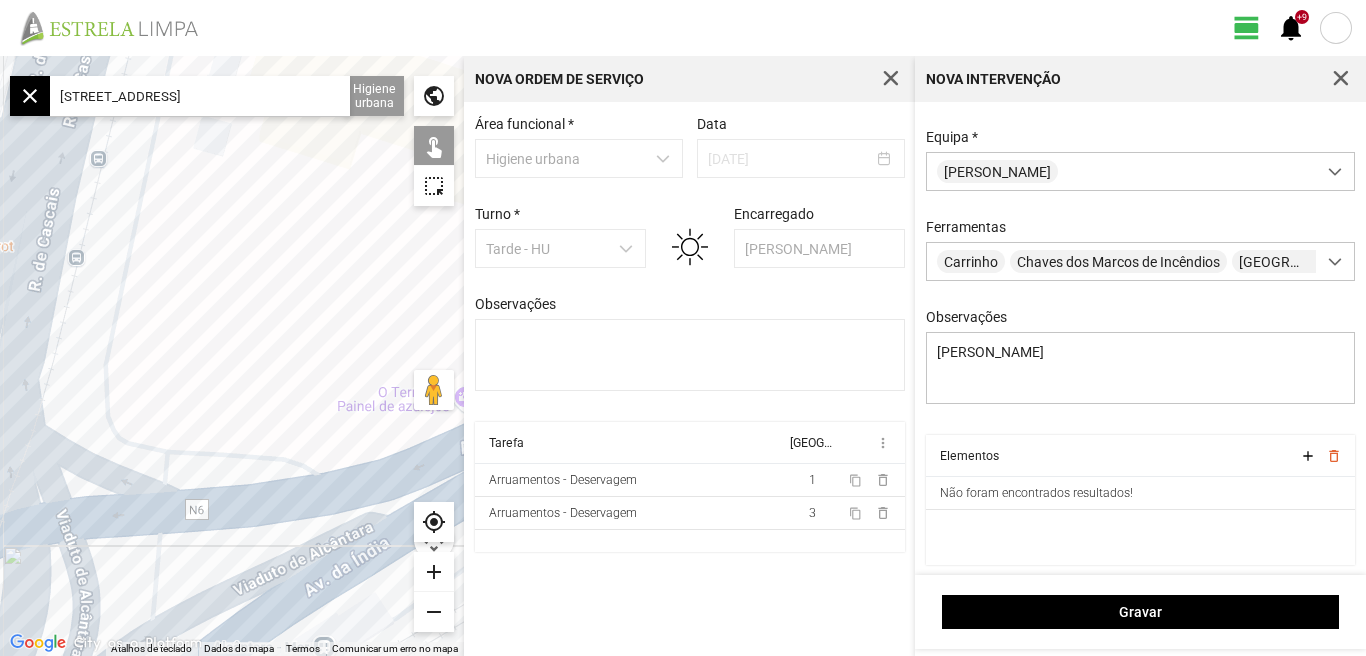 drag, startPoint x: 314, startPoint y: 274, endPoint x: 252, endPoint y: 429, distance: 166.94011 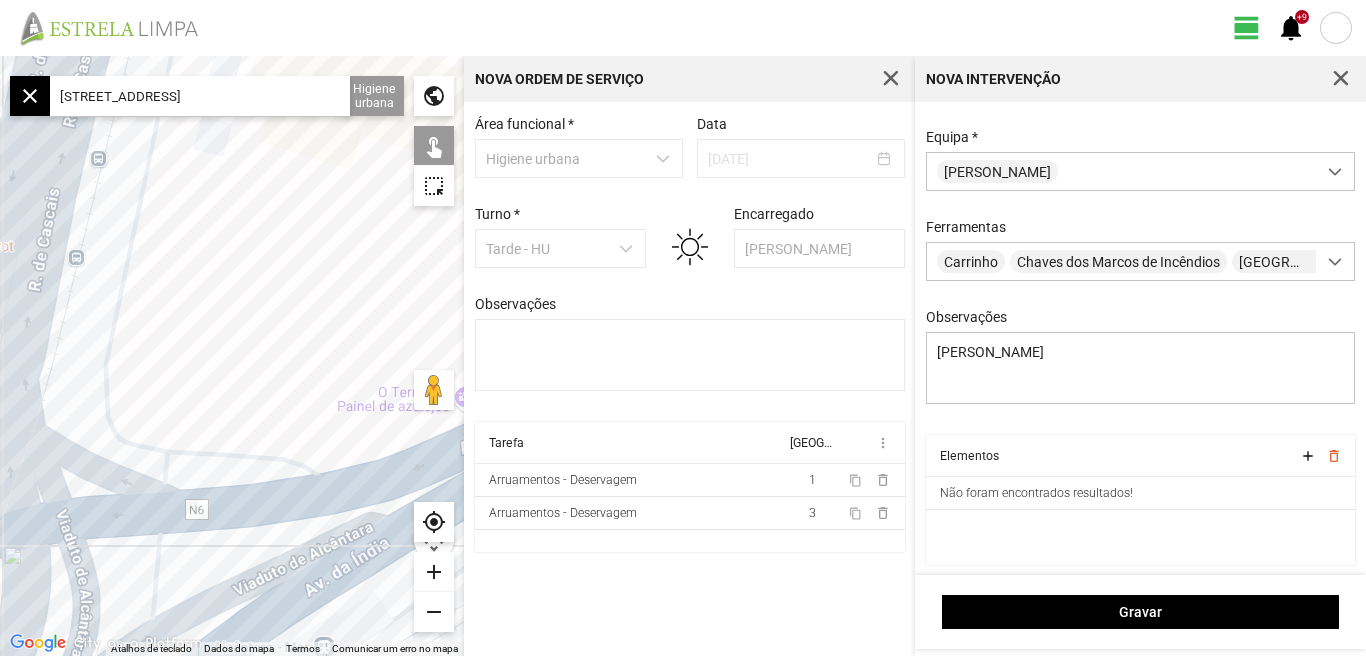 click on "Para navegar, prima as teclas de seta." 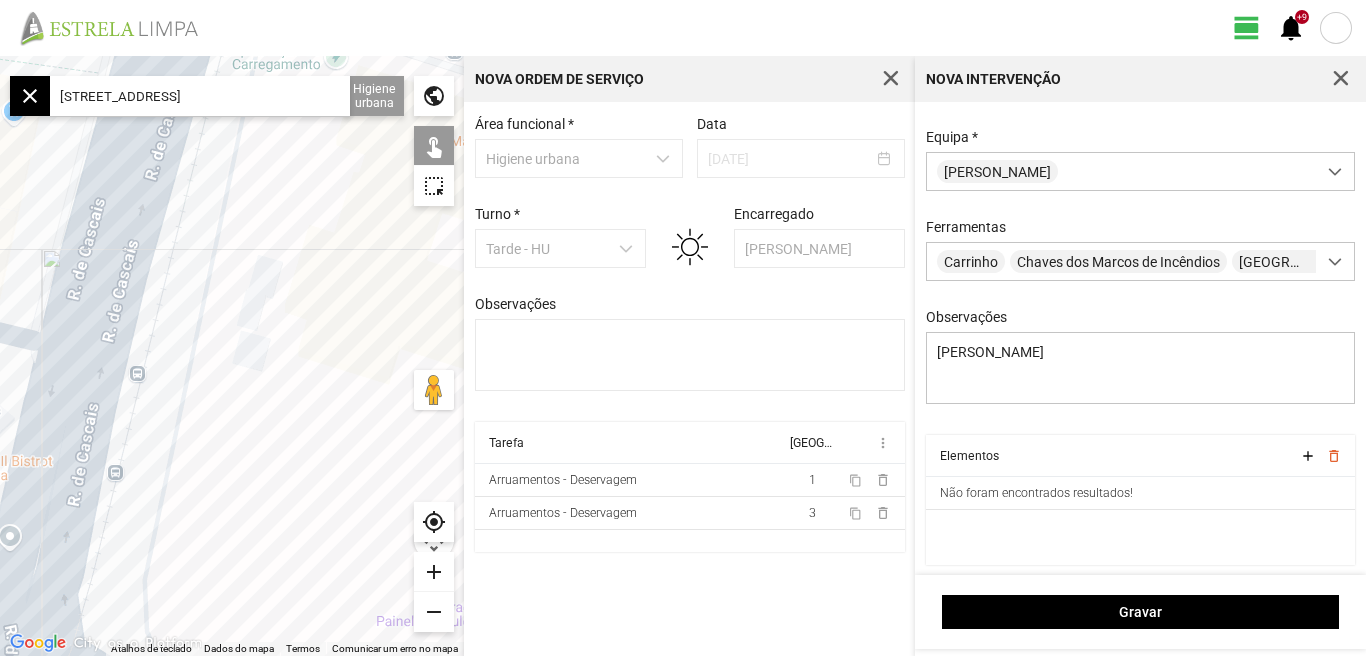 drag, startPoint x: 257, startPoint y: 379, endPoint x: 189, endPoint y: 515, distance: 152.05263 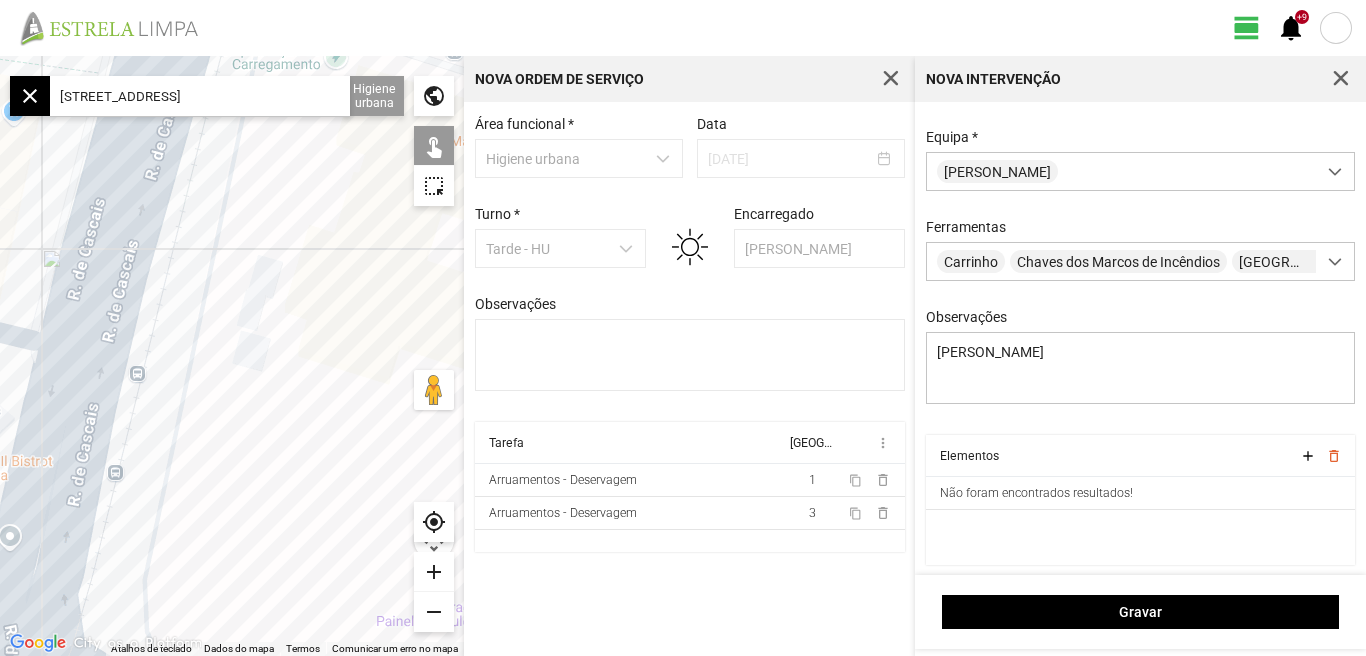 click on "Para navegar, prima as teclas de seta." 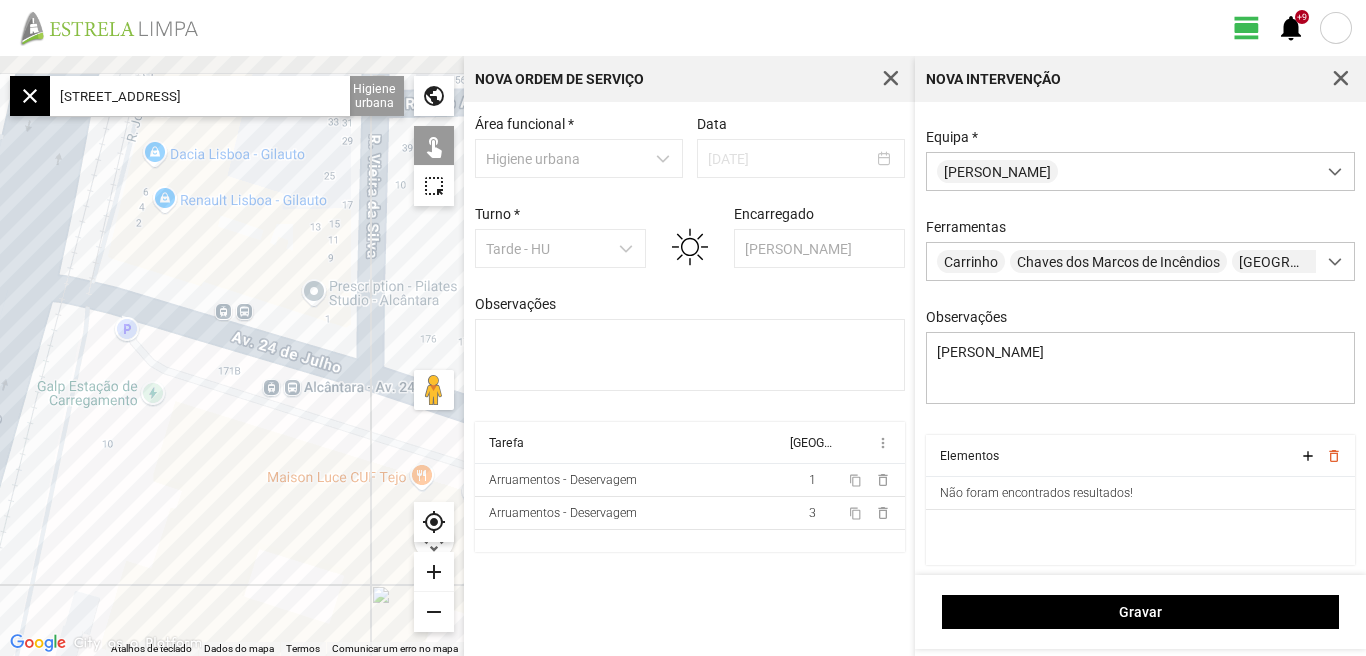 drag, startPoint x: 186, startPoint y: 362, endPoint x: 247, endPoint y: 502, distance: 152.71214 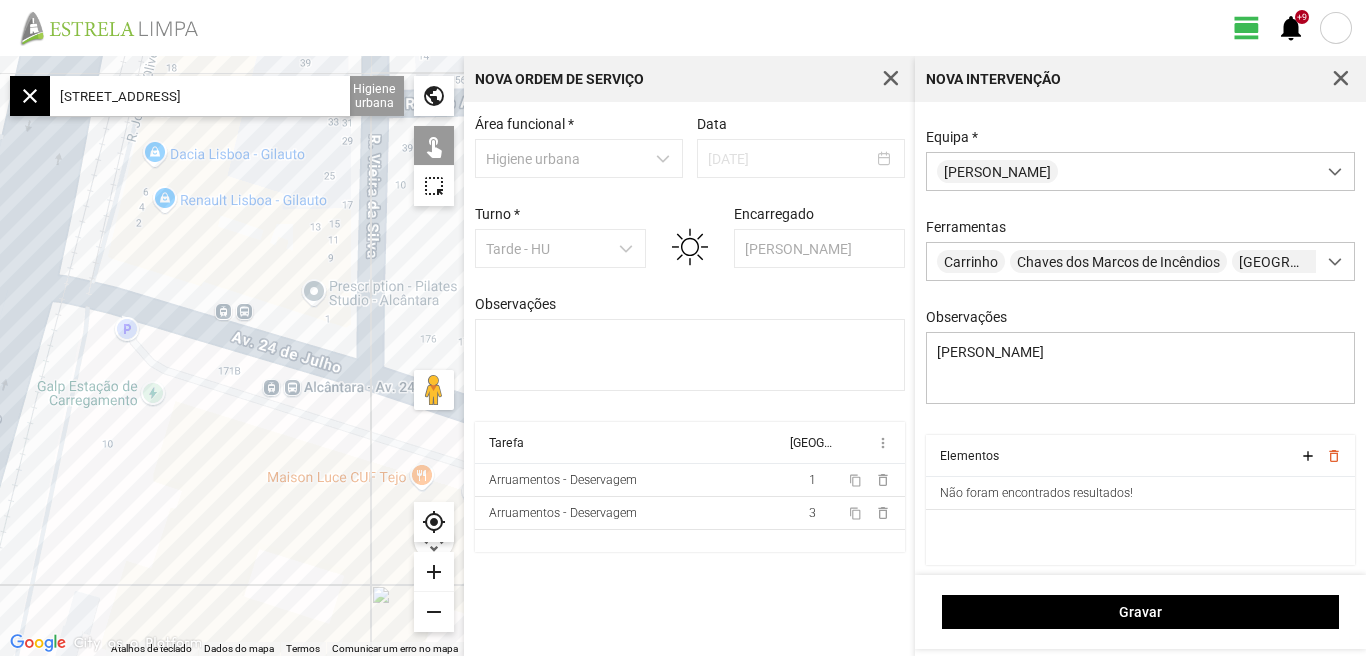 drag, startPoint x: 247, startPoint y: 499, endPoint x: 247, endPoint y: 252, distance: 247 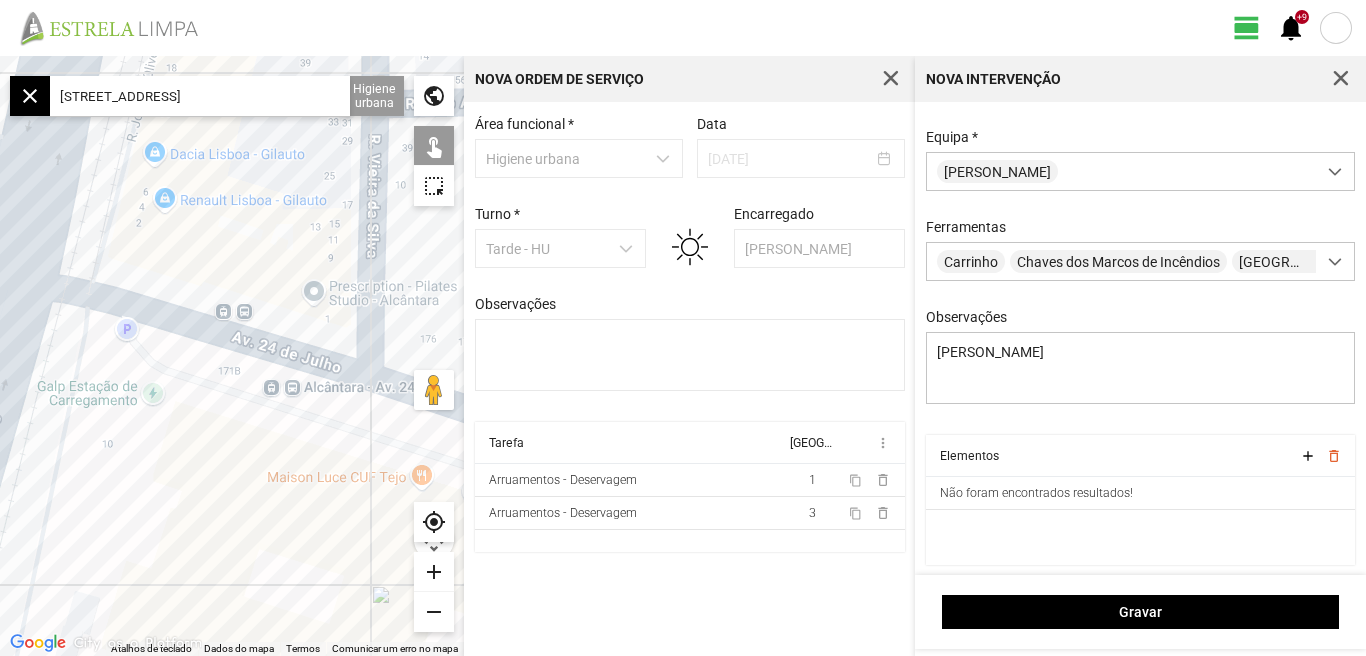 click on "Para navegar, prima as teclas de seta." 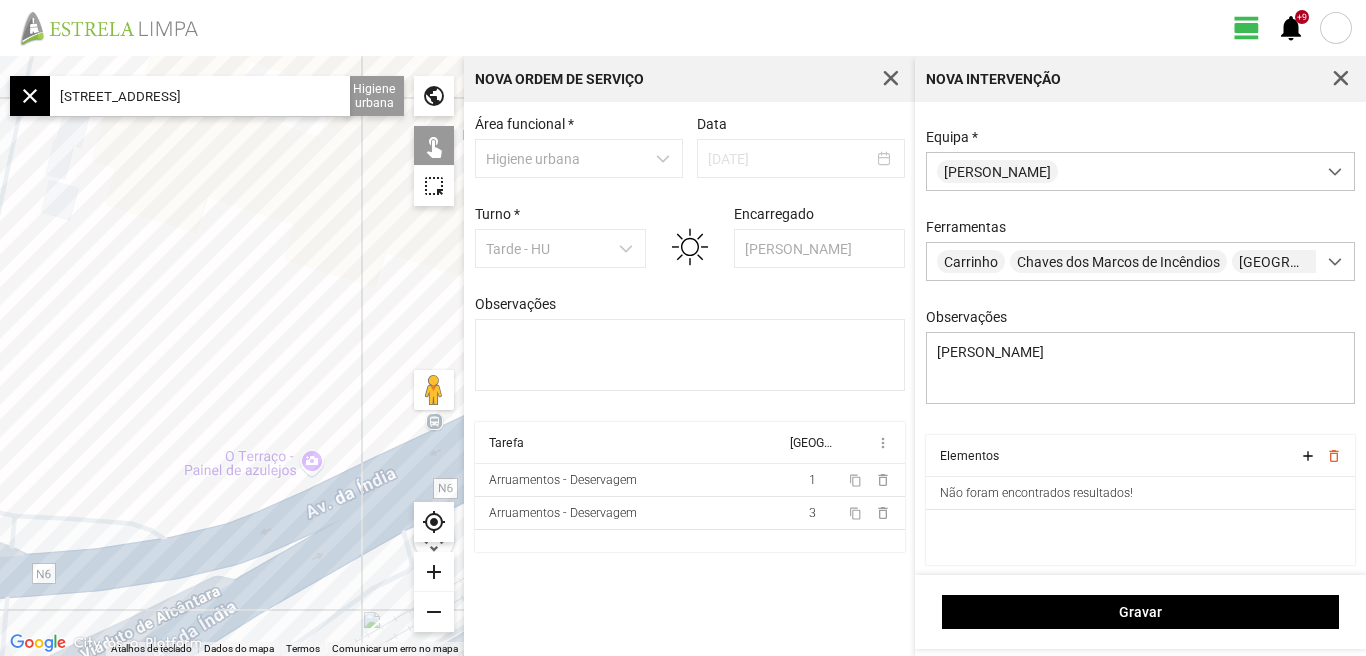 drag, startPoint x: 233, startPoint y: 315, endPoint x: 223, endPoint y: 161, distance: 154.32434 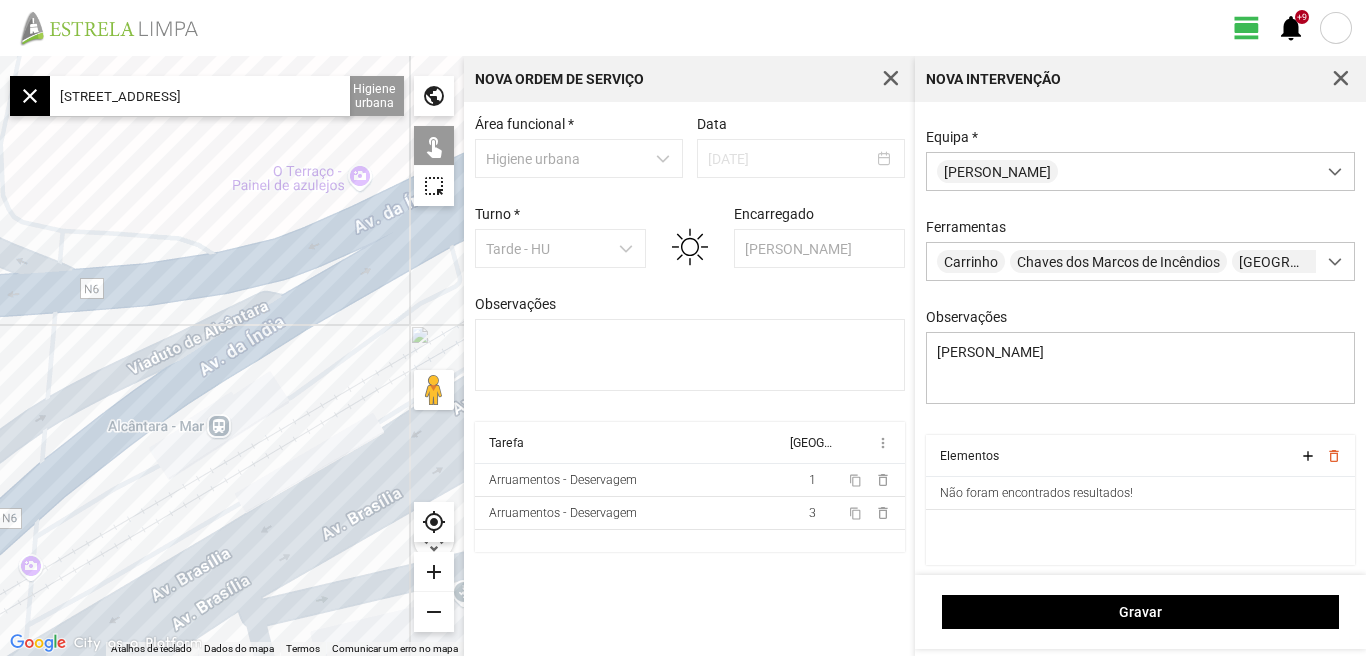drag, startPoint x: 193, startPoint y: 423, endPoint x: 313, endPoint y: 380, distance: 127.471565 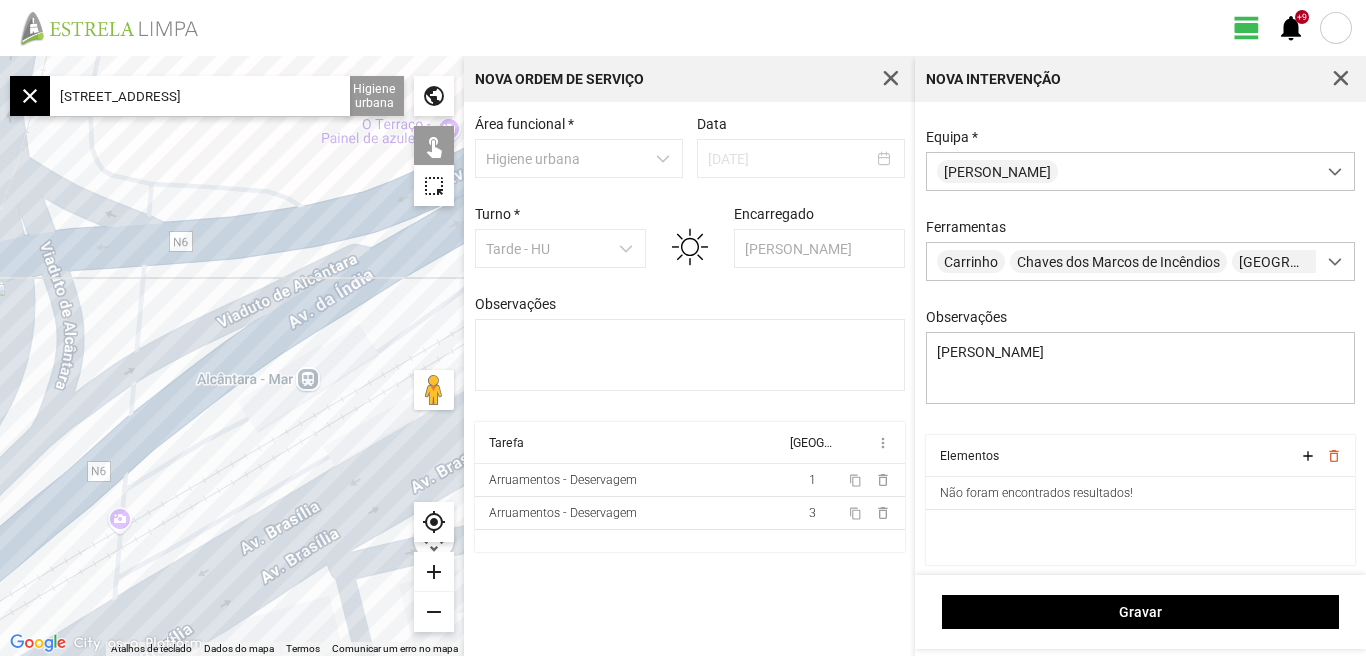 drag, startPoint x: 220, startPoint y: 453, endPoint x: 316, endPoint y: 340, distance: 148.27339 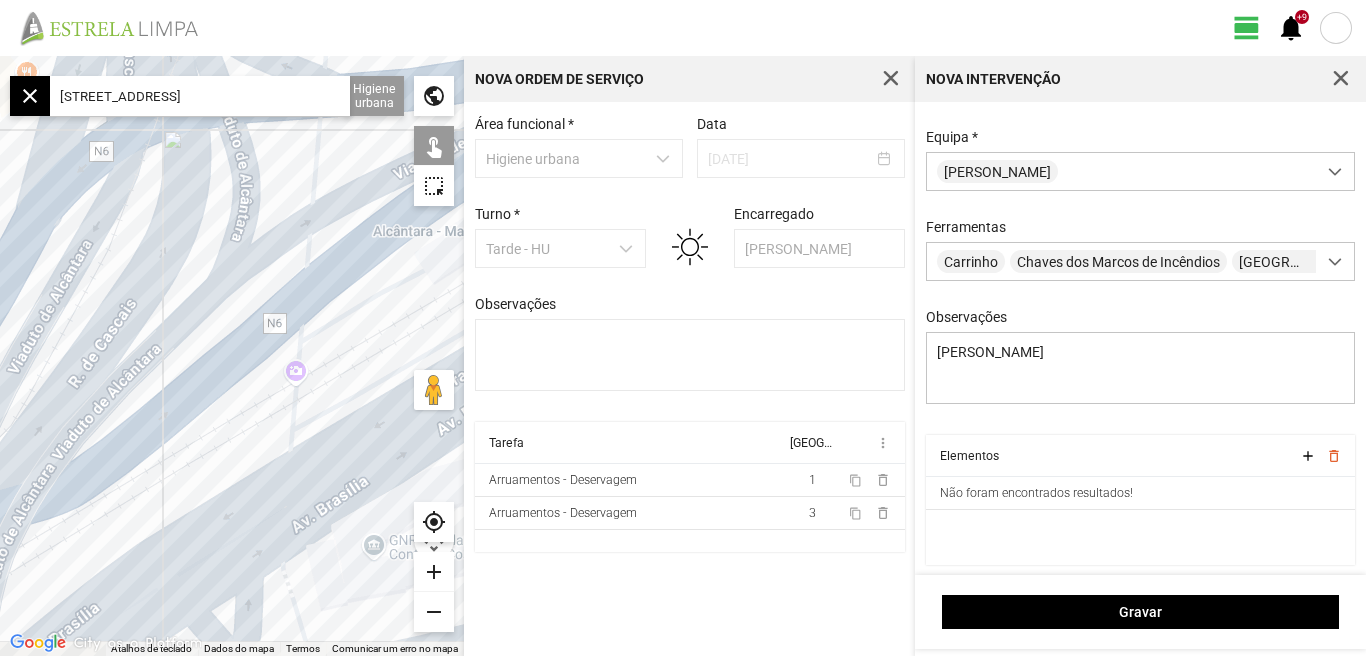 drag, startPoint x: 186, startPoint y: 416, endPoint x: 308, endPoint y: 333, distance: 147.55676 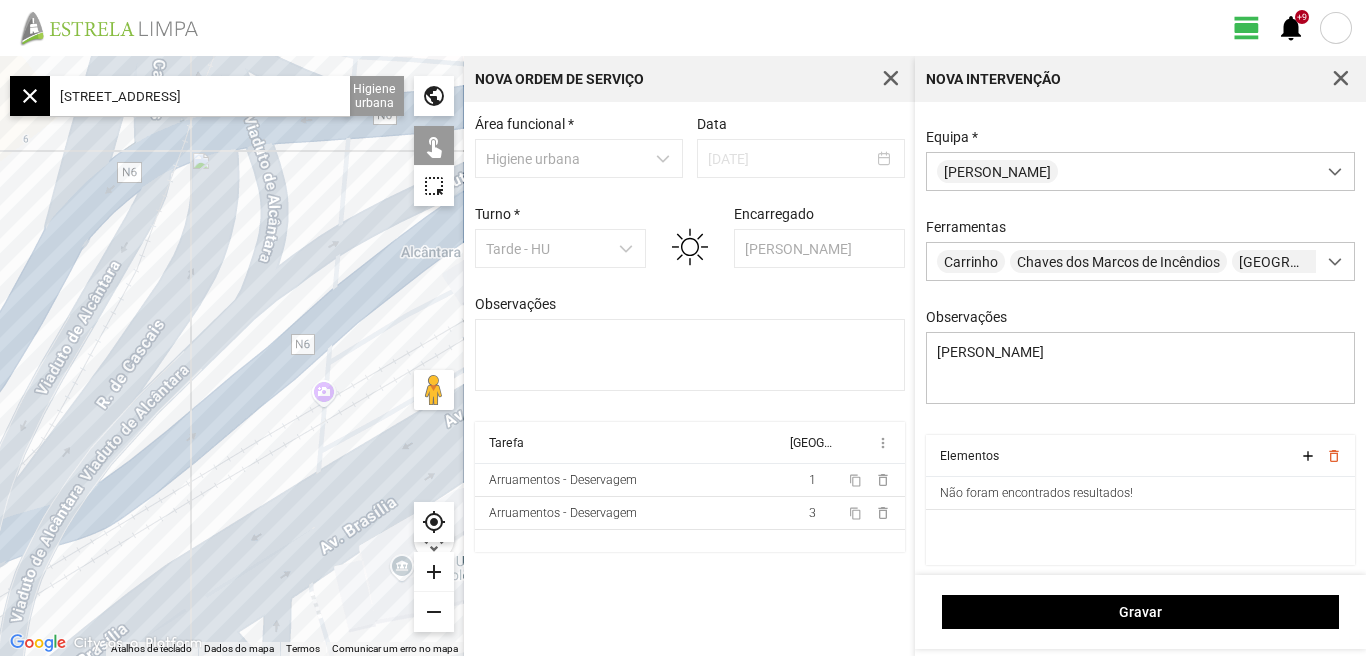 drag, startPoint x: 250, startPoint y: 405, endPoint x: 271, endPoint y: 426, distance: 29.698484 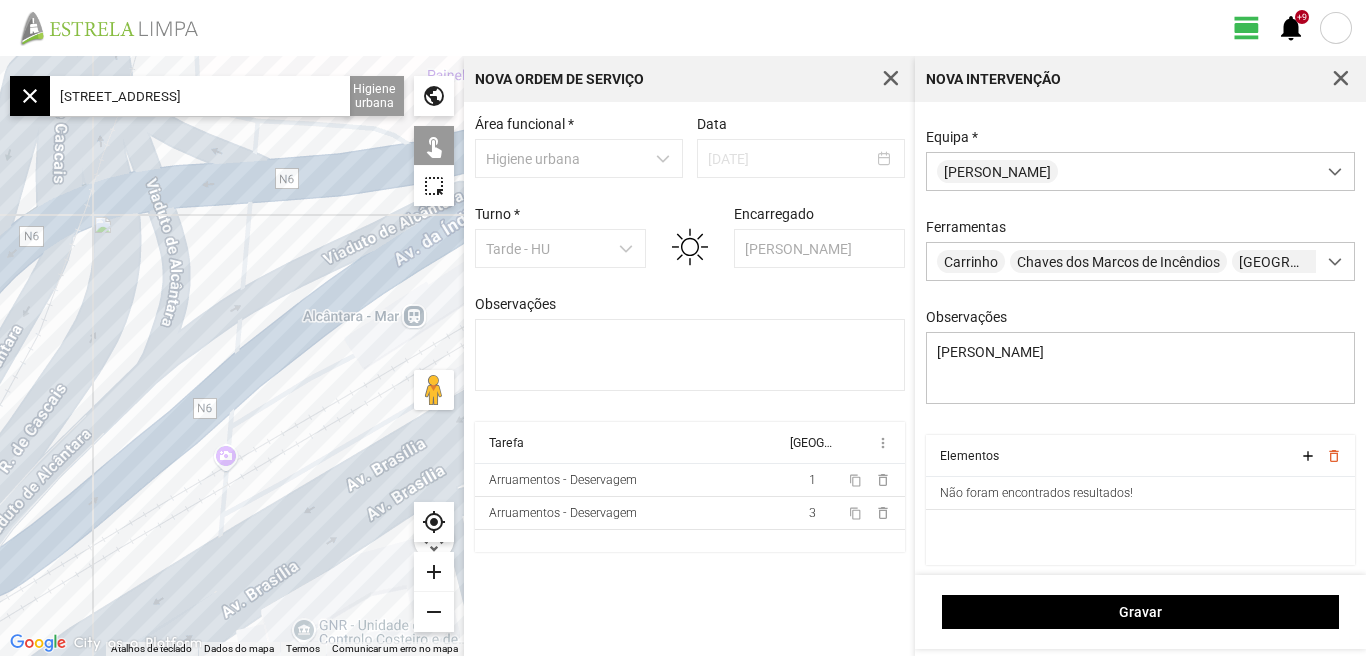 drag, startPoint x: 264, startPoint y: 435, endPoint x: 191, endPoint y: 518, distance: 110.535065 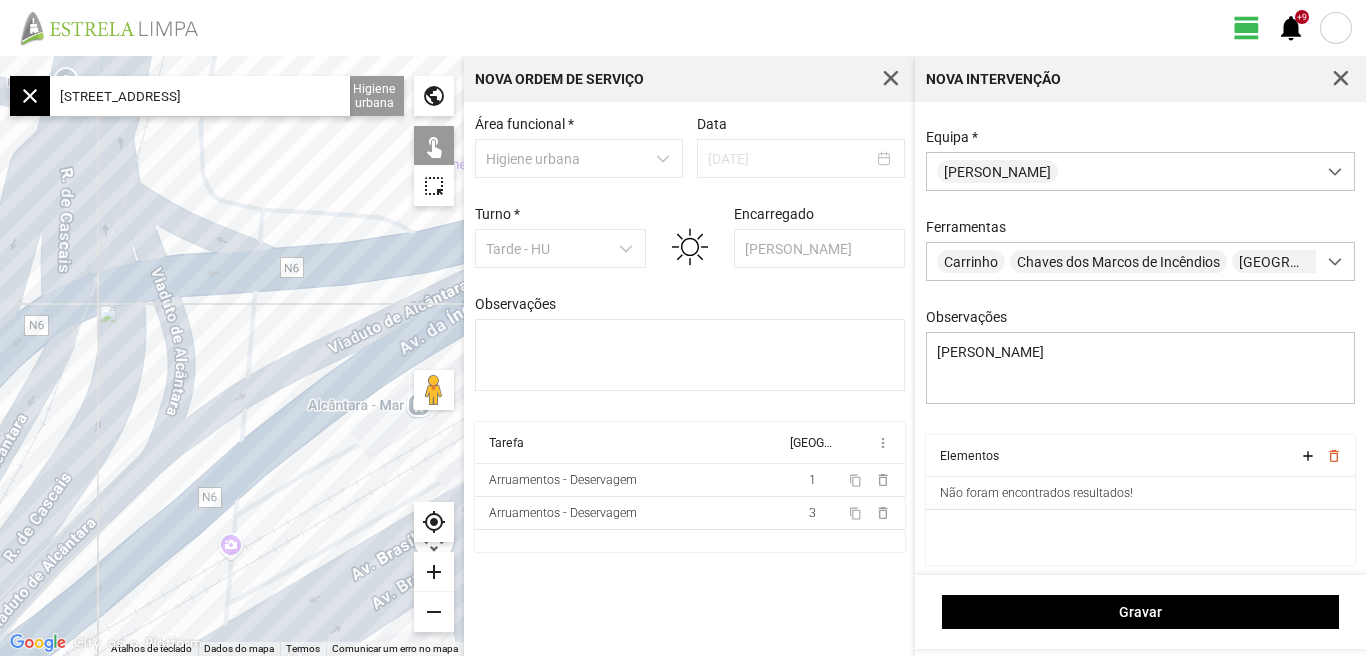 drag, startPoint x: 185, startPoint y: 295, endPoint x: 246, endPoint y: 338, distance: 74.63243 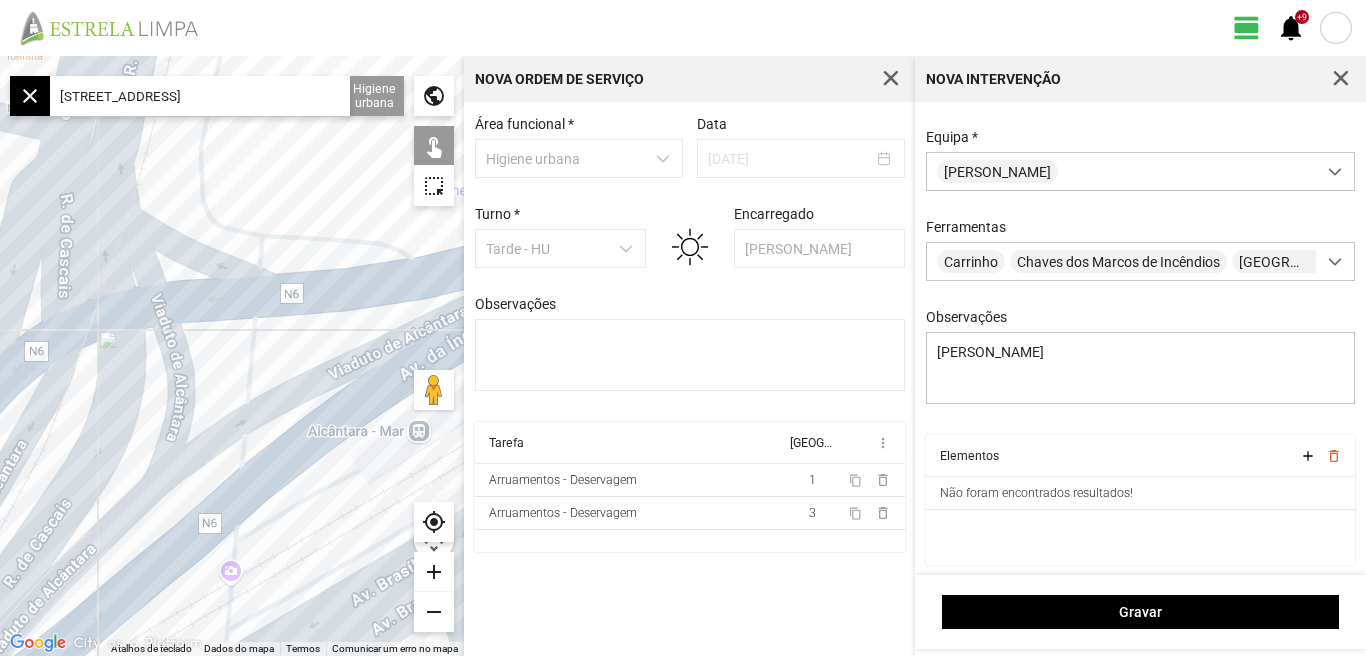 drag, startPoint x: 267, startPoint y: 286, endPoint x: 256, endPoint y: 462, distance: 176.34341 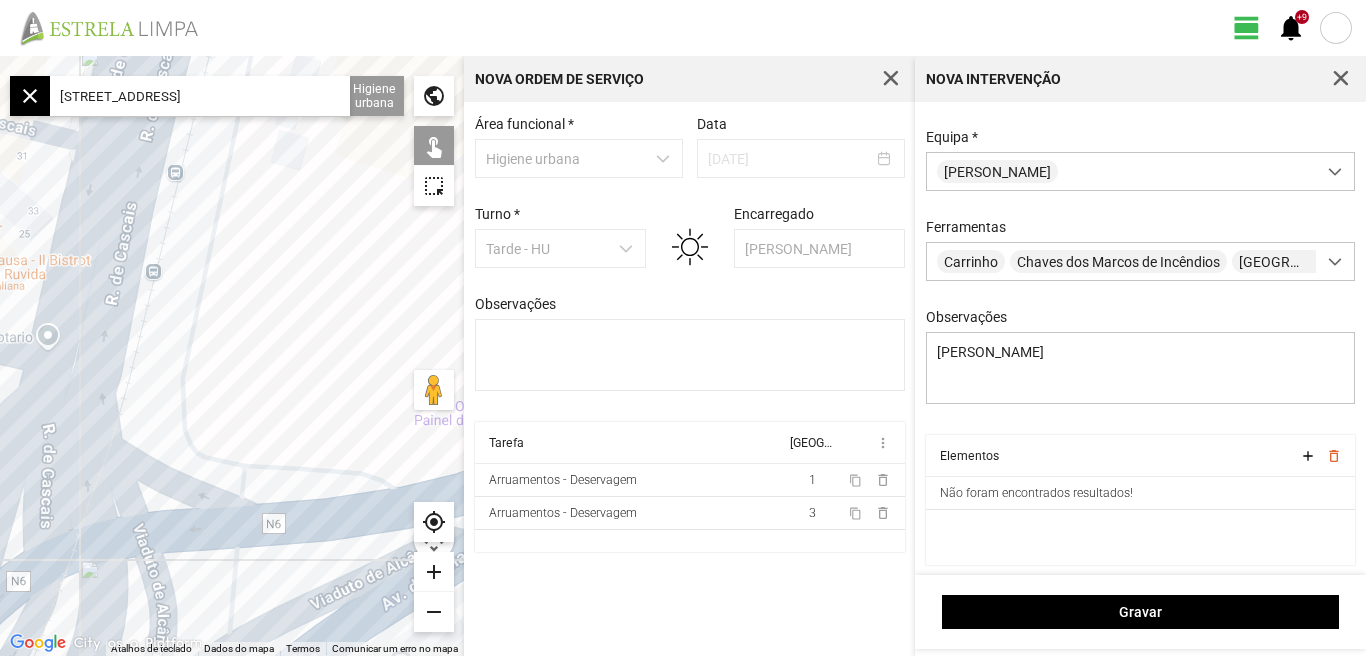 drag, startPoint x: 276, startPoint y: 283, endPoint x: 235, endPoint y: 472, distance: 193.39597 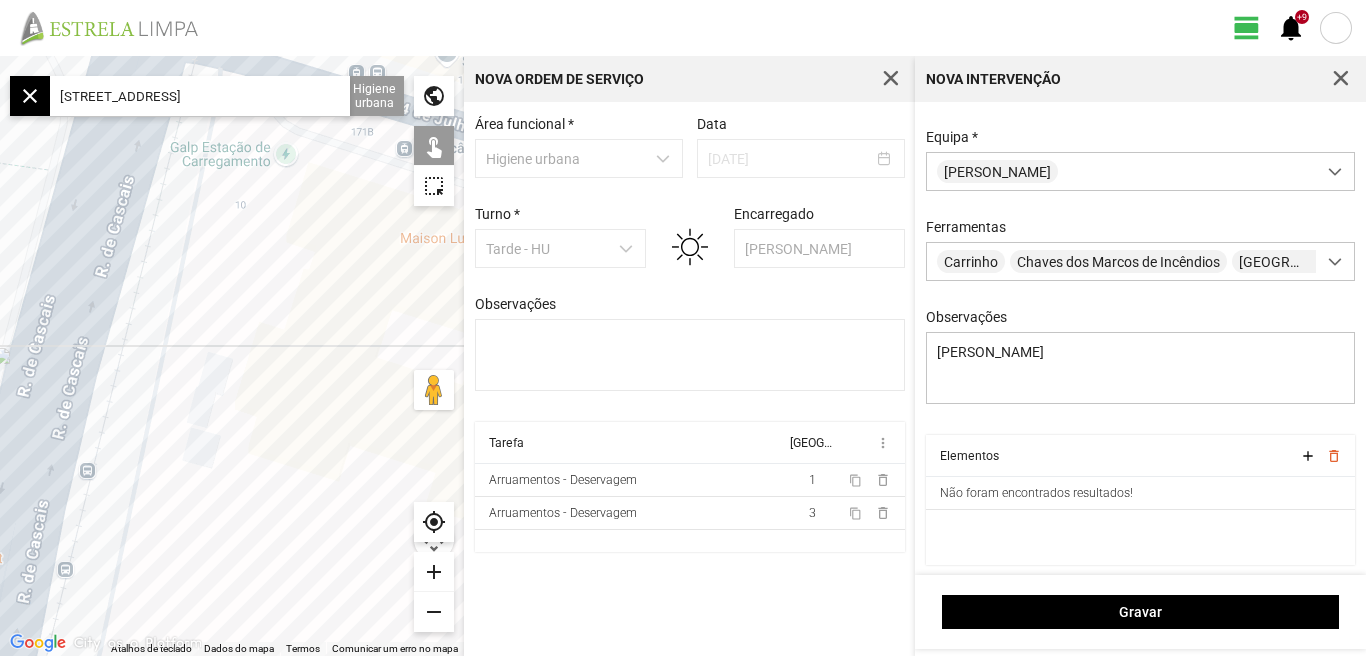 drag, startPoint x: 298, startPoint y: 326, endPoint x: 241, endPoint y: 465, distance: 150.23315 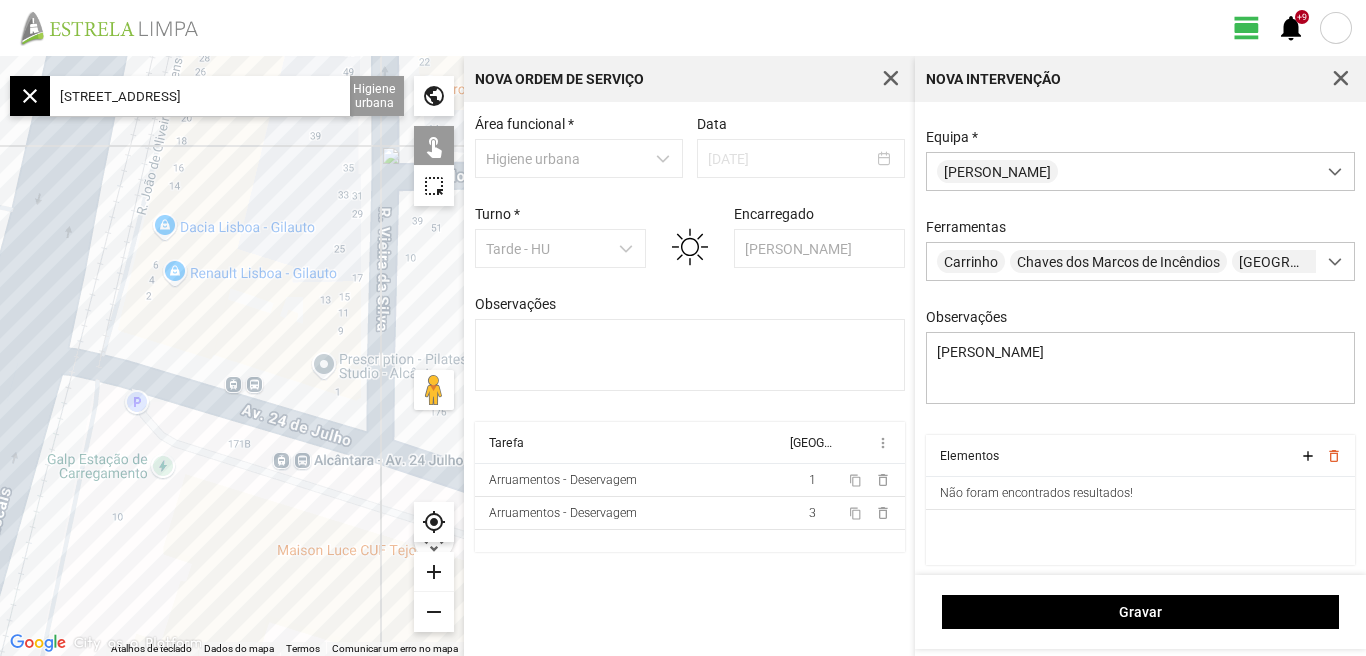 drag, startPoint x: 264, startPoint y: 381, endPoint x: 248, endPoint y: 457, distance: 77.665955 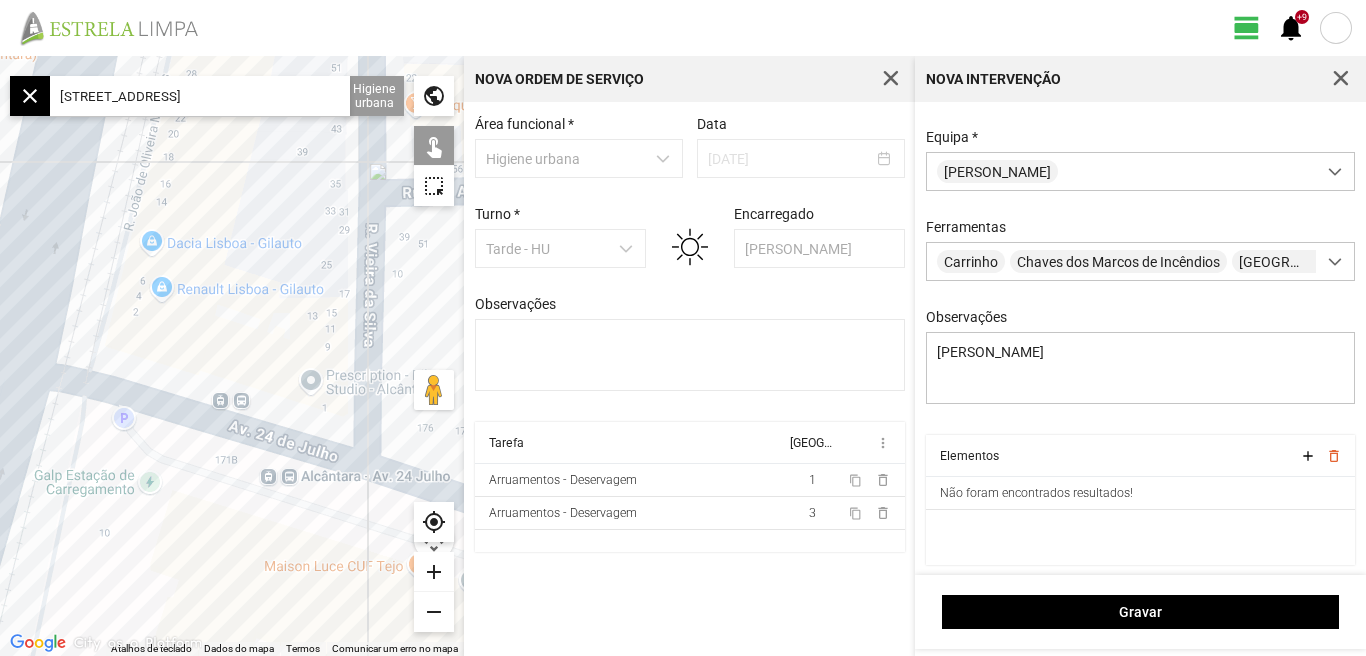 drag, startPoint x: 271, startPoint y: 285, endPoint x: 322, endPoint y: 418, distance: 142.44298 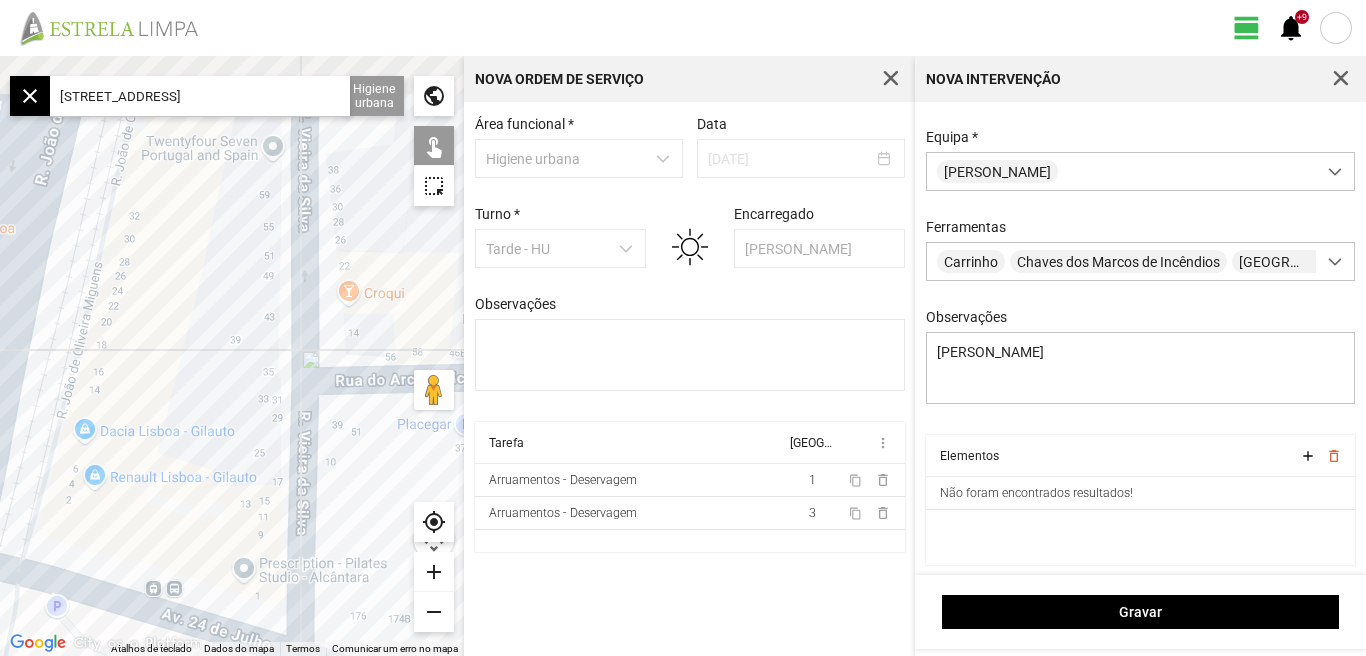 drag, startPoint x: 309, startPoint y: 339, endPoint x: 162, endPoint y: 396, distance: 157.6642 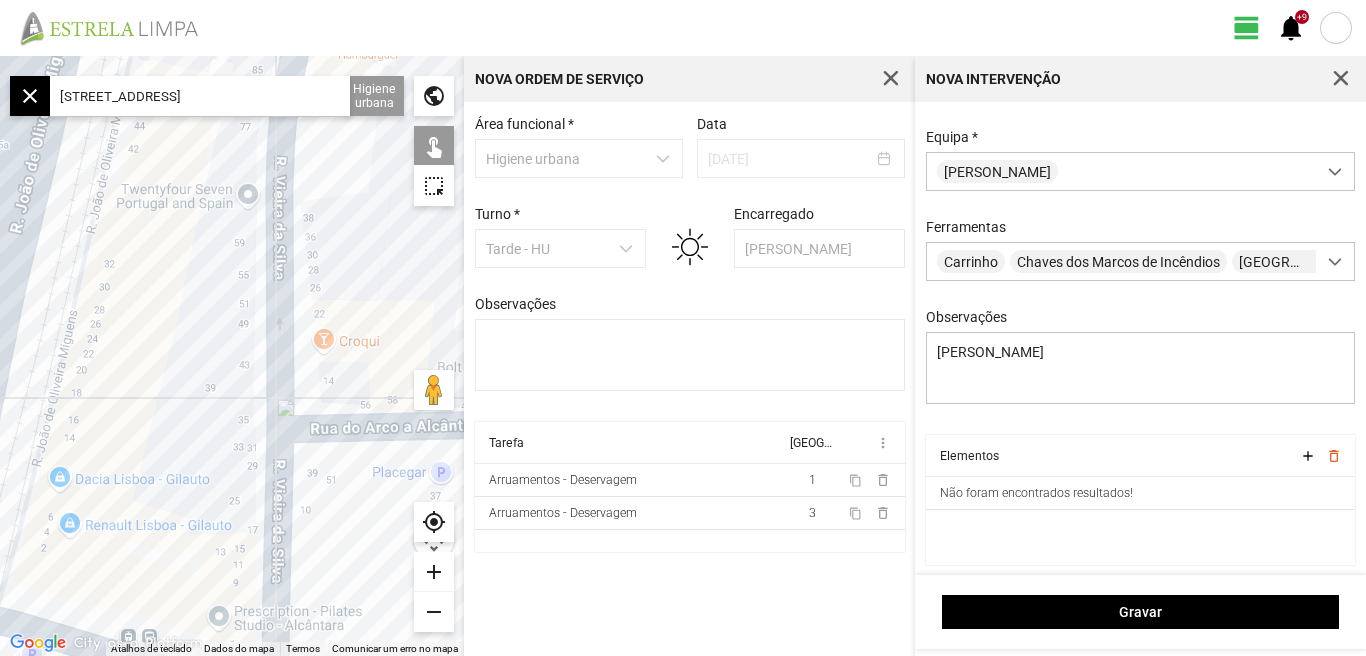 drag, startPoint x: 66, startPoint y: 387, endPoint x: 240, endPoint y: 372, distance: 174.64536 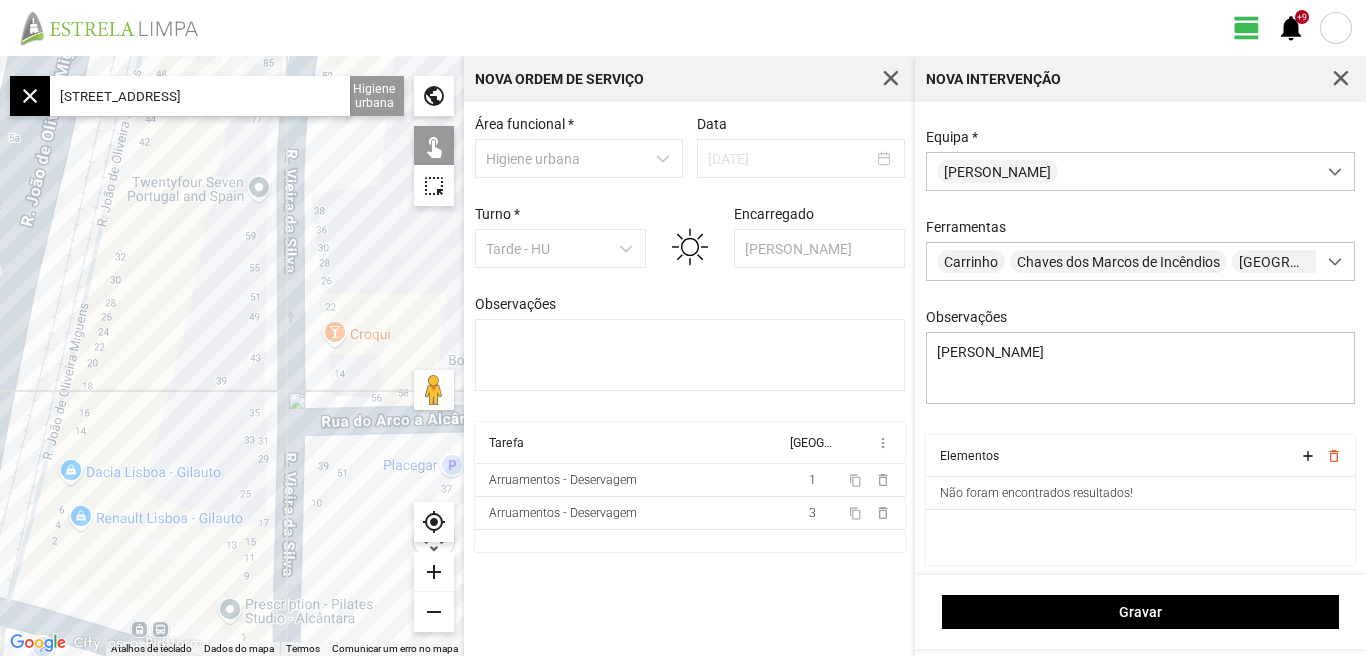 drag, startPoint x: 220, startPoint y: 389, endPoint x: 252, endPoint y: 252, distance: 140.68759 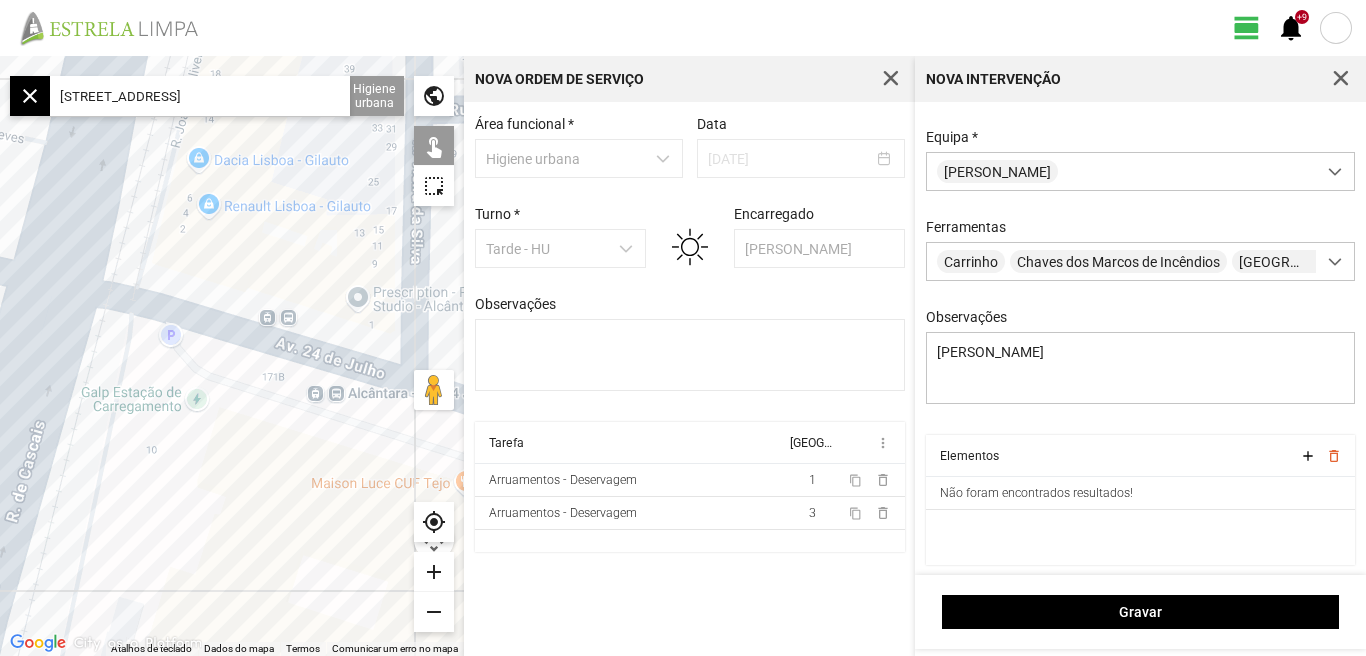 drag, startPoint x: 237, startPoint y: 269, endPoint x: 286, endPoint y: 281, distance: 50.447994 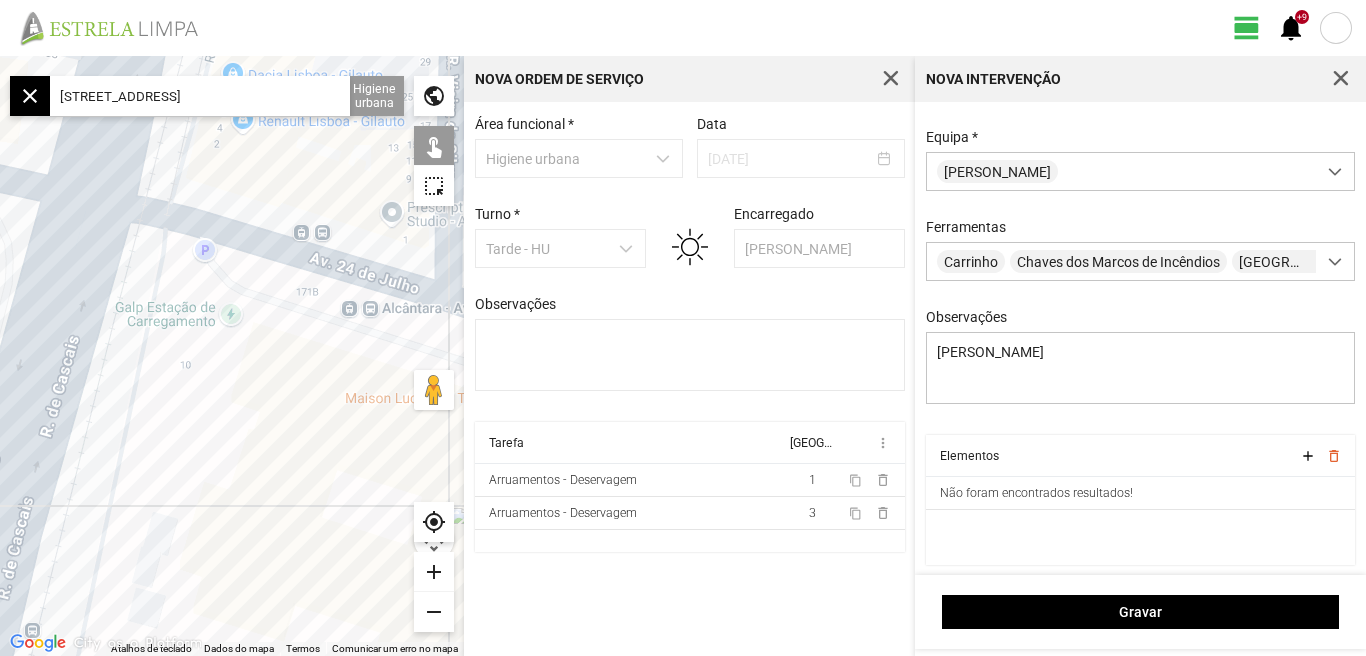 drag, startPoint x: 289, startPoint y: 277, endPoint x: 281, endPoint y: 228, distance: 49.648766 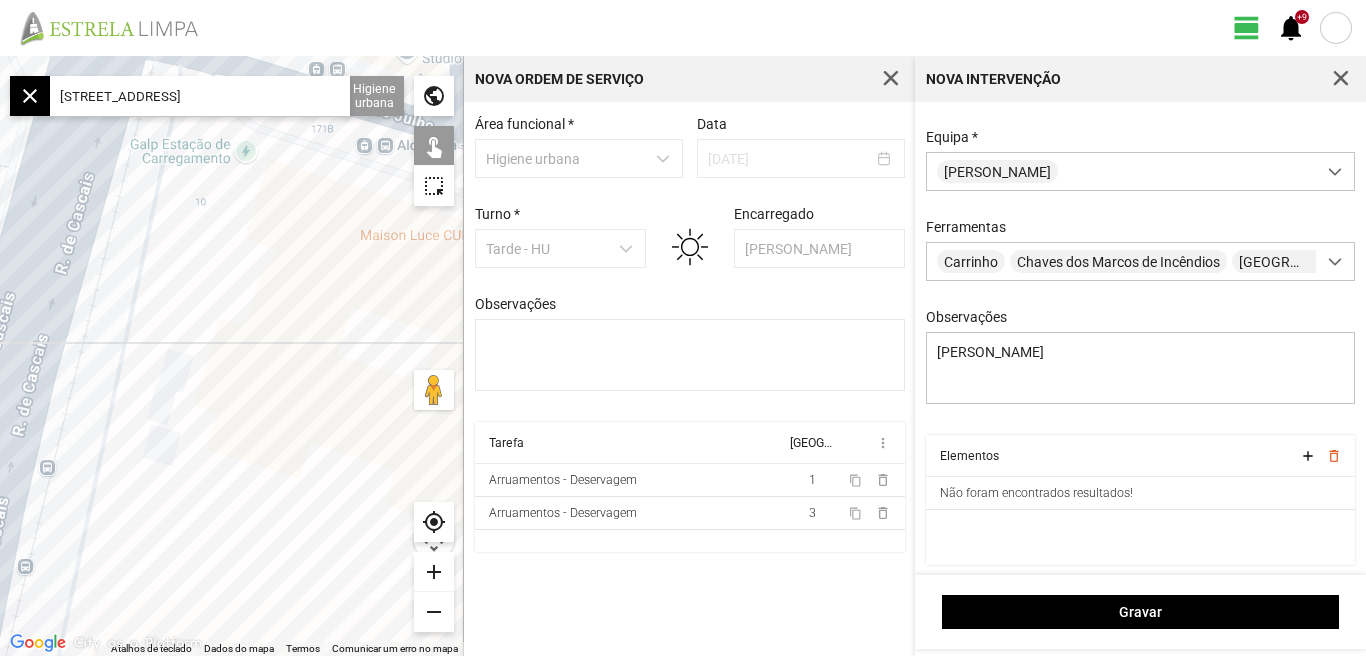 drag 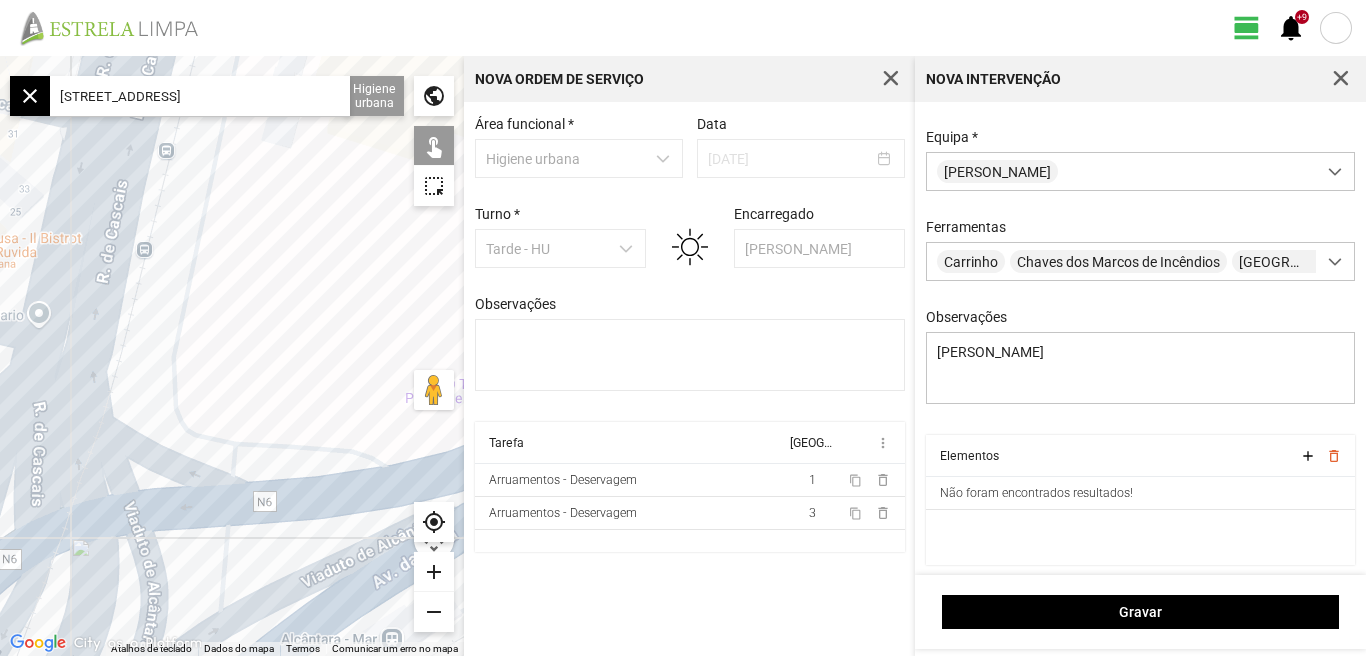 click on "Para navegar, prima as teclas de seta." 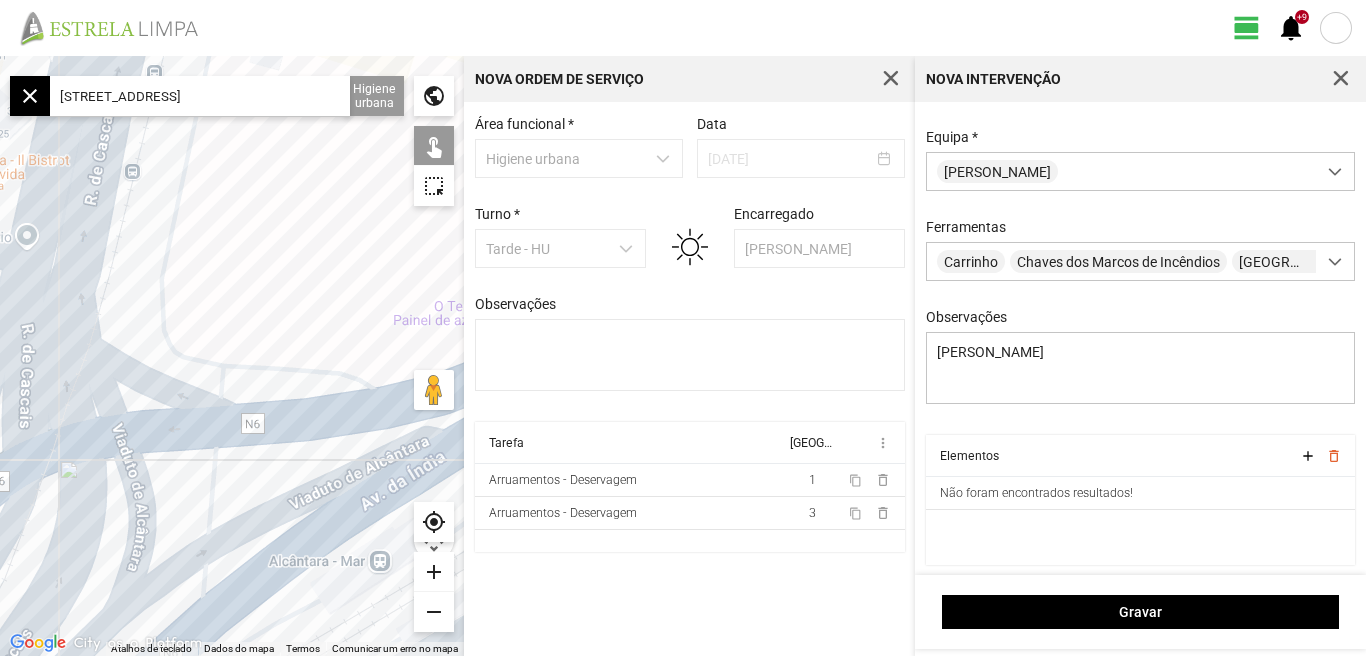 click on "Para navegar, prima as teclas de seta." 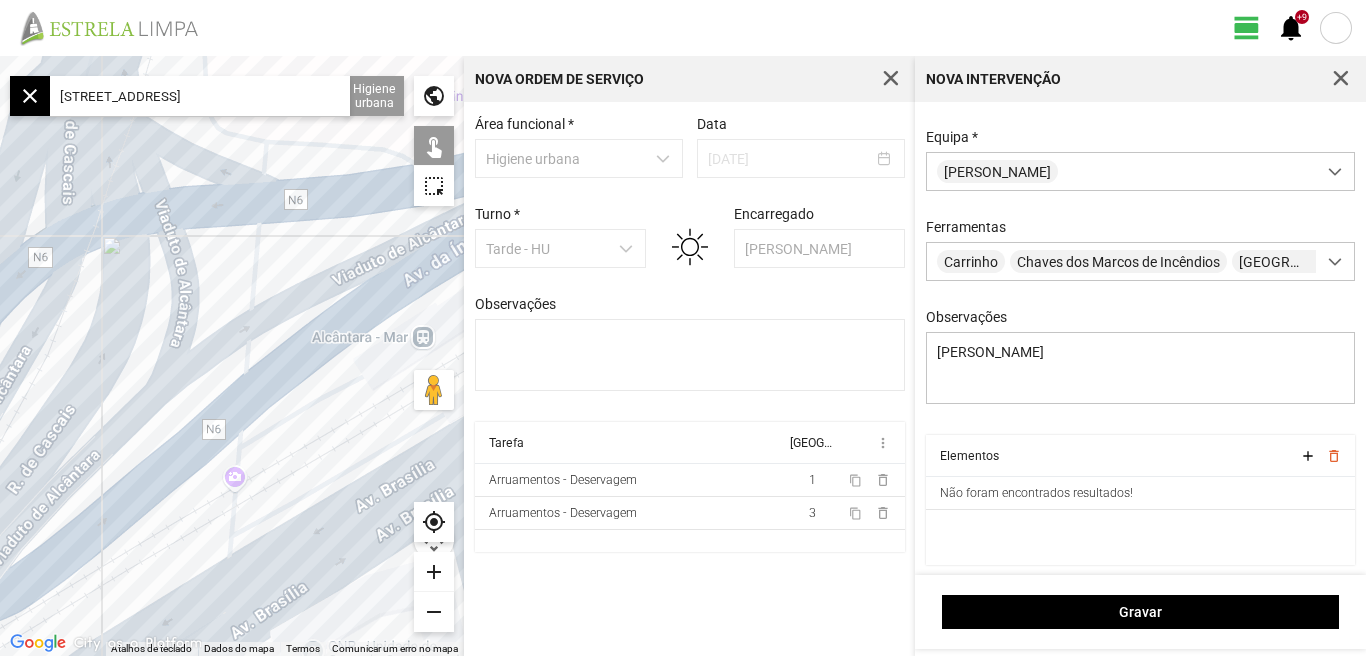 click on "Para navegar, prima as teclas de seta." 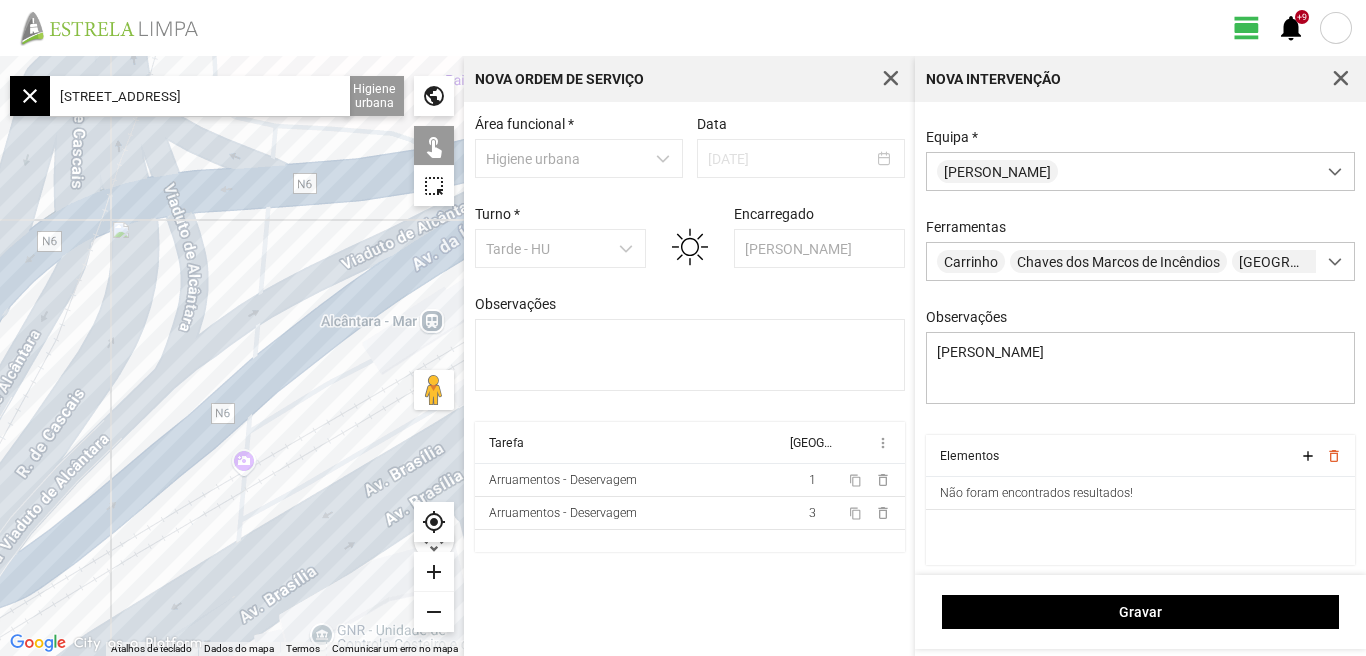 click on "Para navegar, prima as teclas de seta." 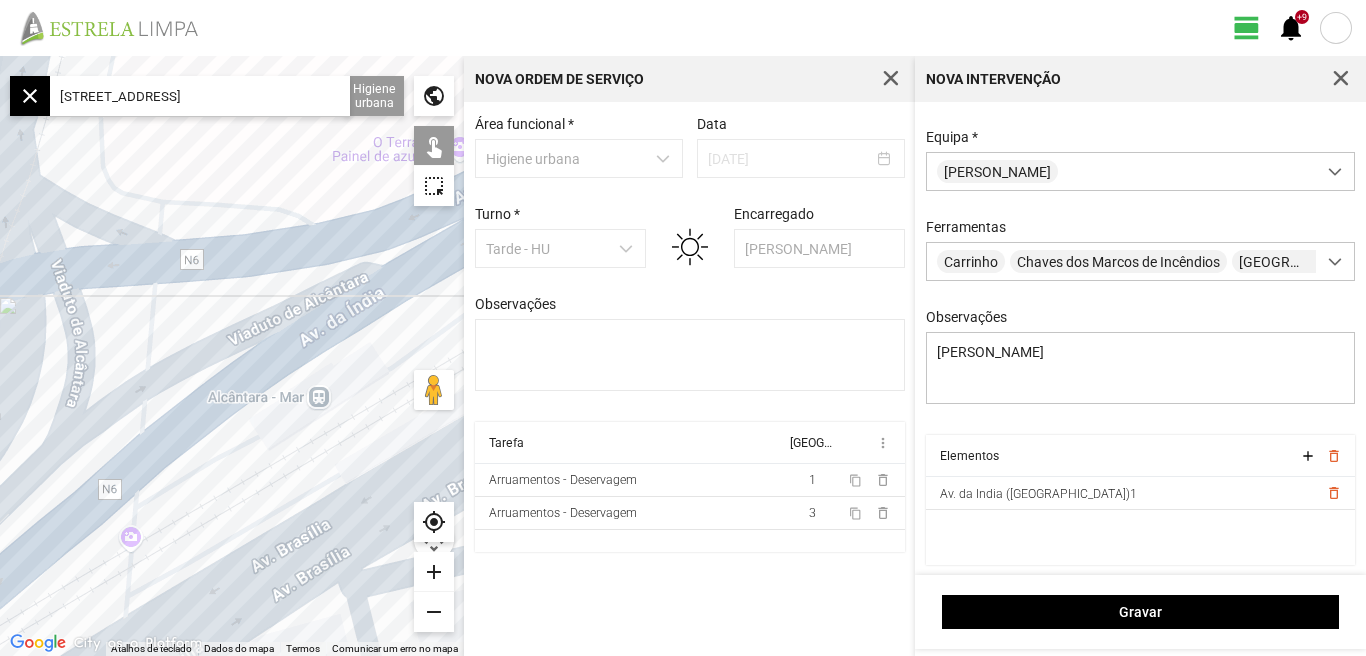 click on "Para navegar, prima as teclas de seta." 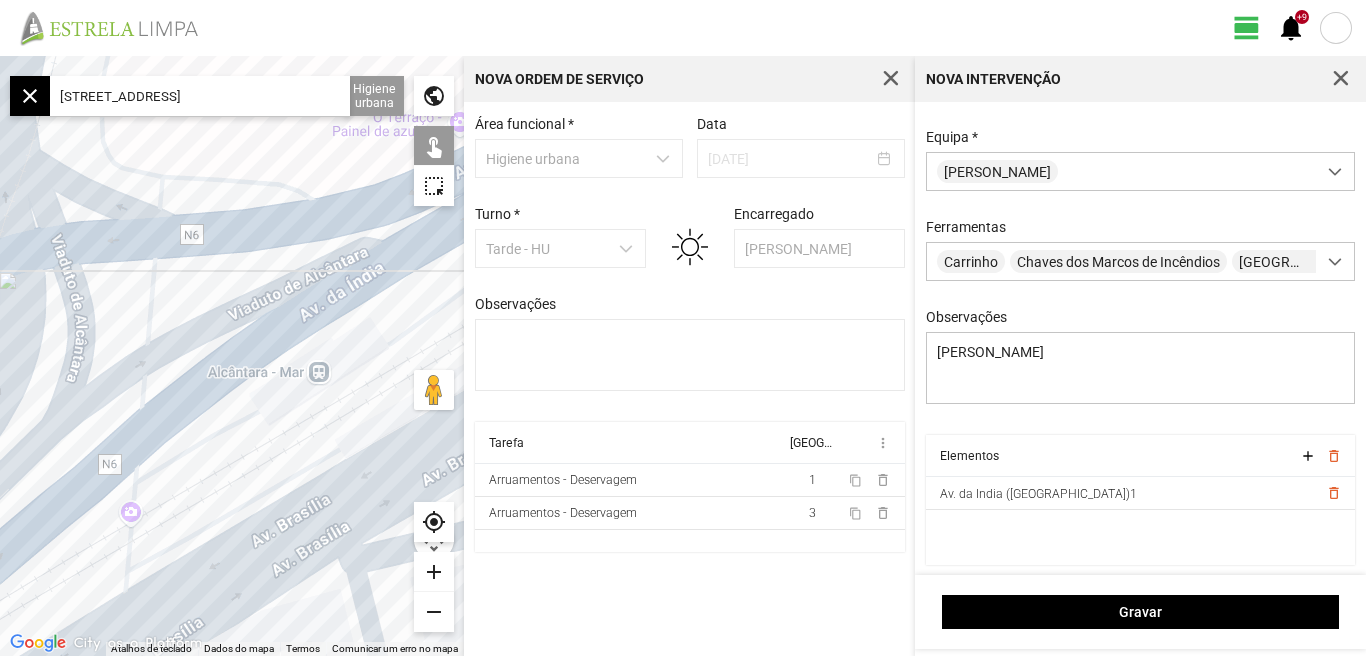 click on "Para navegar, prima as teclas de seta." 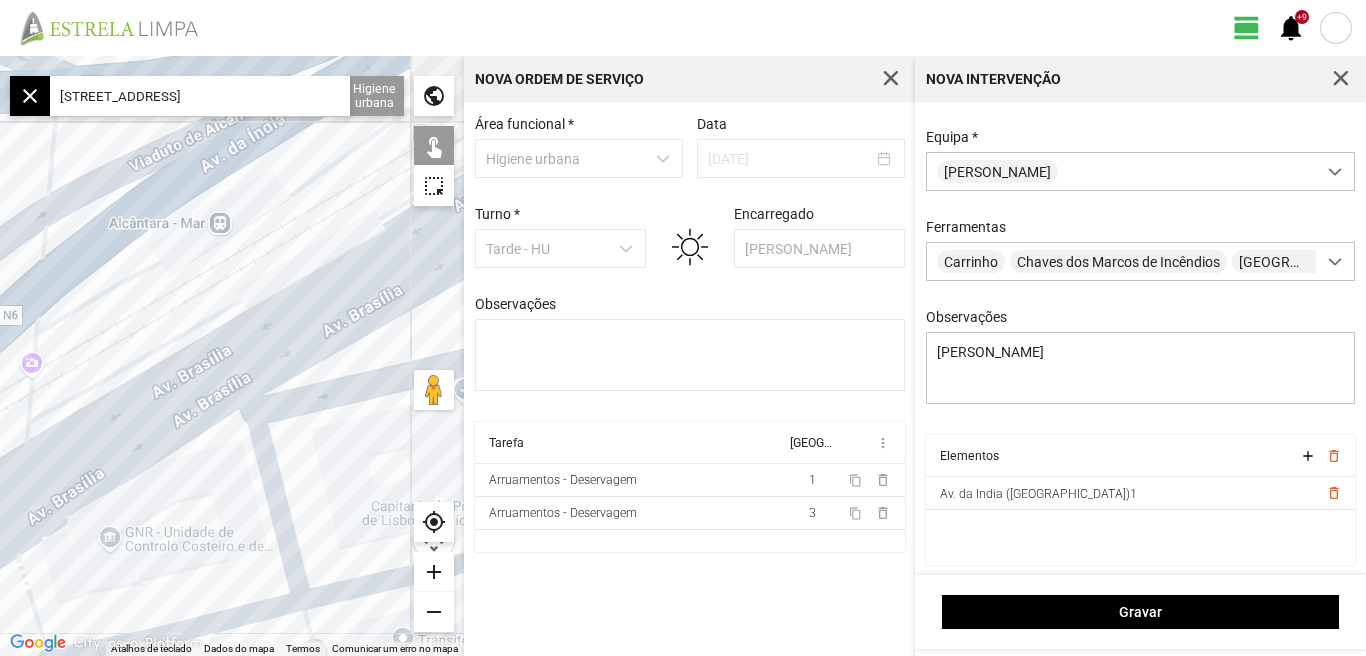 click on "← Mover para a esquerda → Mover para a direita ↑ Mover para cima ↓ Mover para baixo + Aumentar (zoom) - Diminuir (zoom) Casa Avançar 75% para a esquerda Fim Avançar 75% para a direita Página para cima Avançar 75% para cima Página para baixo Avançar 75% para baixo Para navegar, prima as teclas de seta. Atalhos de teclado Dados do mapa Dados do mapa ©2025 Inst. Geogr. Nacional Dados do mapa ©2025 Inst. Geogr. Nacional 10 m  Clique no botão para alternar entre as unidades métricas e imperiais Termos Comunicar um erro no mapa  close
R. de Alcântara, [GEOGRAPHIC_DATA], [GEOGRAPHIC_DATA] Arruamentos - Lavagem  Higiene urbana  Sarjetas  Arruamentos  Ecopontos  Papeleiras  public  touch_app   highlight_alt  my_location add remove" 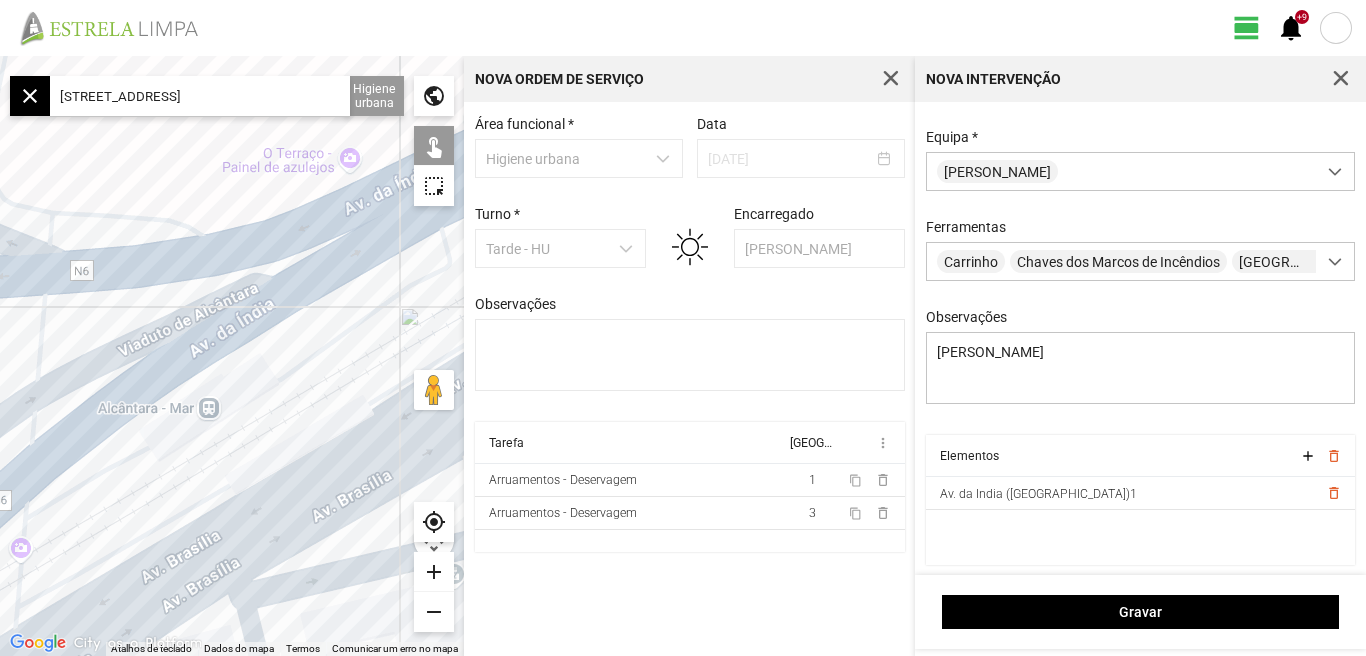 click on "remove" 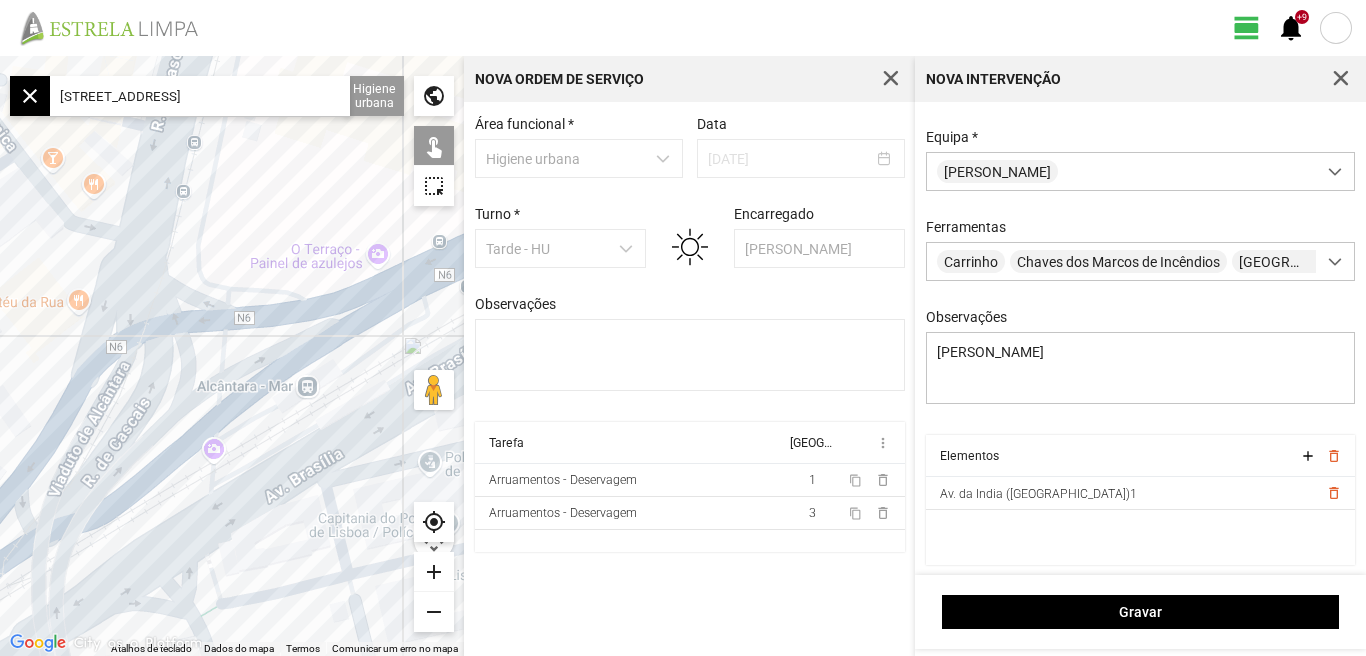 click on "Para navegar, prima as teclas de seta." 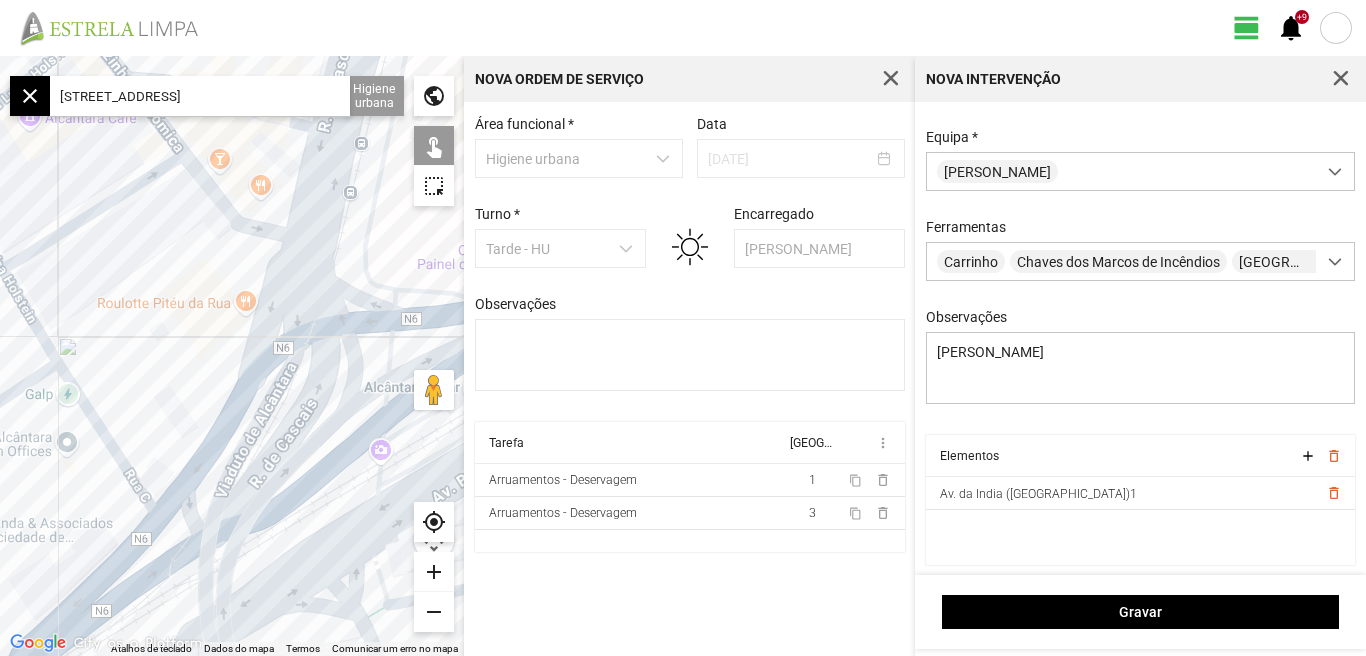 click on "Para navegar, prima as teclas de seta." 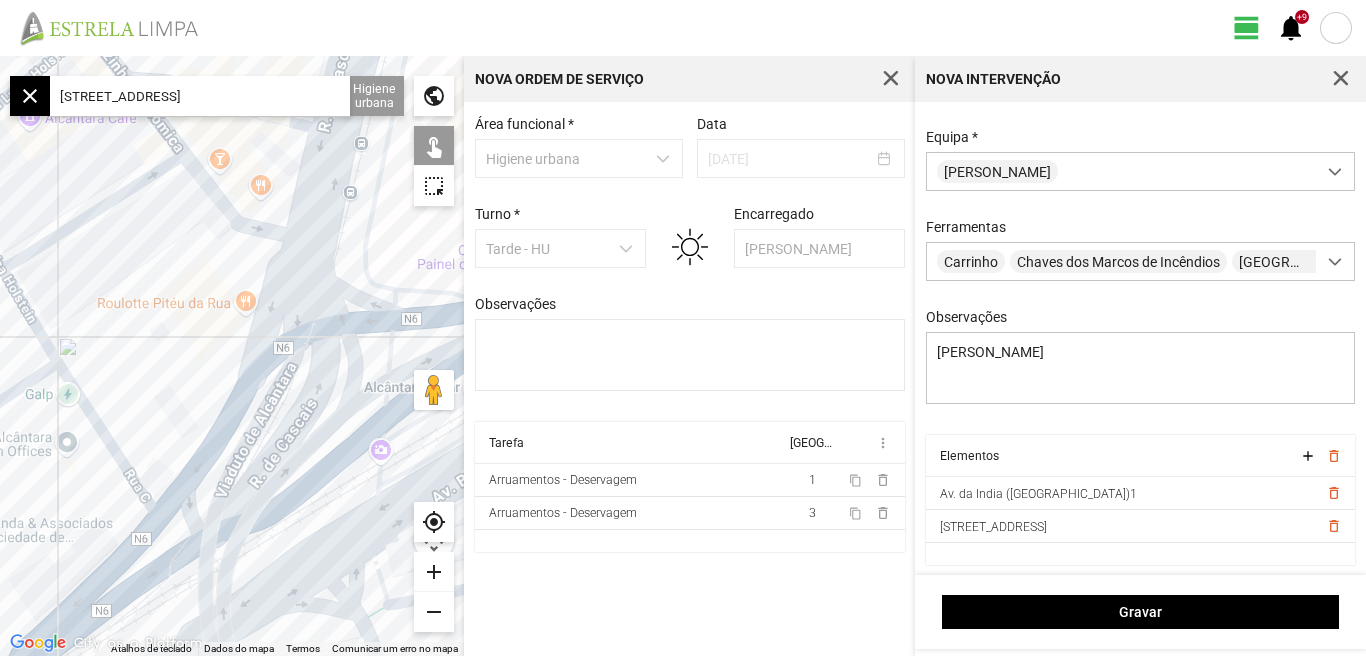 click on "Para navegar, prima as teclas de seta." 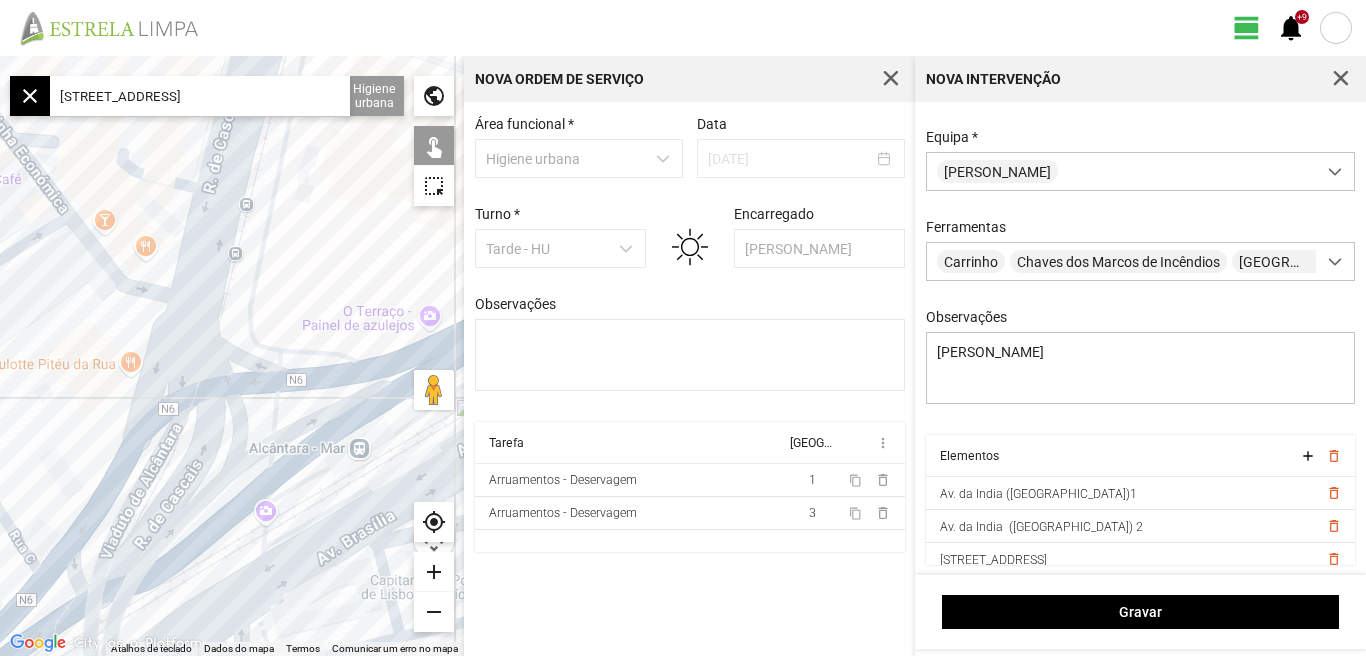 click on "Para navegar, prima as teclas de seta." 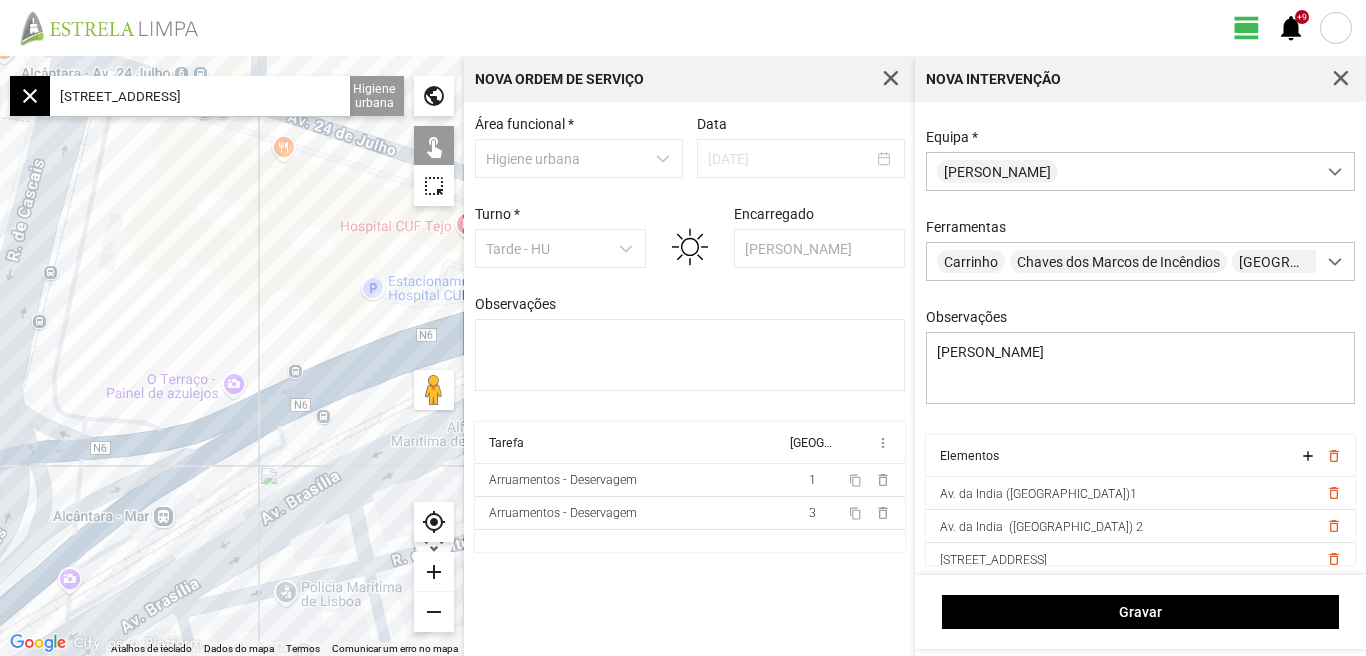 click on "Para navegar, prima as teclas de seta." 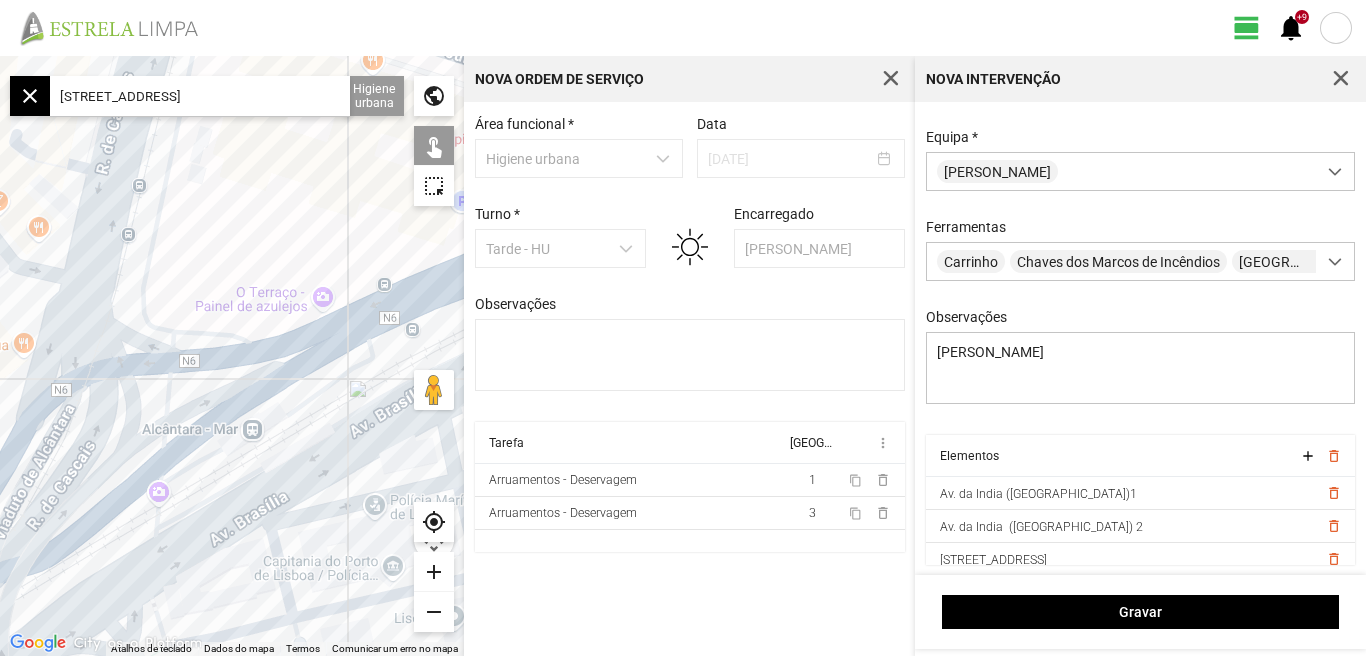 click on "Para navegar, prima as teclas de seta." 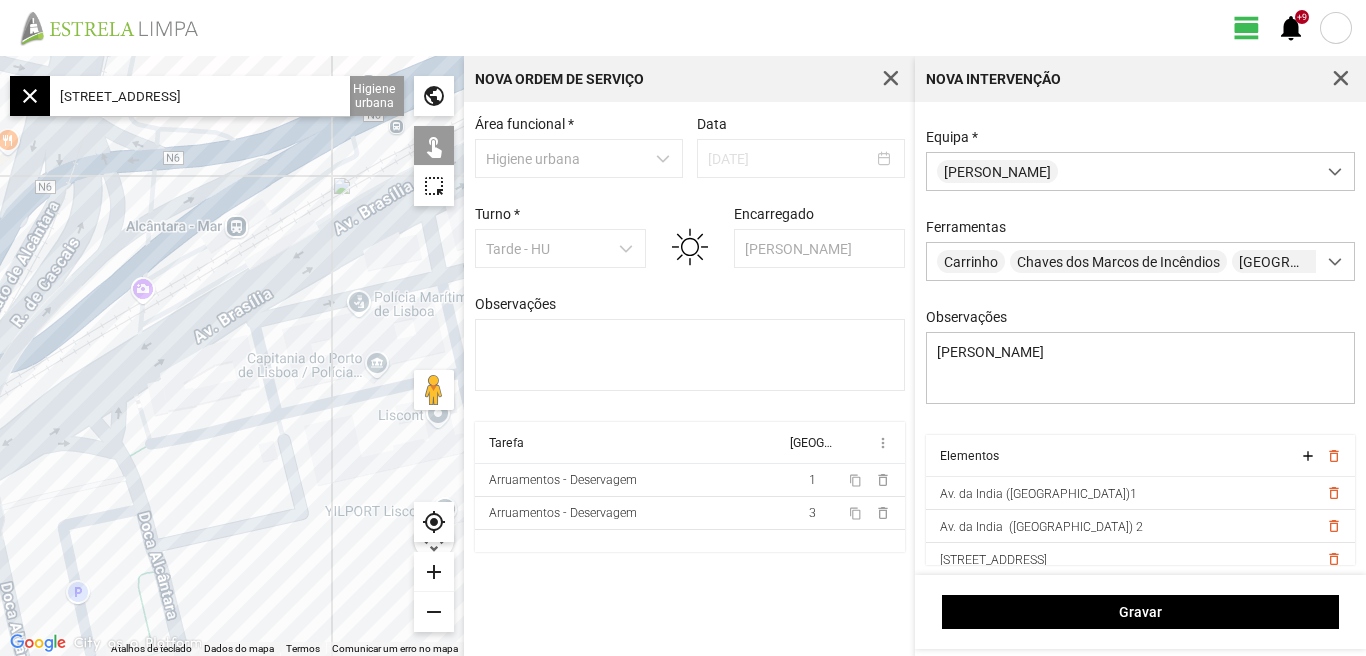 click on "add" 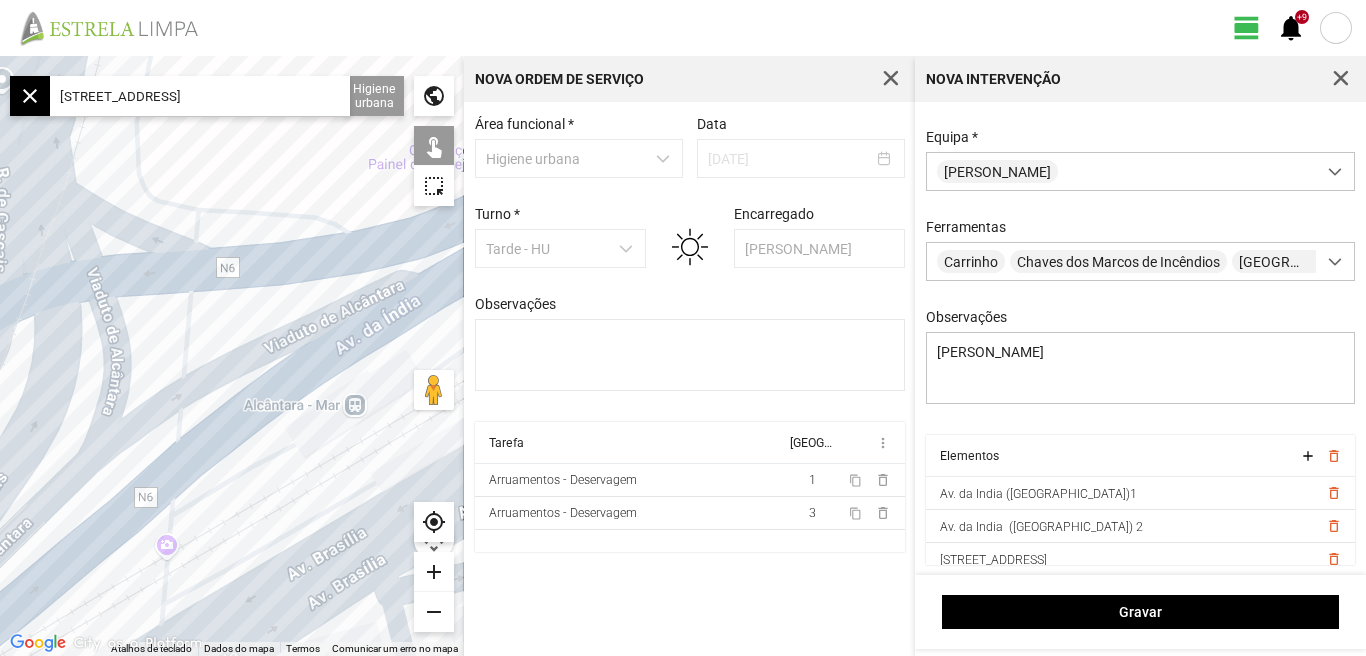 click on "Para navegar, prima as teclas de seta." 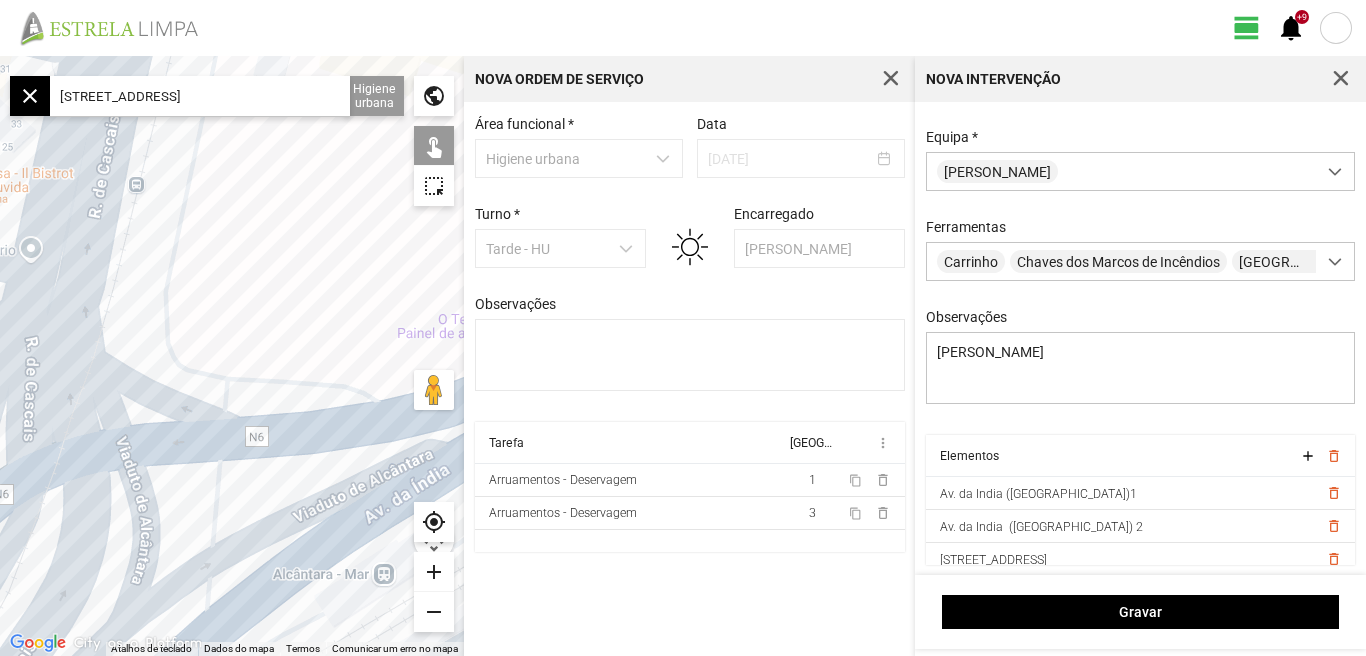 click on "Para navegar, prima as teclas de seta." 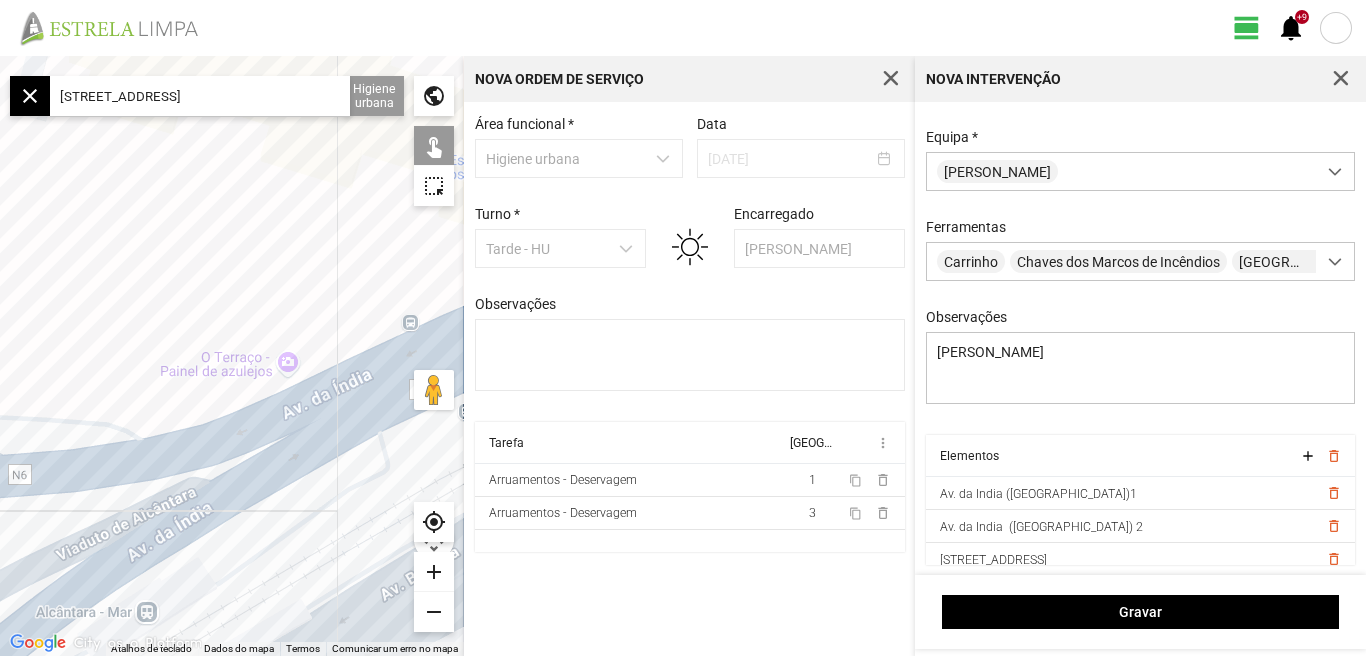 click on "Para navegar, prima as teclas de seta." 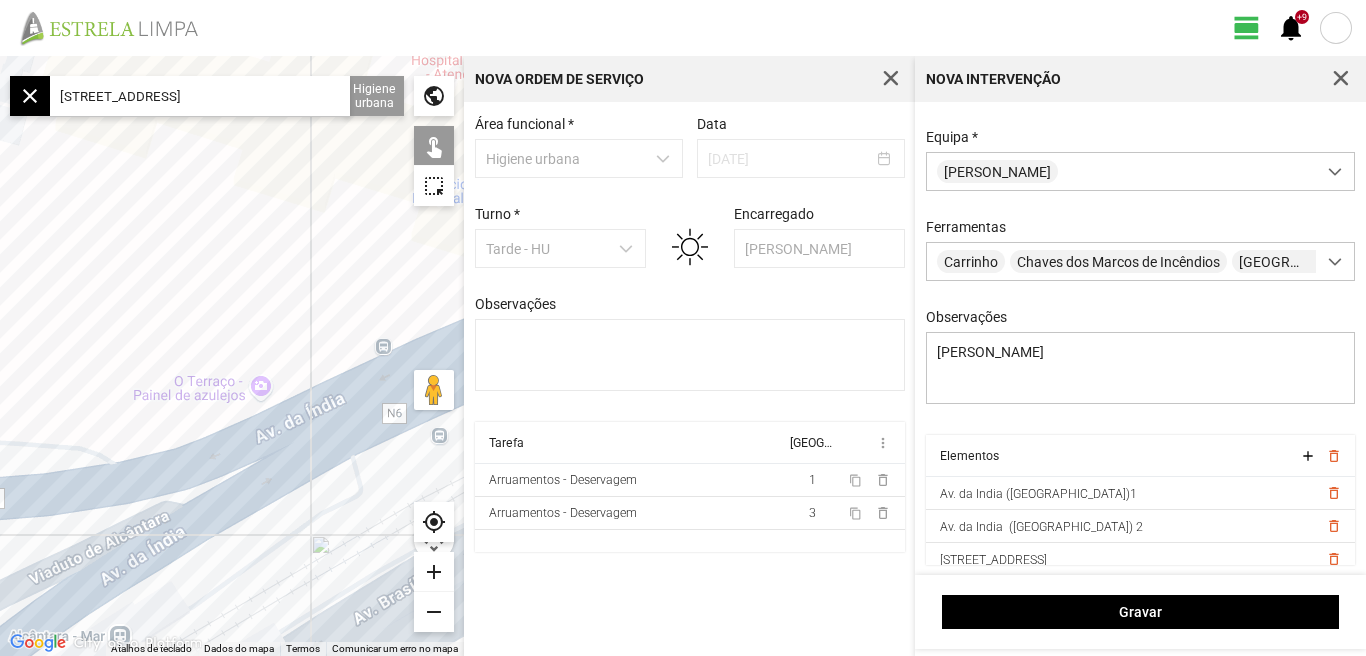 click on "Para navegar, prima as teclas de seta." 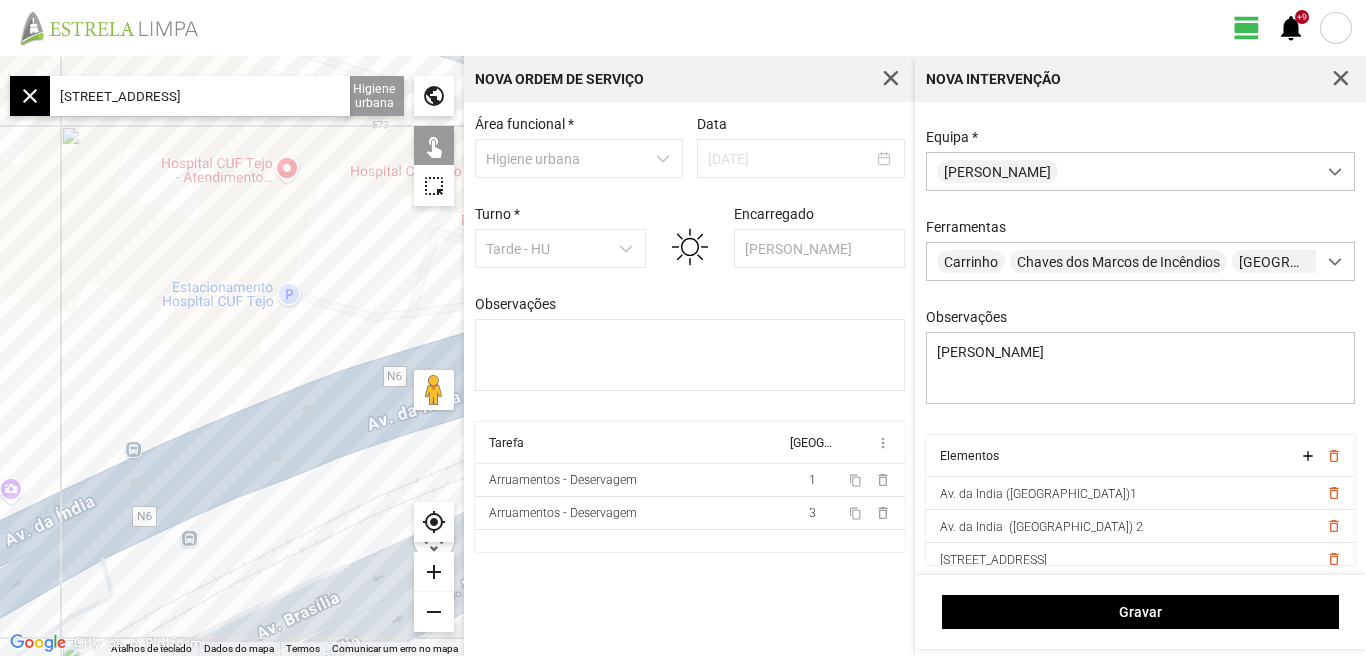 click on "Para navegar, prima as teclas de seta." 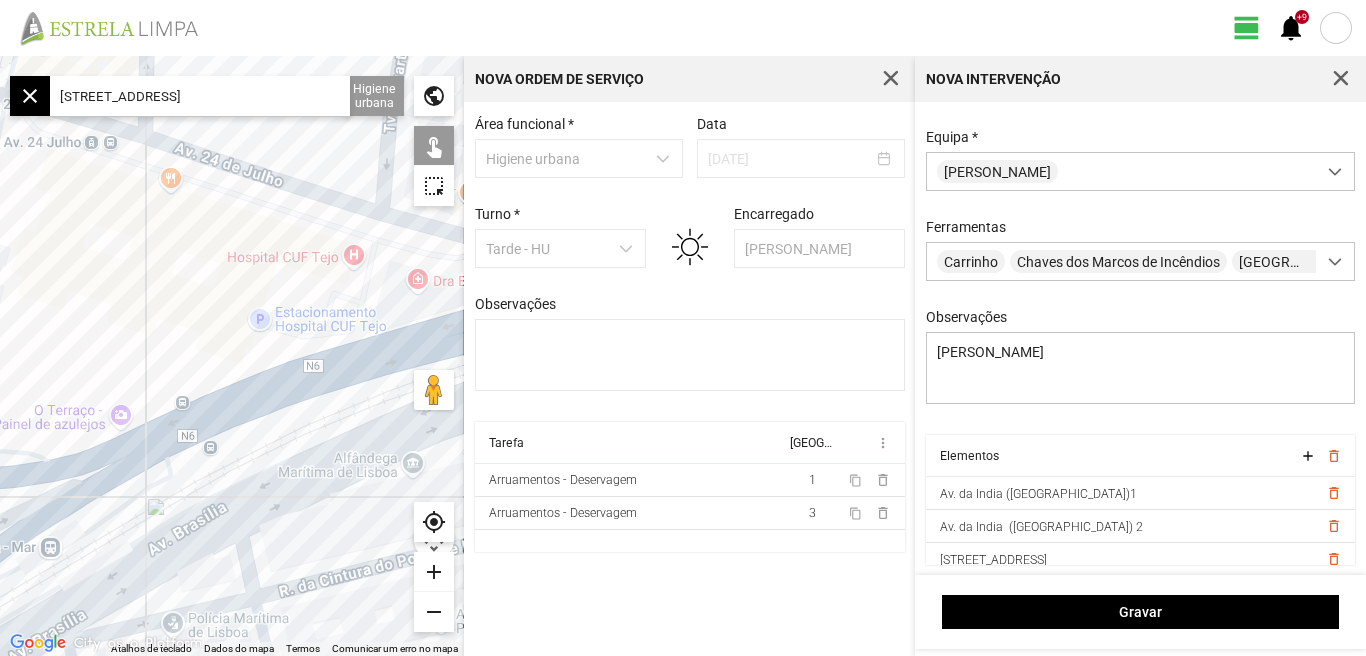 click on "remove" 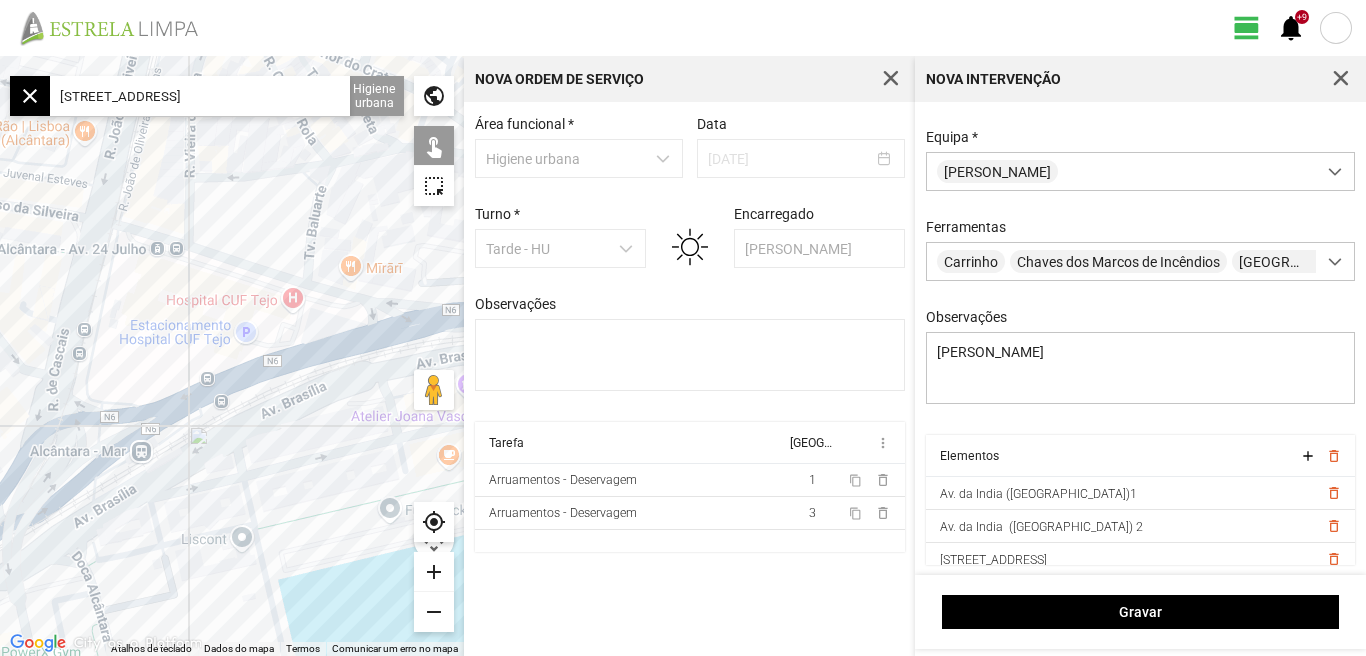 click on "[STREET_ADDRESS]" 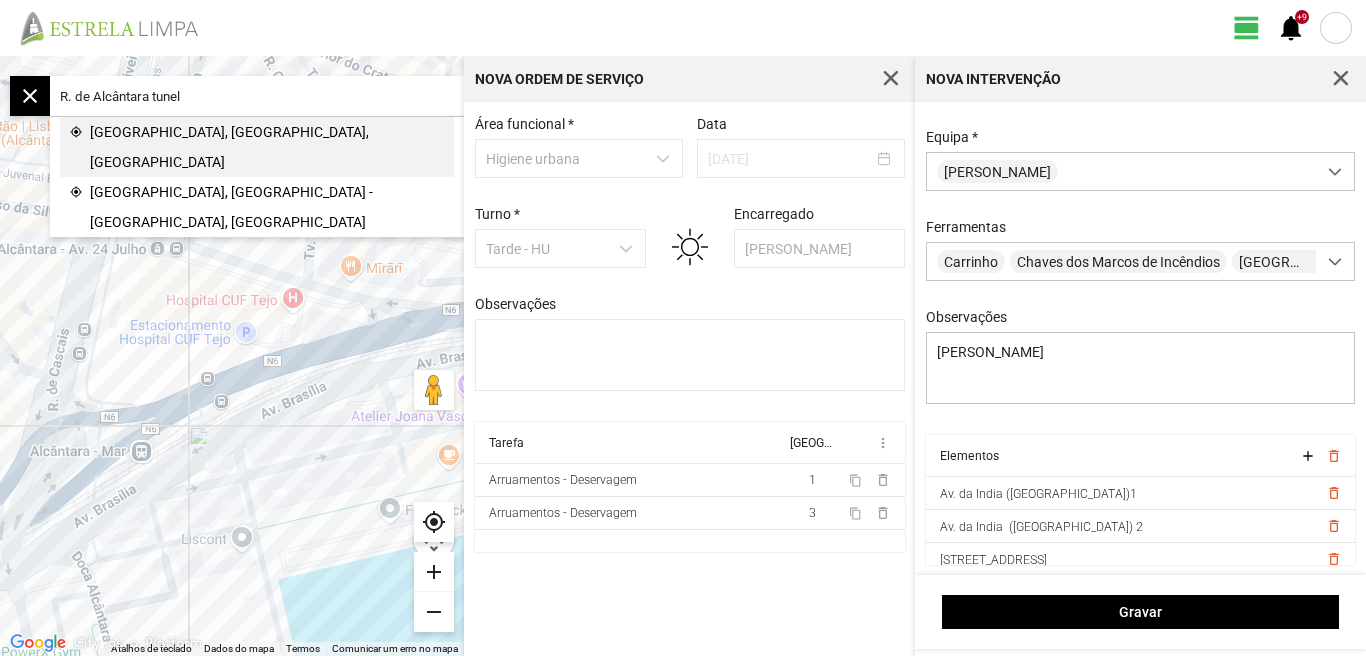 click on "[GEOGRAPHIC_DATA], [GEOGRAPHIC_DATA], [GEOGRAPHIC_DATA]" 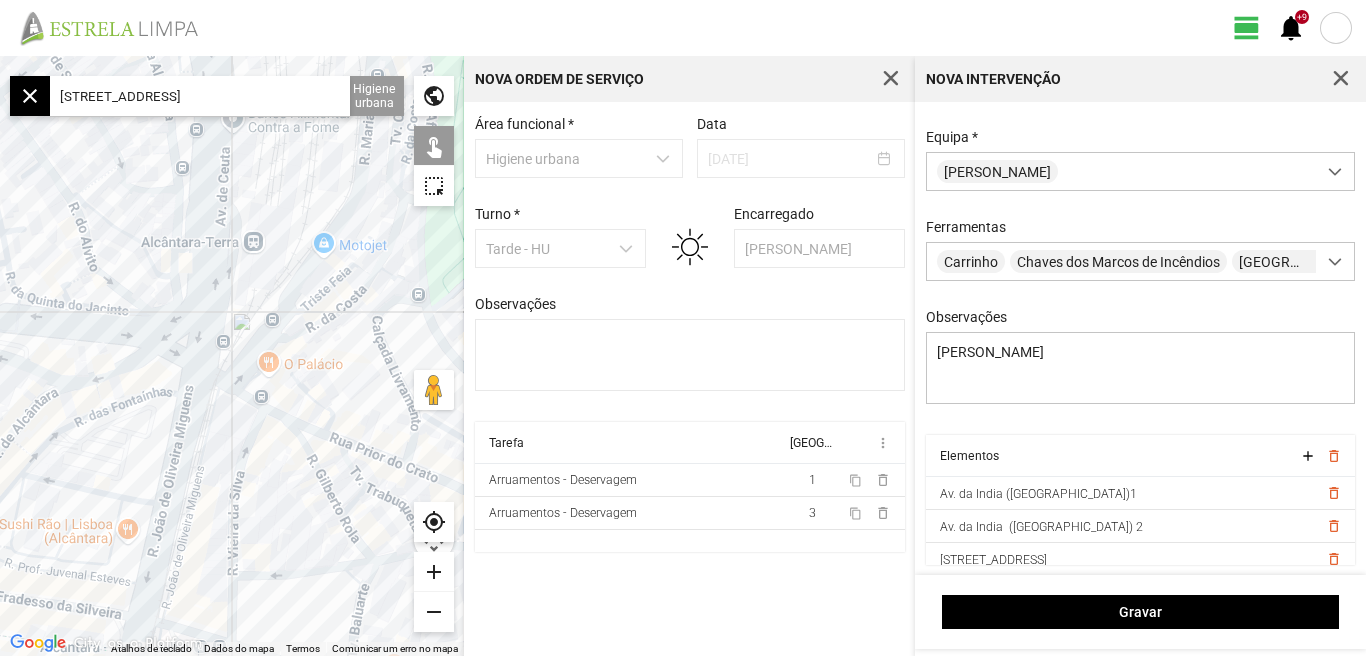 drag, startPoint x: 235, startPoint y: 300, endPoint x: 42, endPoint y: 327, distance: 194.87946 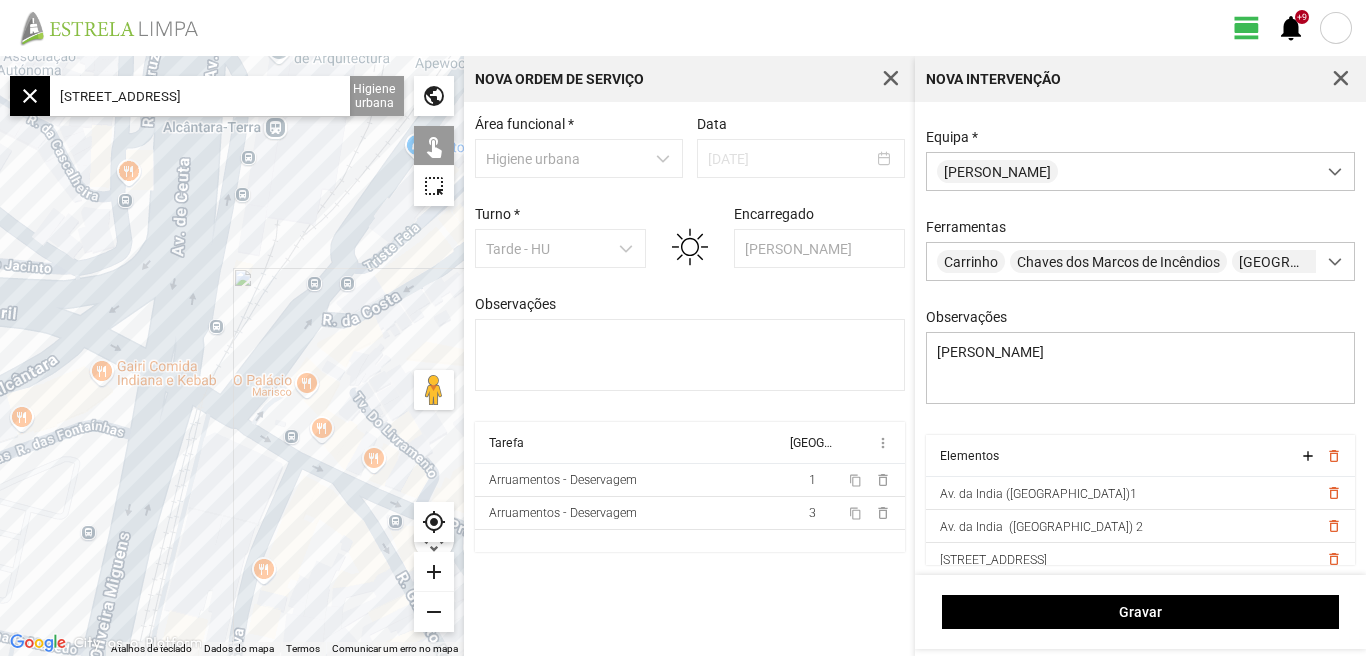 click on "add" 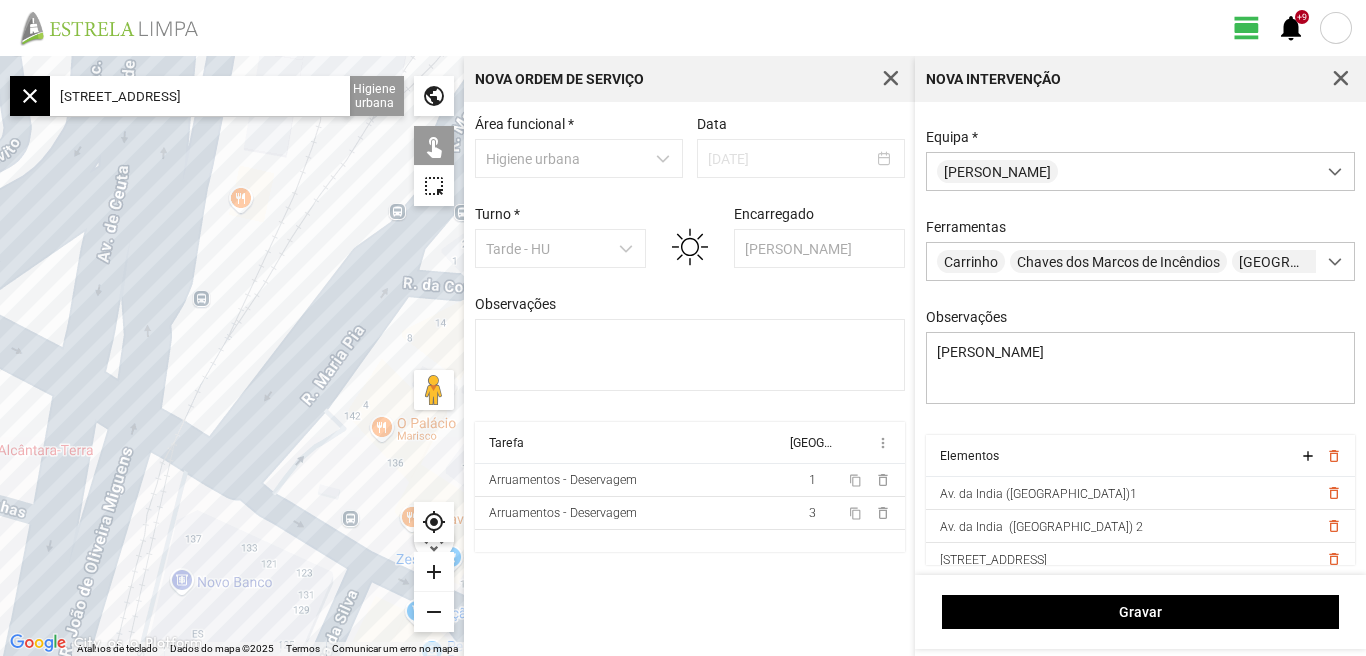 click on "add" 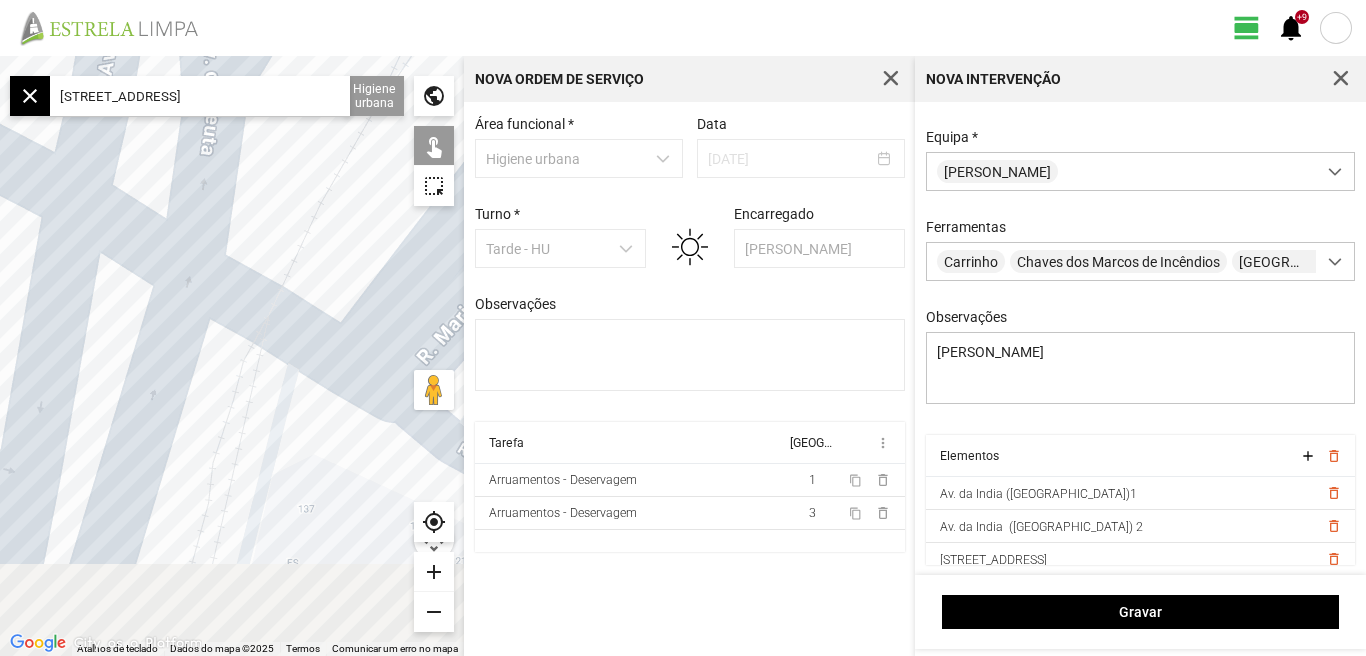 drag, startPoint x: 169, startPoint y: 445, endPoint x: 306, endPoint y: 188, distance: 291.2353 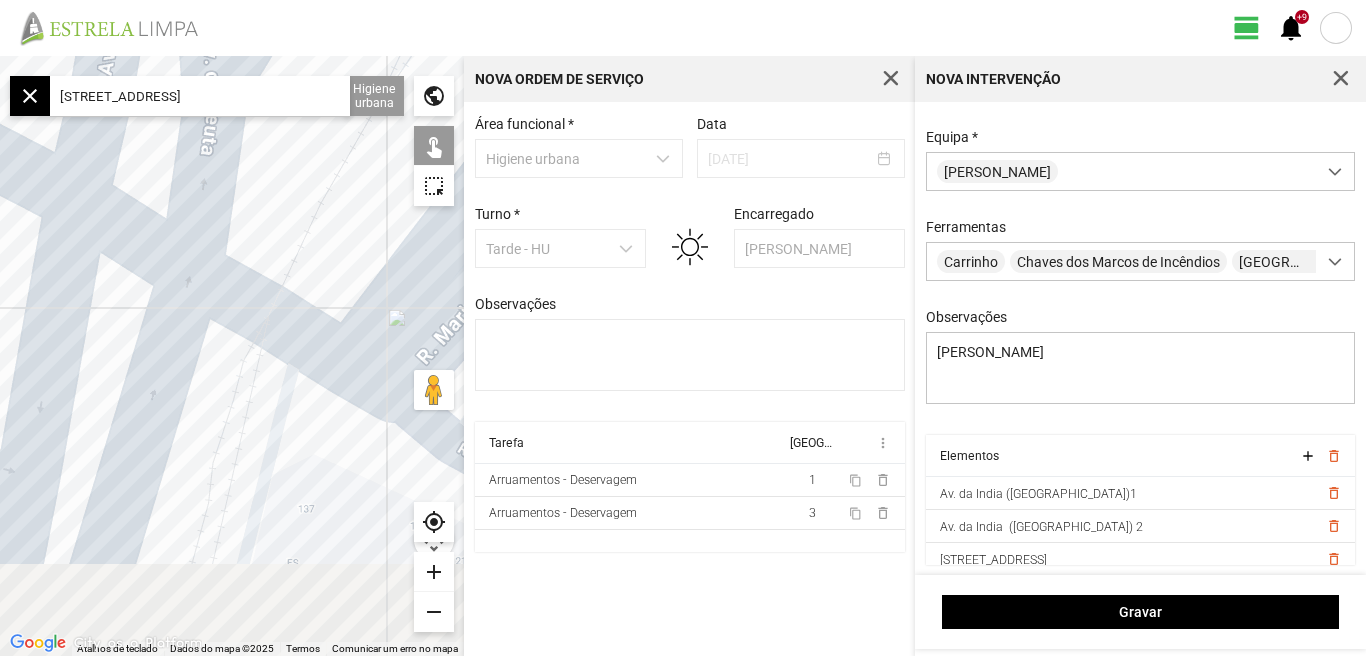click on "Para navegar, prima as teclas de seta." 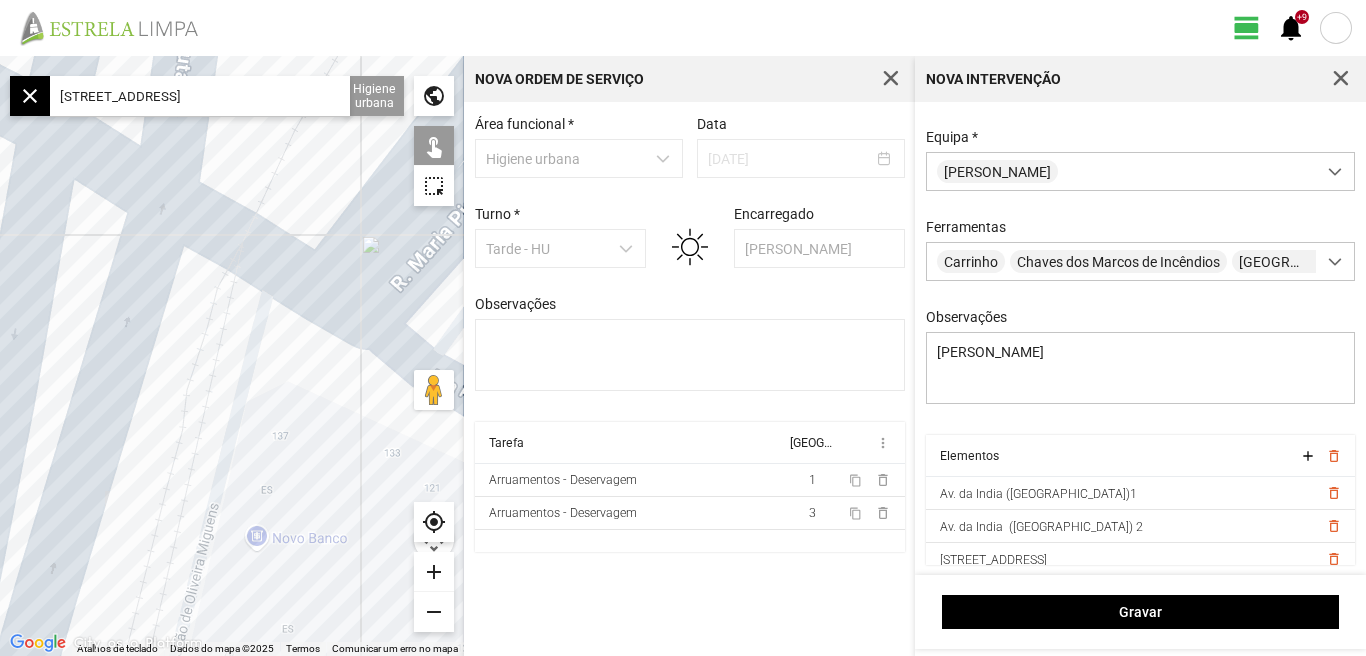 drag, startPoint x: 250, startPoint y: 311, endPoint x: 254, endPoint y: 229, distance: 82.0975 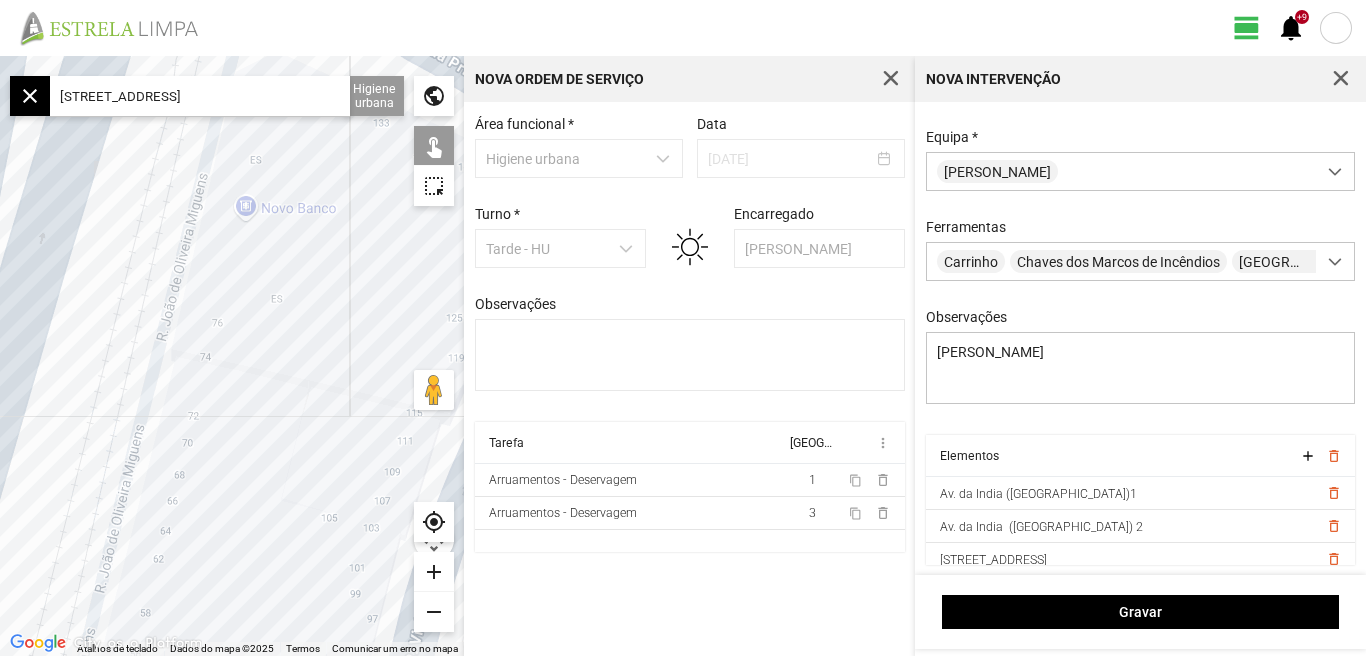 drag, startPoint x: 238, startPoint y: 287, endPoint x: 317, endPoint y: 132, distance: 173.97127 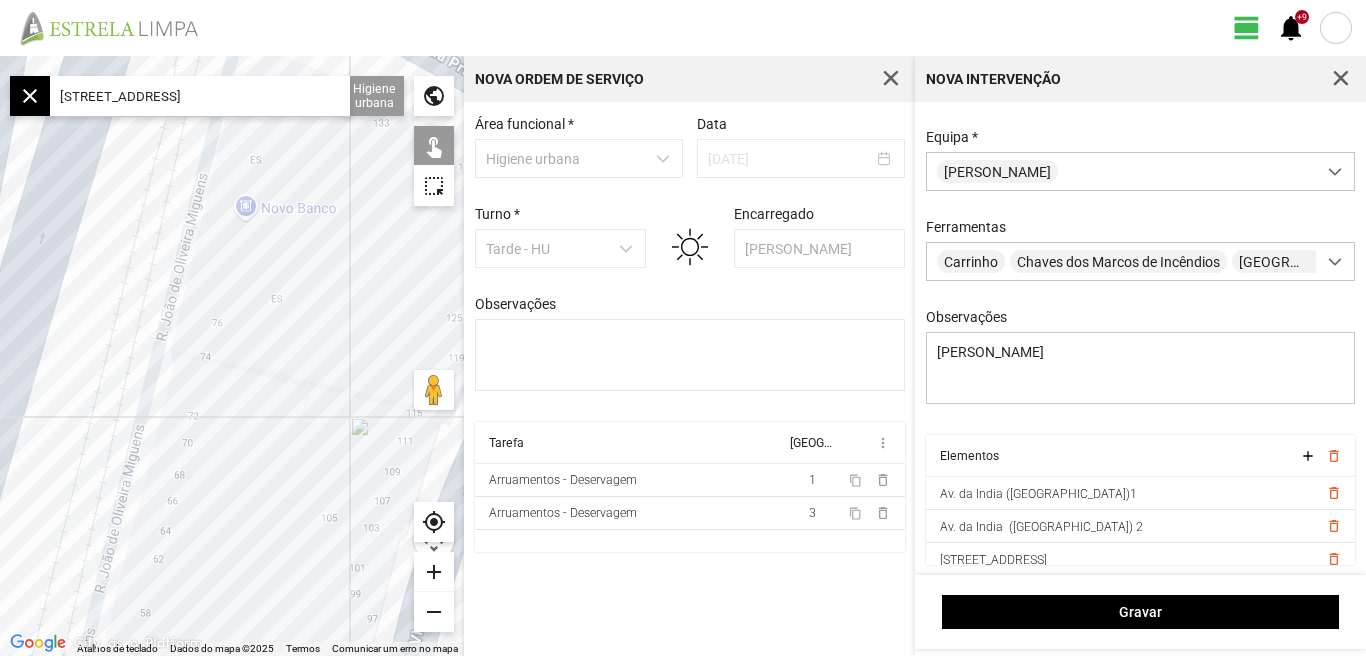 click on "Para navegar, prima as teclas de seta." 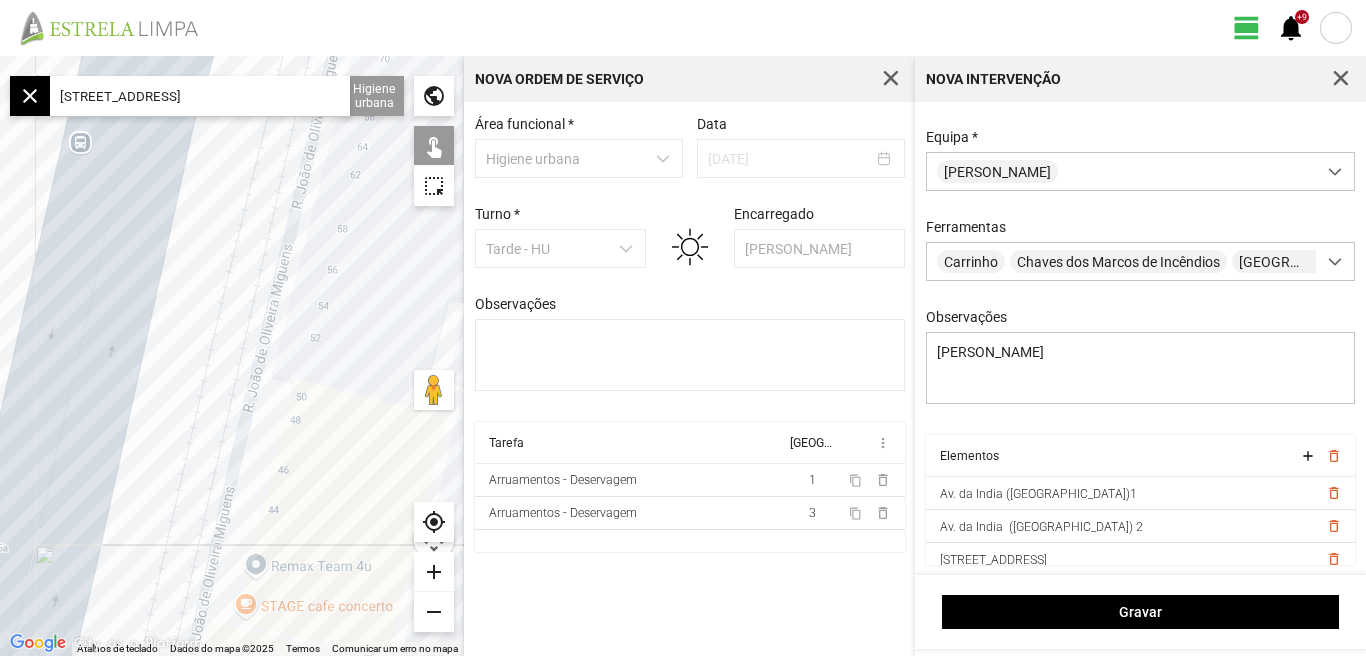drag, startPoint x: 261, startPoint y: 325, endPoint x: 200, endPoint y: 183, distance: 154.54773 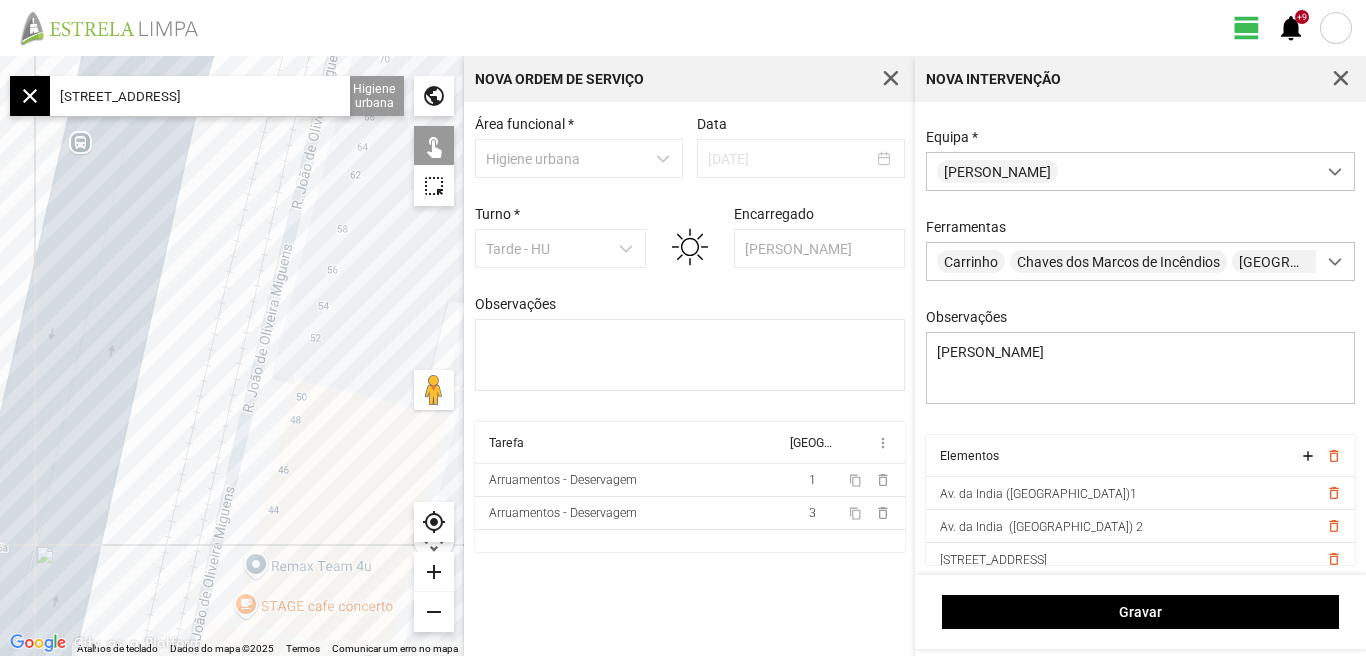 click on "Para navegar, prima as teclas de seta." 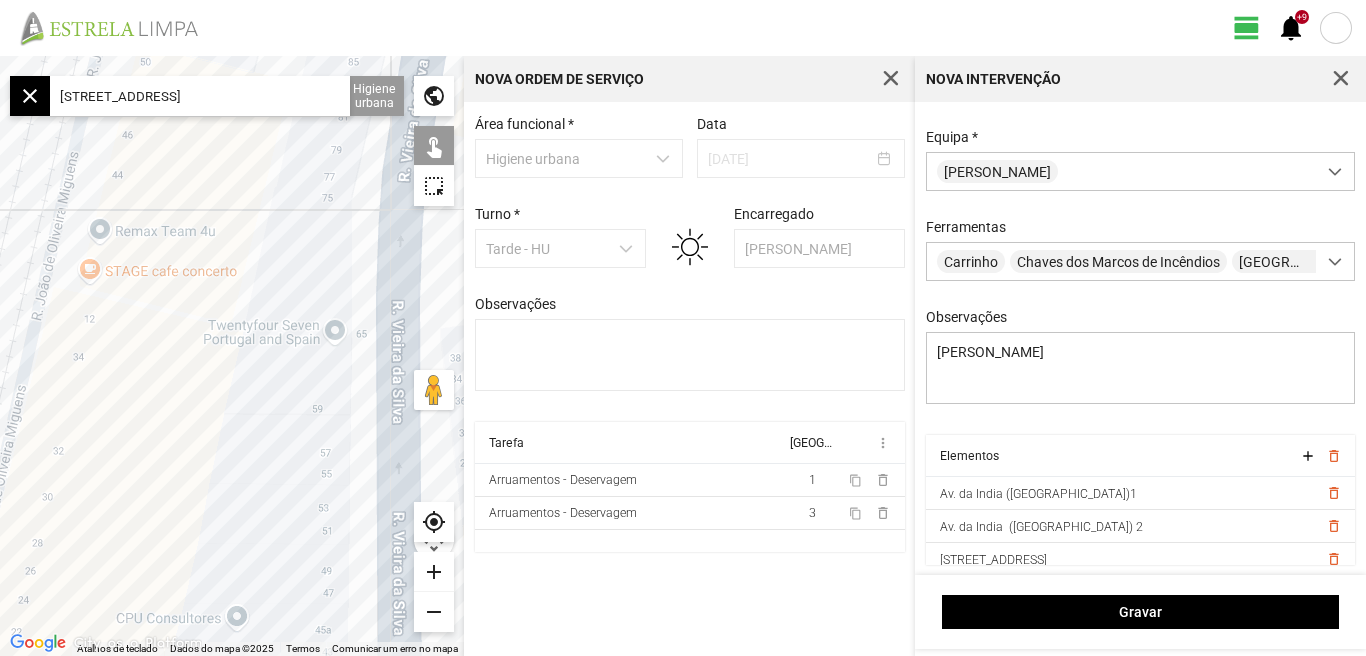 drag, startPoint x: 191, startPoint y: 271, endPoint x: 209, endPoint y: 202, distance: 71.30919 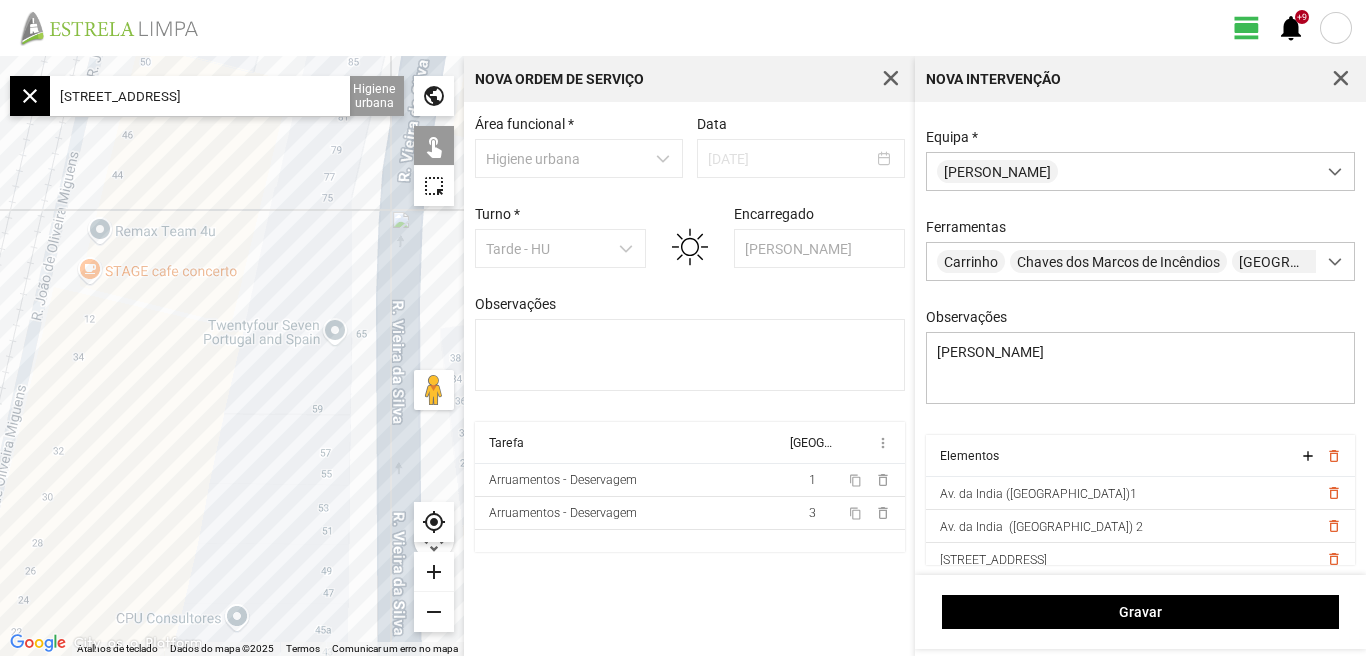click on "Para navegar, prima as teclas de seta." 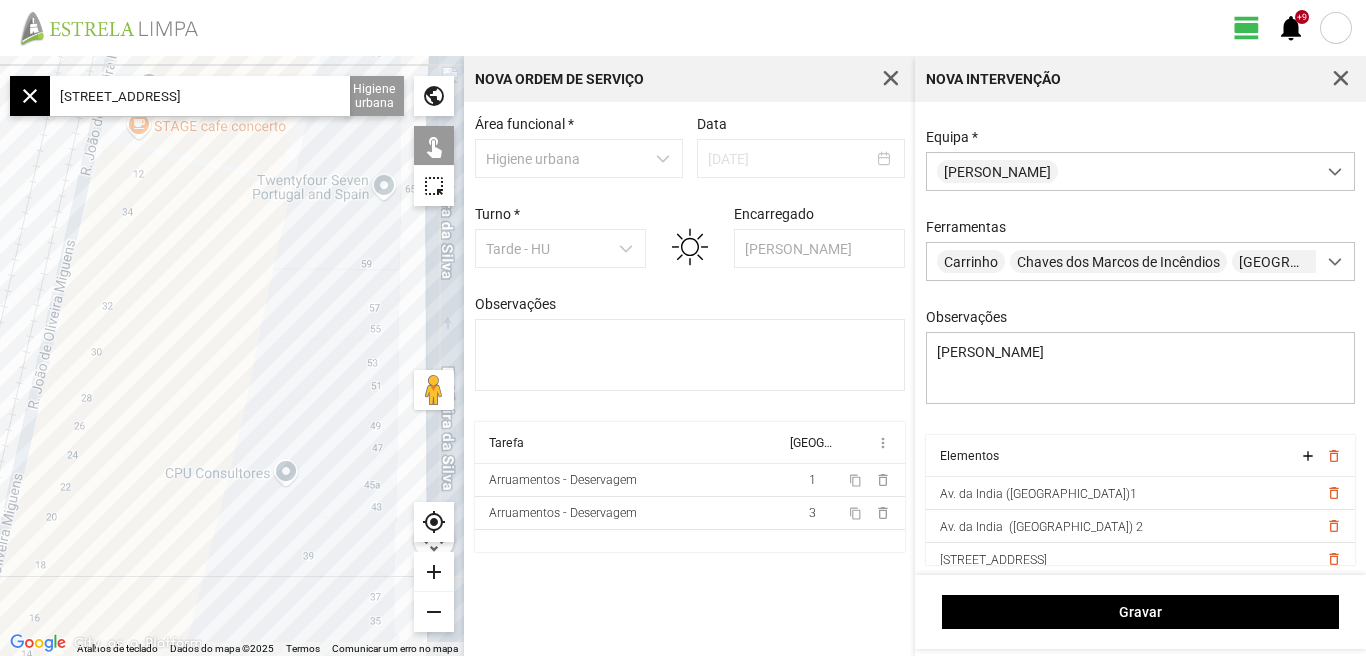 drag, startPoint x: 200, startPoint y: 253, endPoint x: 236, endPoint y: 130, distance: 128.16005 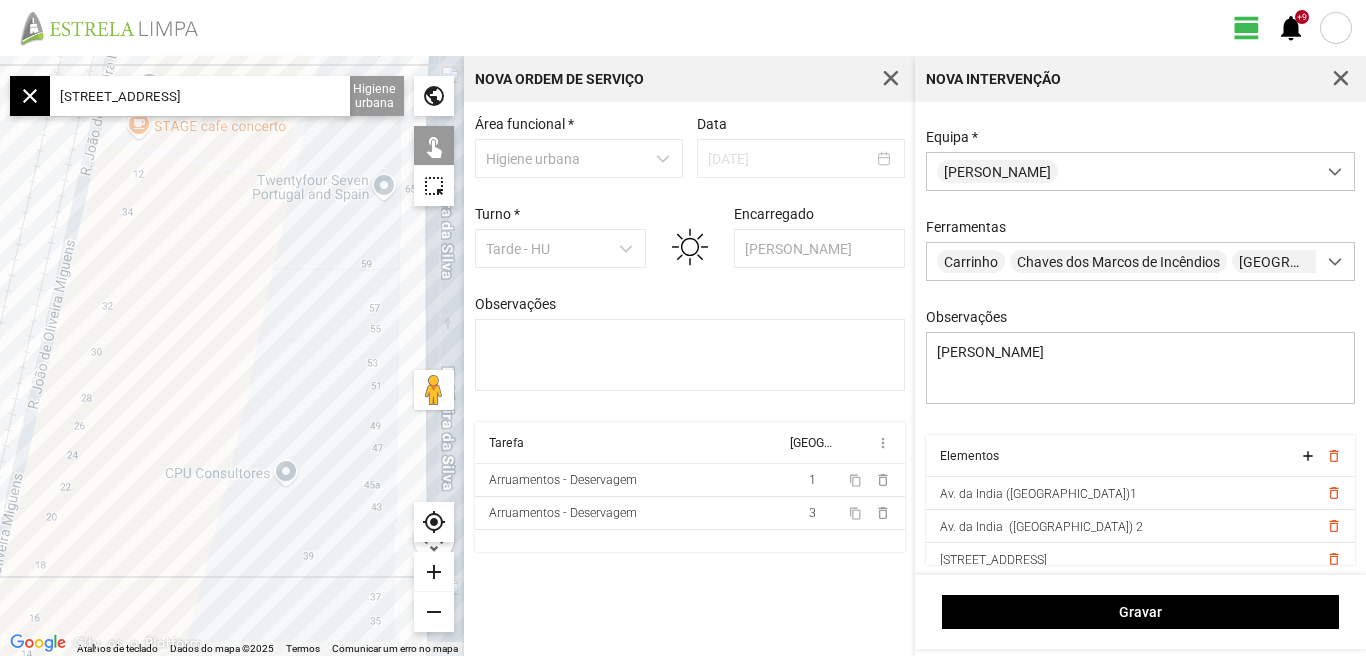 click on "Para navegar, prima as teclas de seta." 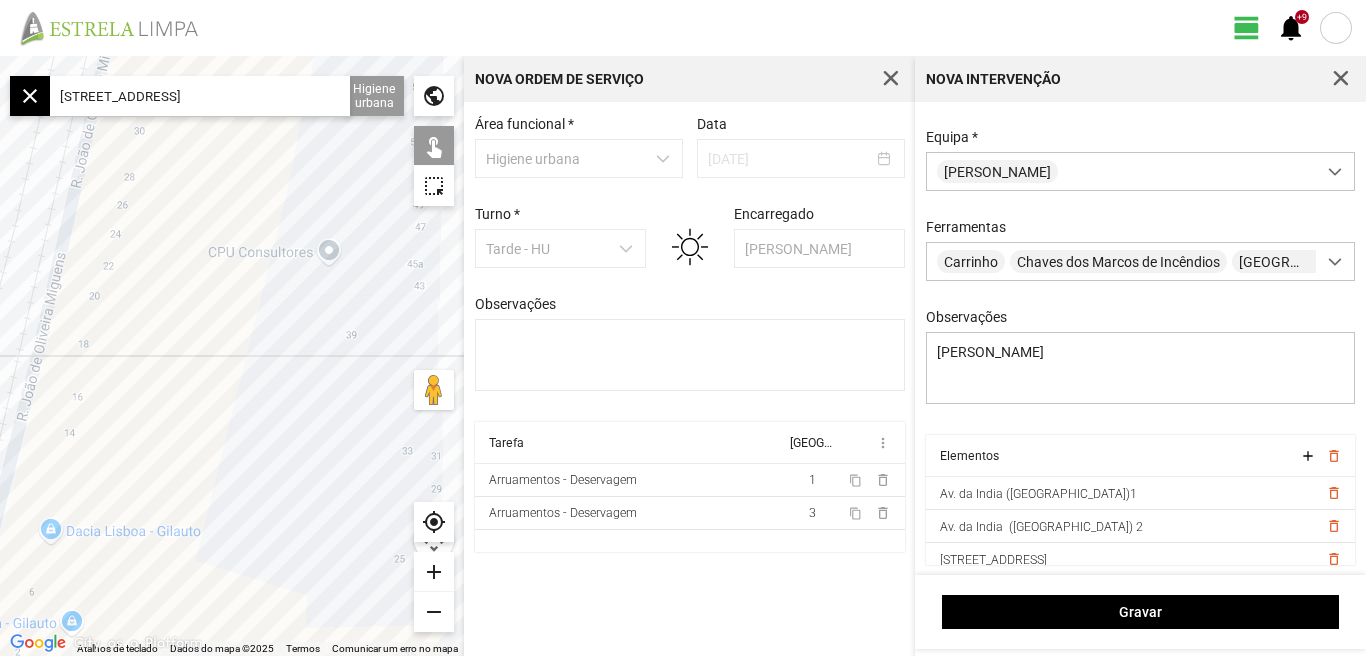 drag, startPoint x: 235, startPoint y: 234, endPoint x: 201, endPoint y: 121, distance: 118.004234 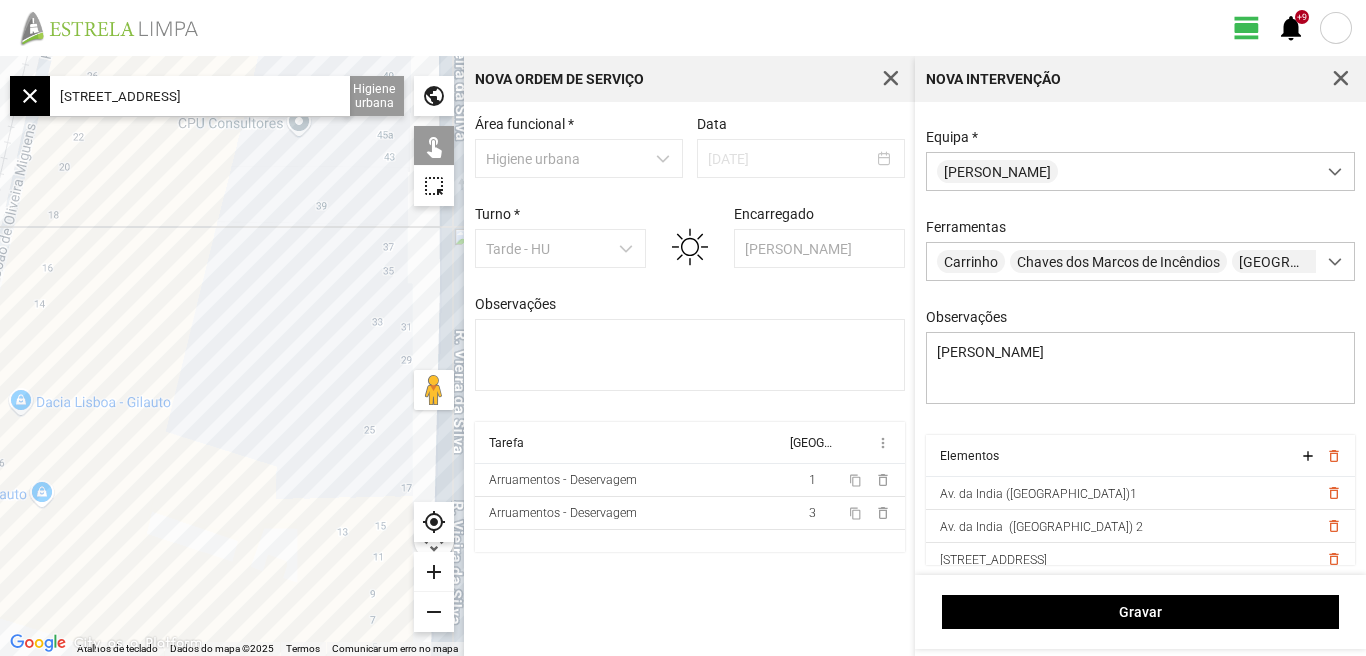 drag, startPoint x: 195, startPoint y: 331, endPoint x: 271, endPoint y: 205, distance: 147.14618 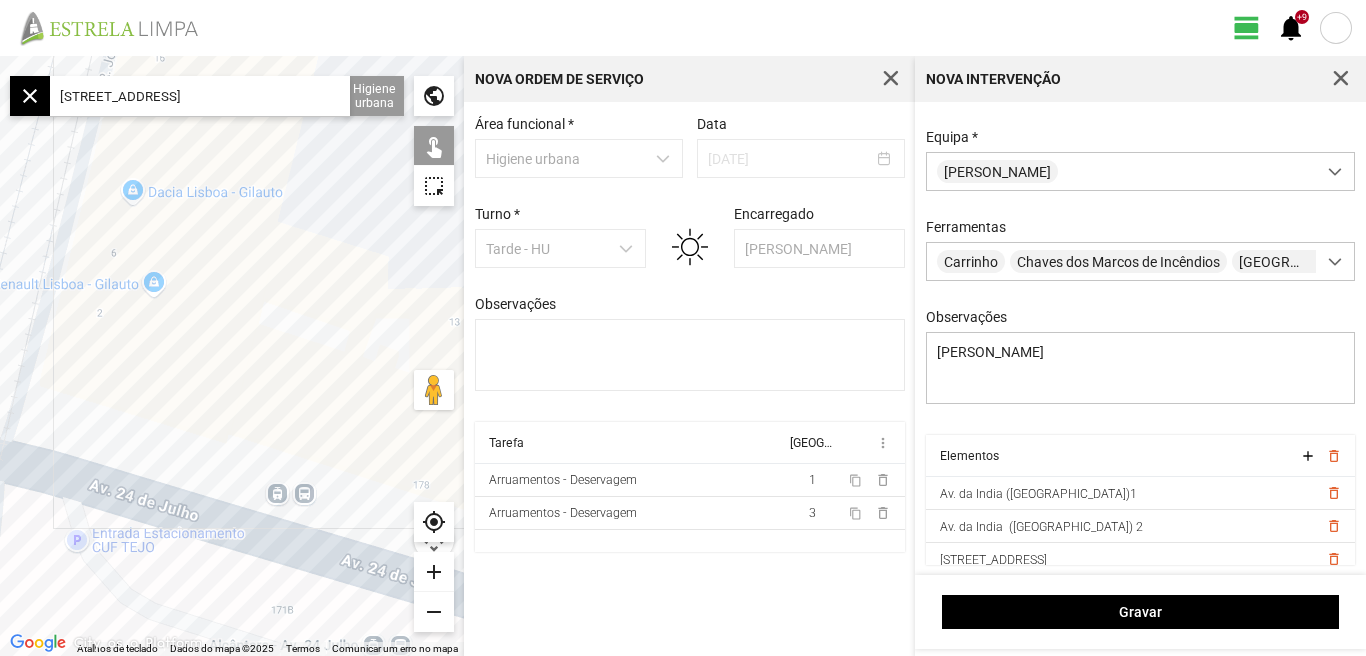 drag, startPoint x: 225, startPoint y: 339, endPoint x: 287, endPoint y: 182, distance: 168.79869 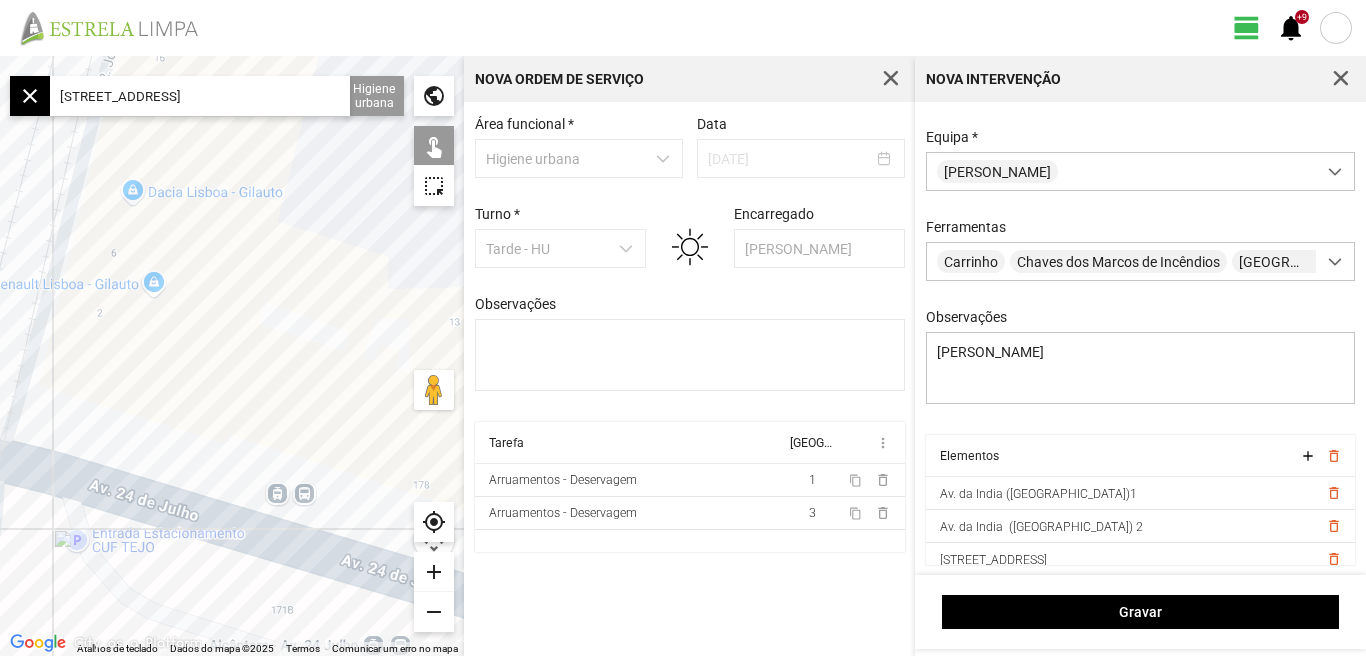 click on "Para navegar, prima as teclas de seta." 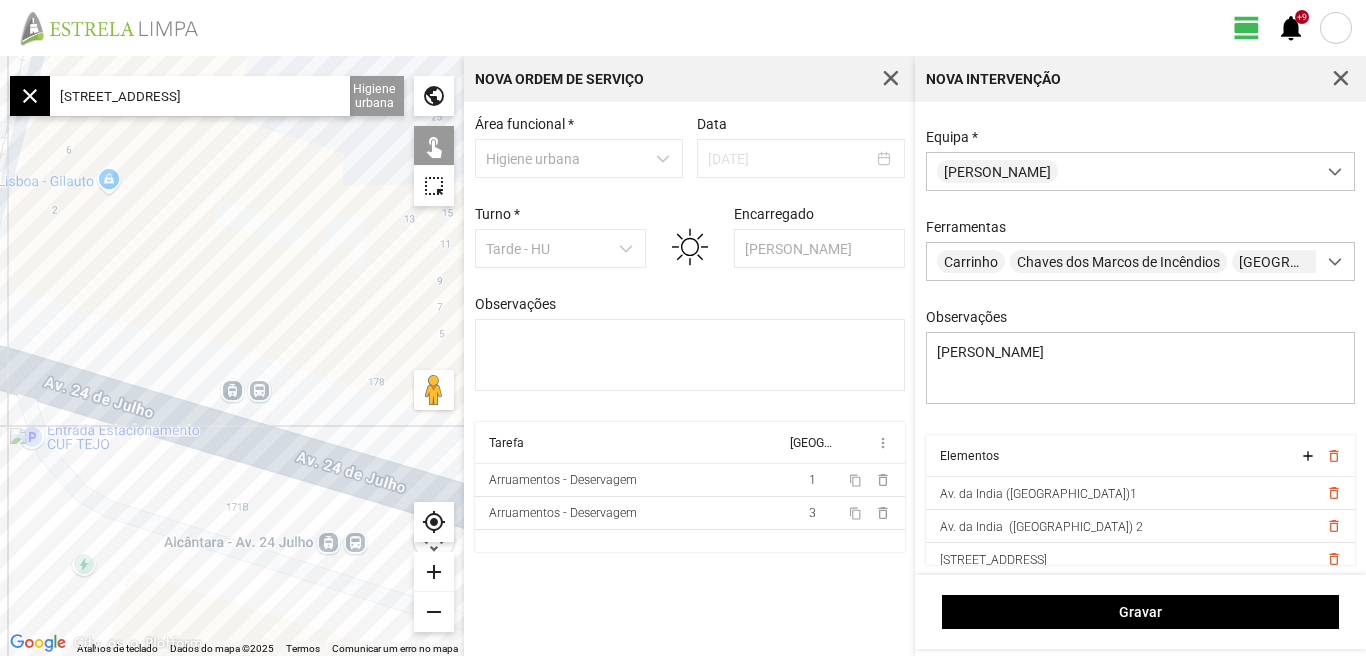 drag, startPoint x: 278, startPoint y: 256, endPoint x: 193, endPoint y: 241, distance: 86.313385 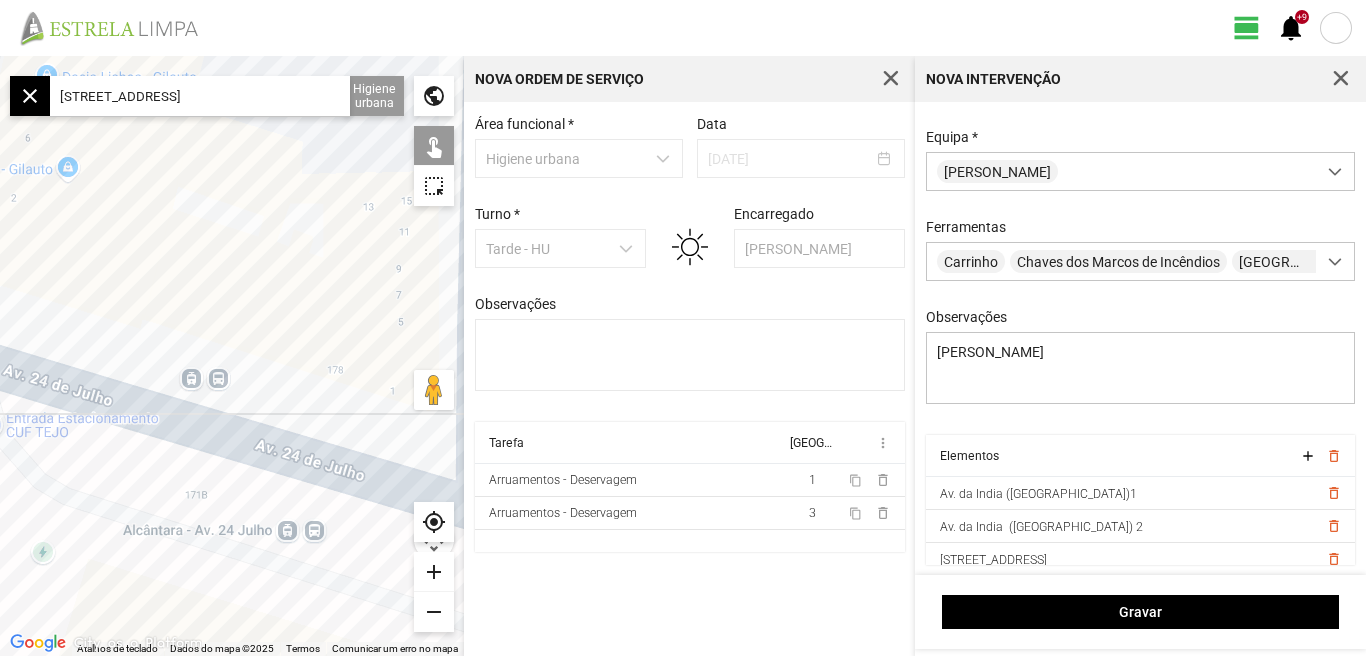 drag, startPoint x: 248, startPoint y: 255, endPoint x: 159, endPoint y: 263, distance: 89.358826 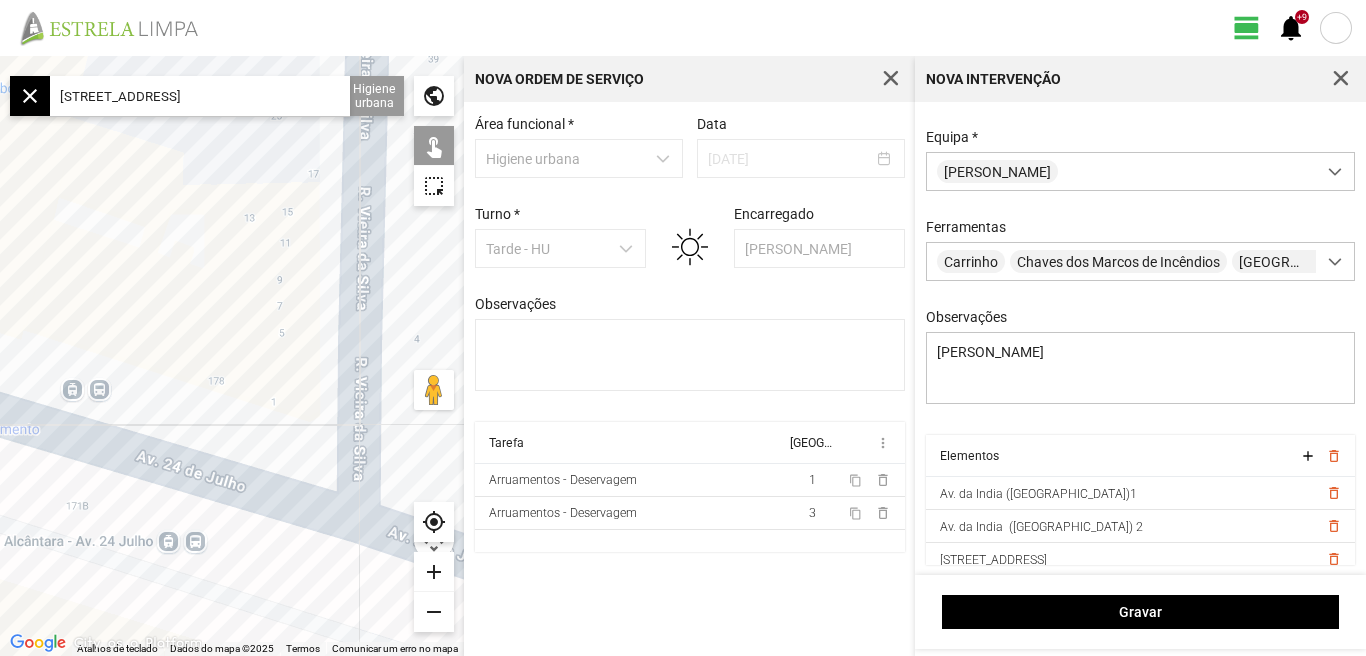 drag, startPoint x: 226, startPoint y: 249, endPoint x: 140, endPoint y: 253, distance: 86.09297 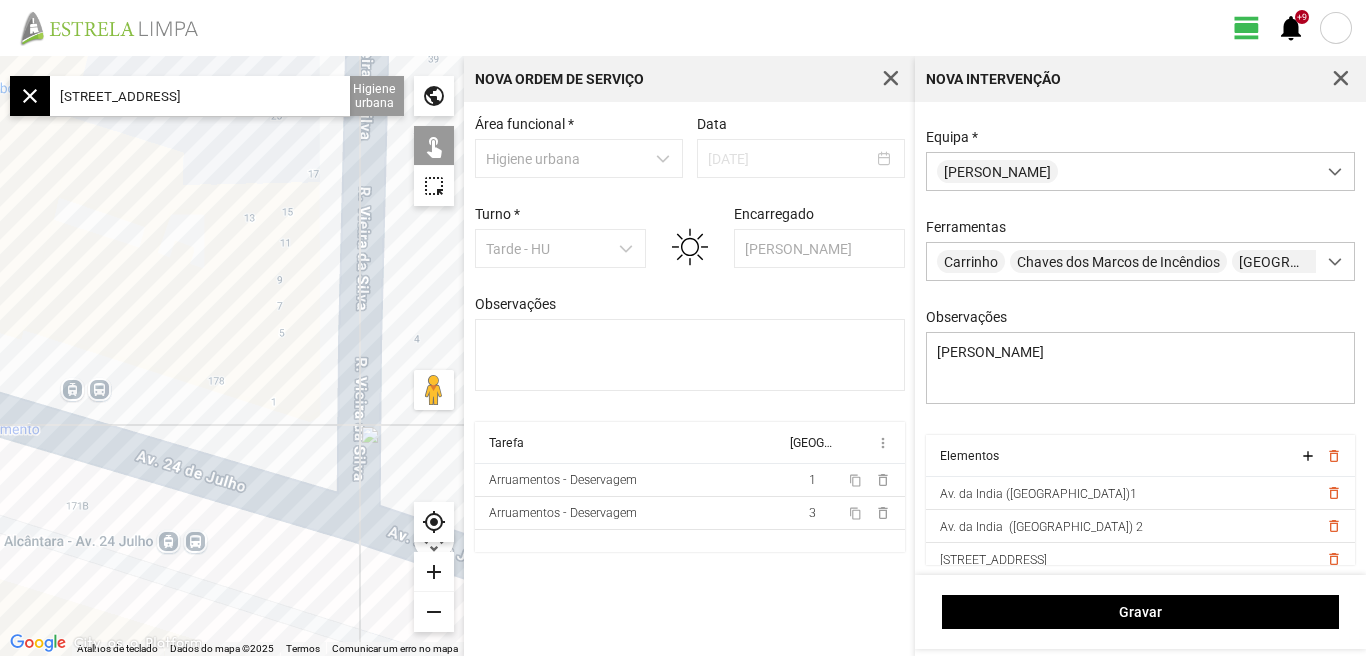 click on "Para navegar, prima as teclas de seta." 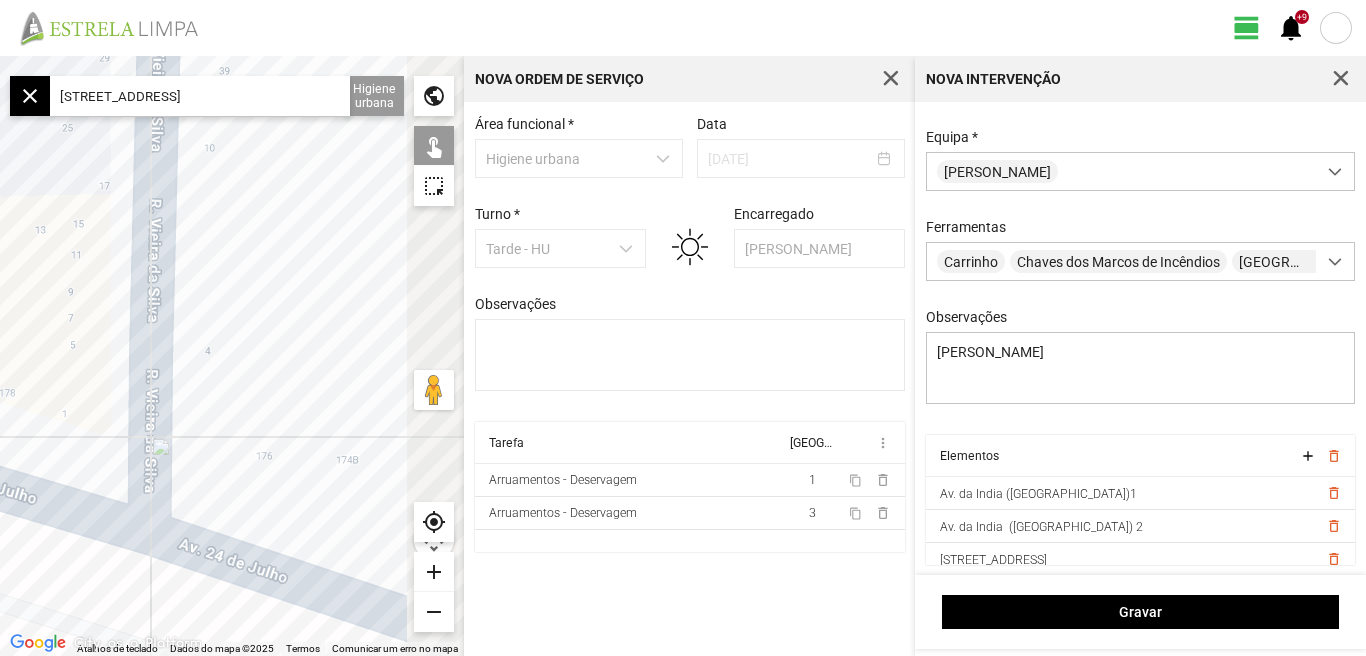 drag, startPoint x: 289, startPoint y: 305, endPoint x: 185, endPoint y: 311, distance: 104.172935 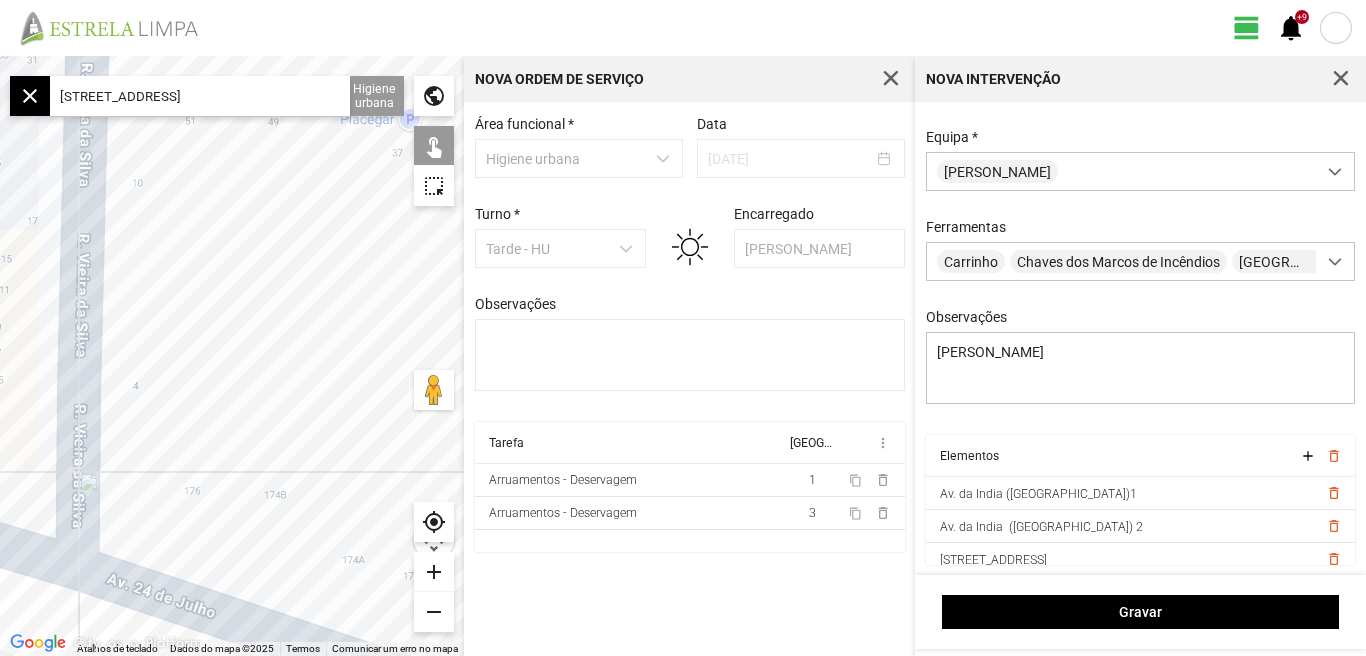 click on "remove" 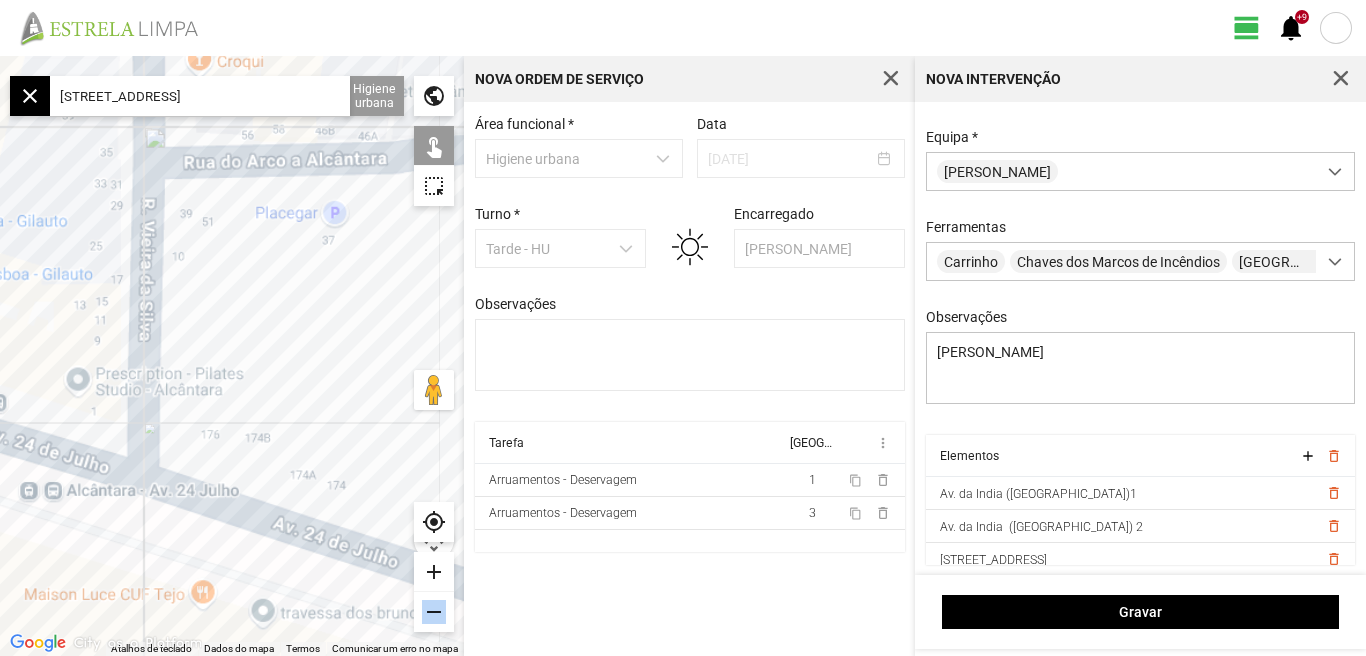 click on "remove" 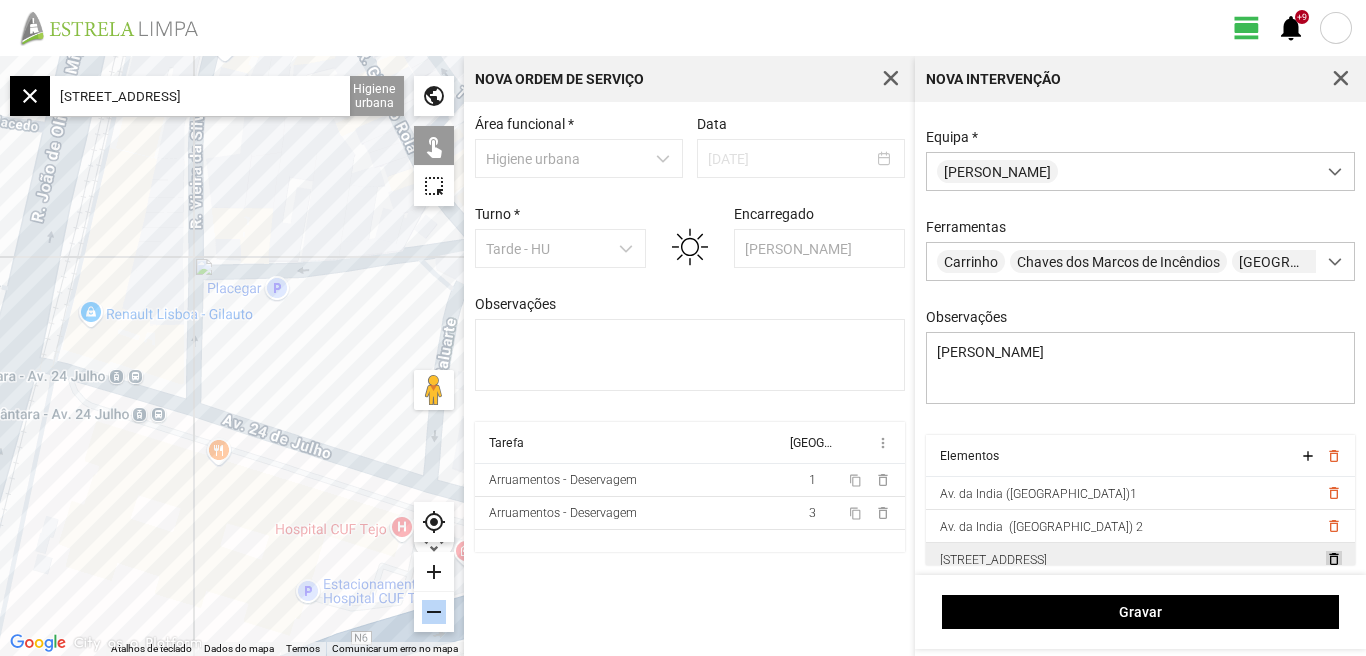 click on "delete_outline" at bounding box center [1333, 559] 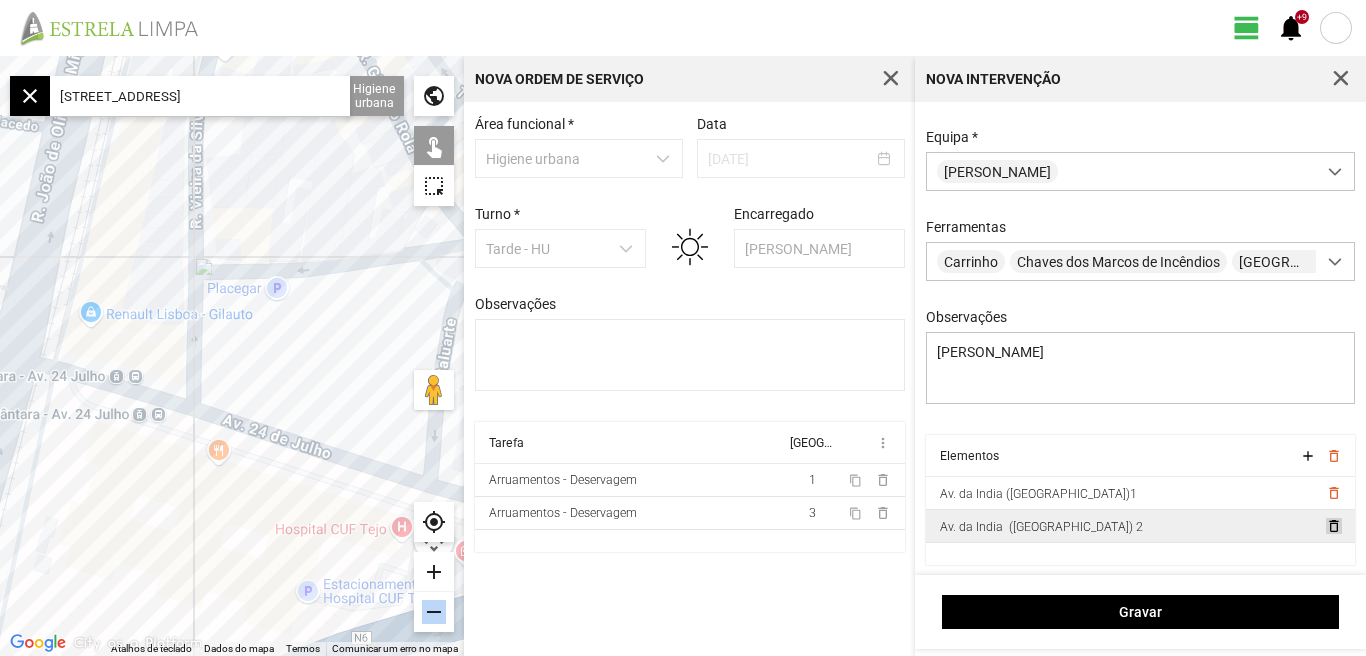 click on "delete_outline" at bounding box center (1333, 526) 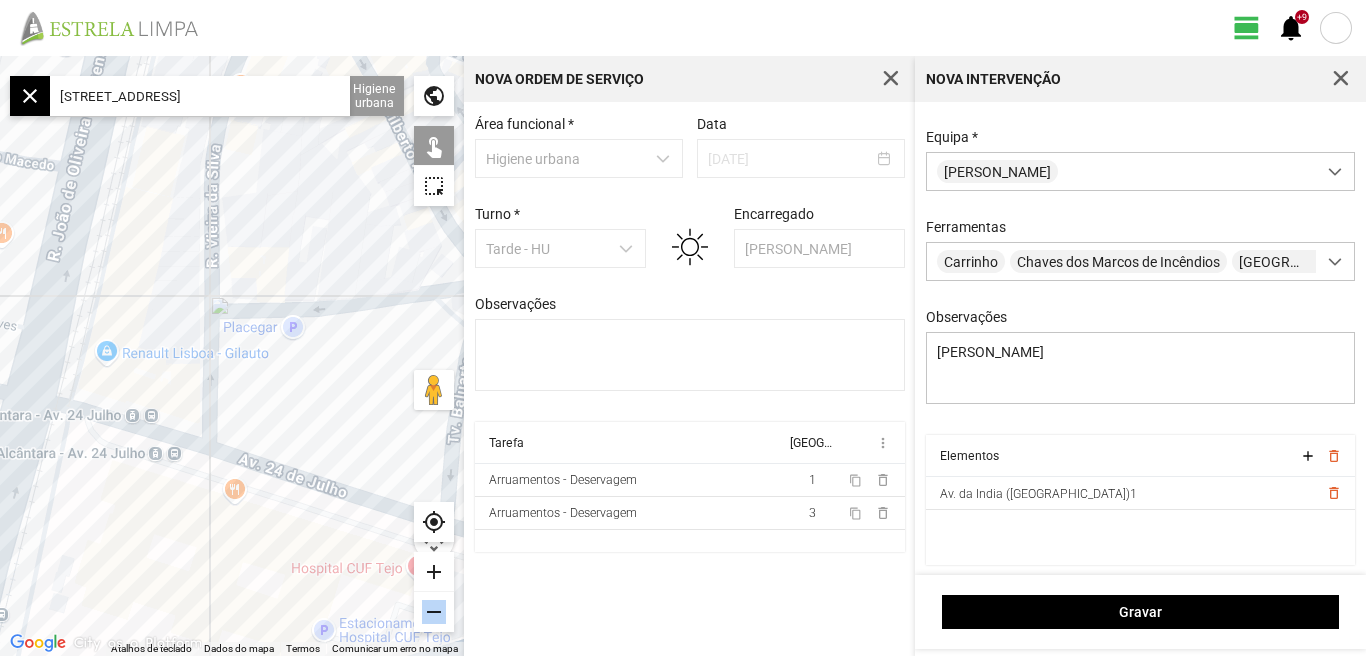 drag, startPoint x: 366, startPoint y: 323, endPoint x: 388, endPoint y: 382, distance: 62.968246 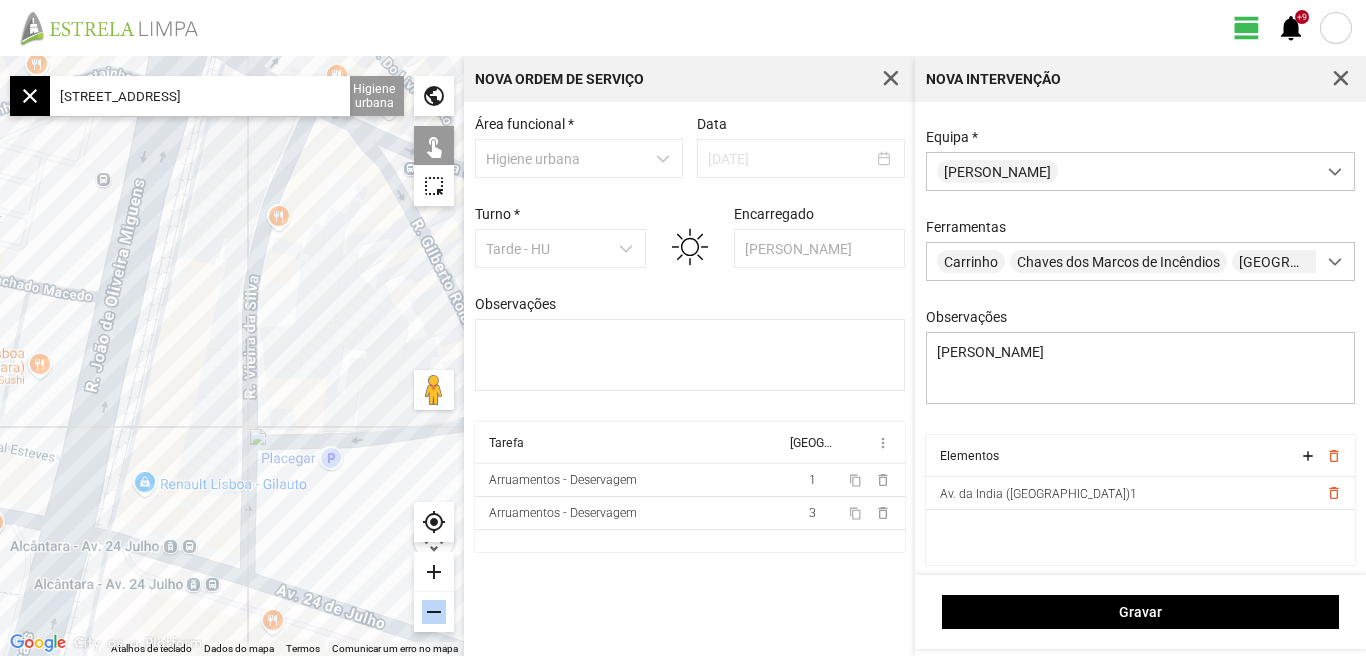 drag, startPoint x: 161, startPoint y: 295, endPoint x: 150, endPoint y: 374, distance: 79.762146 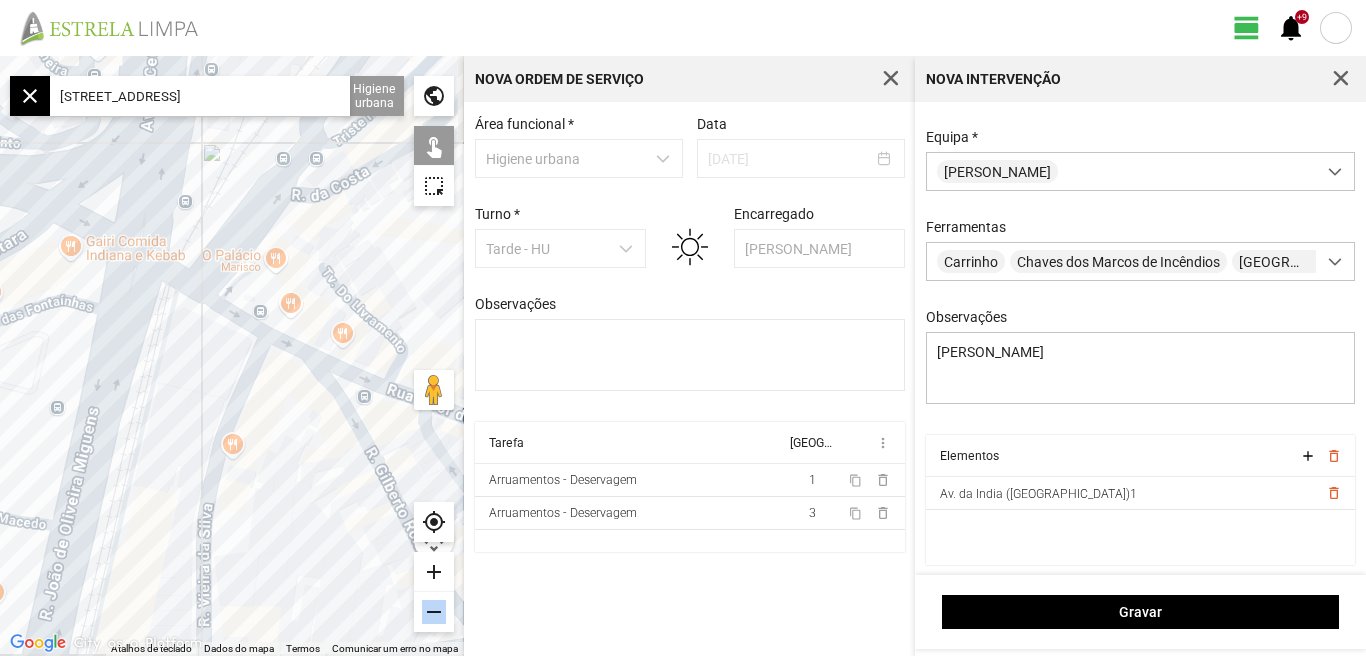 drag, startPoint x: 160, startPoint y: 329, endPoint x: 157, endPoint y: 341, distance: 12.369317 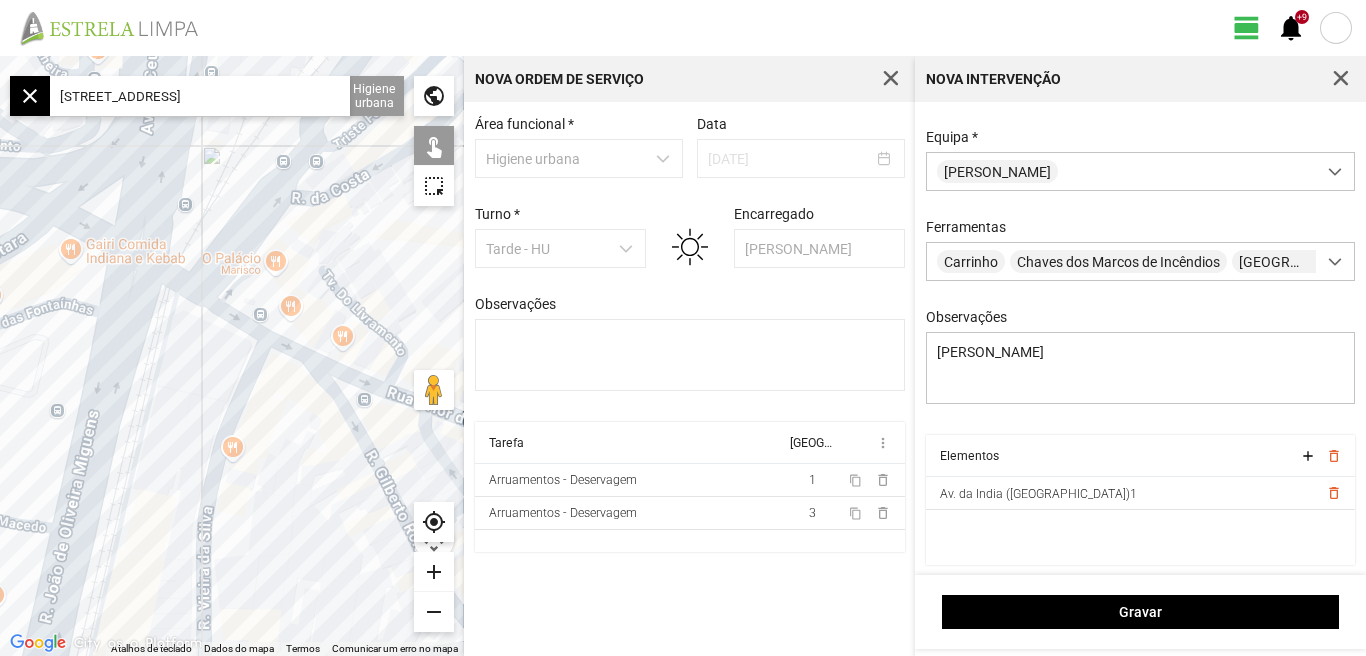 click on "add" 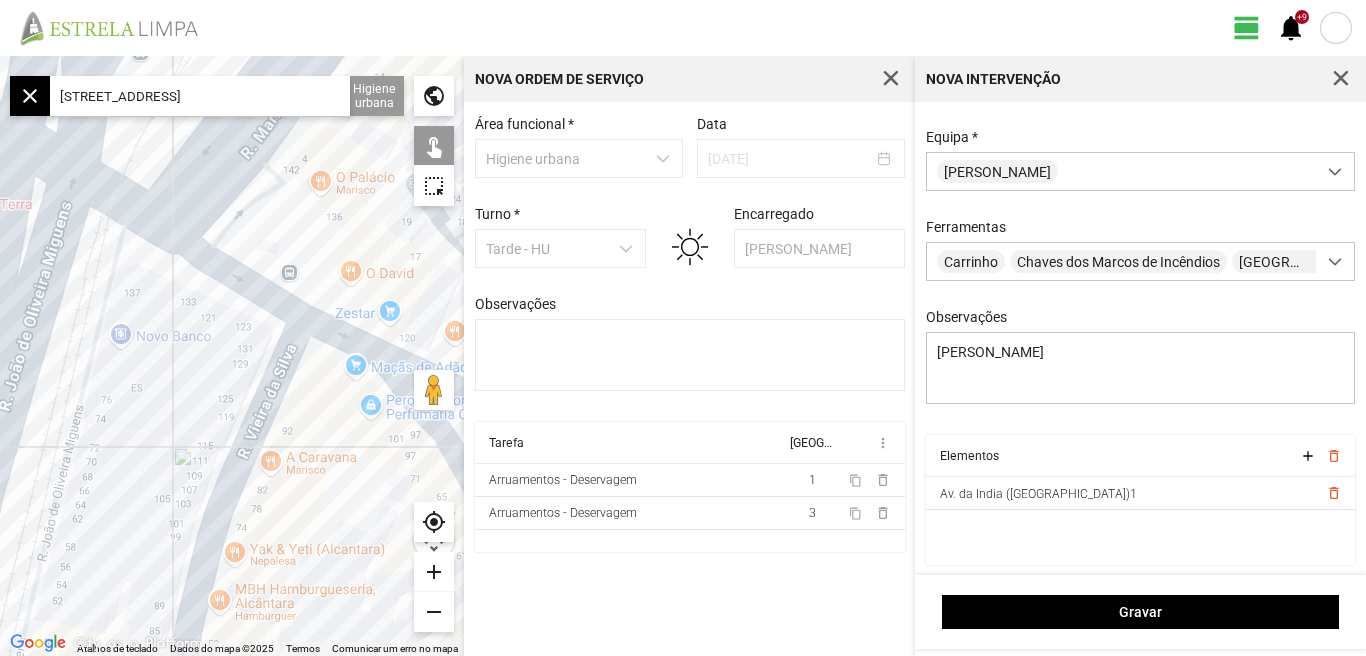 click on "add" 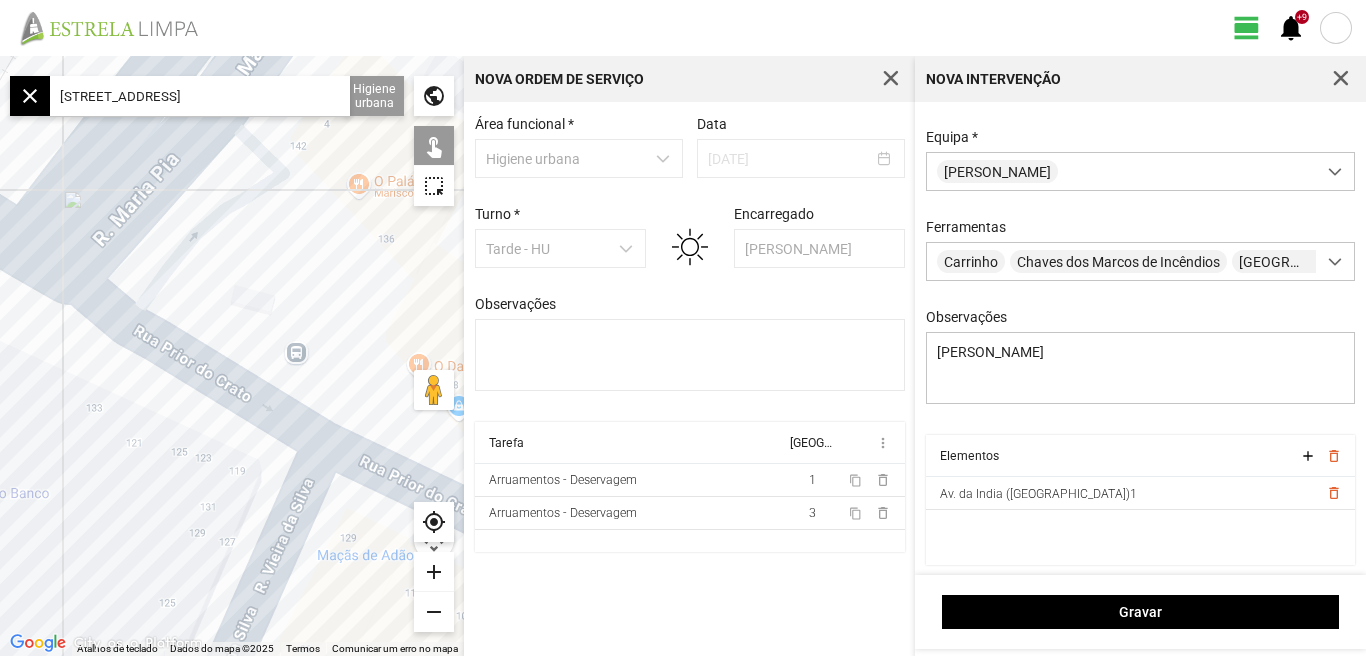 drag, startPoint x: 201, startPoint y: 367, endPoint x: 151, endPoint y: 542, distance: 182.00275 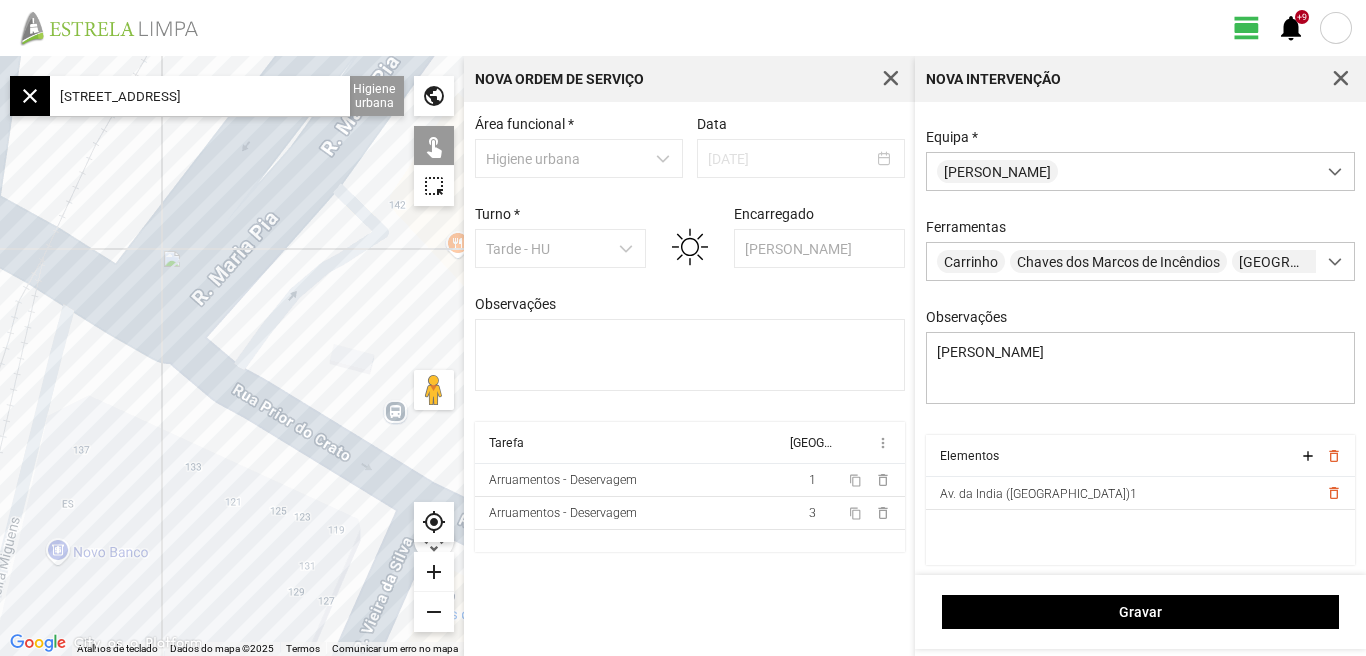 drag, startPoint x: 135, startPoint y: 451, endPoint x: 244, endPoint y: 516, distance: 126.90942 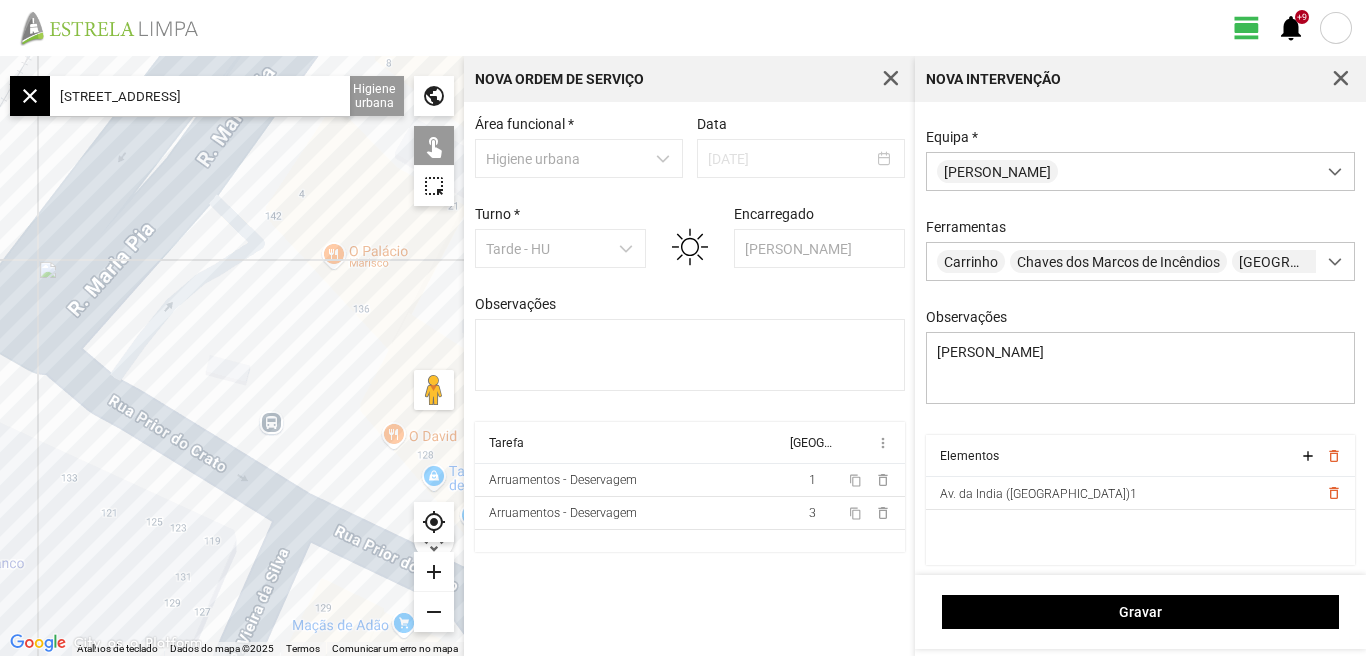 drag, startPoint x: 189, startPoint y: 482, endPoint x: 59, endPoint y: 484, distance: 130.01538 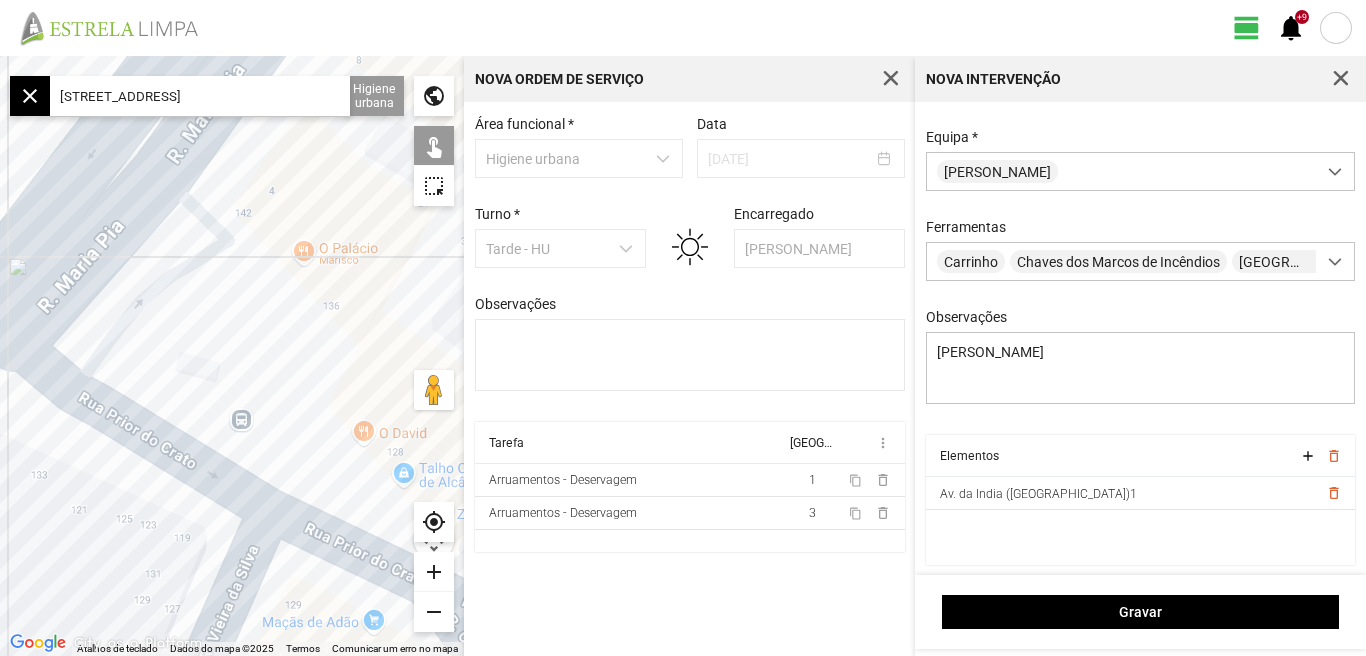 click on "remove" 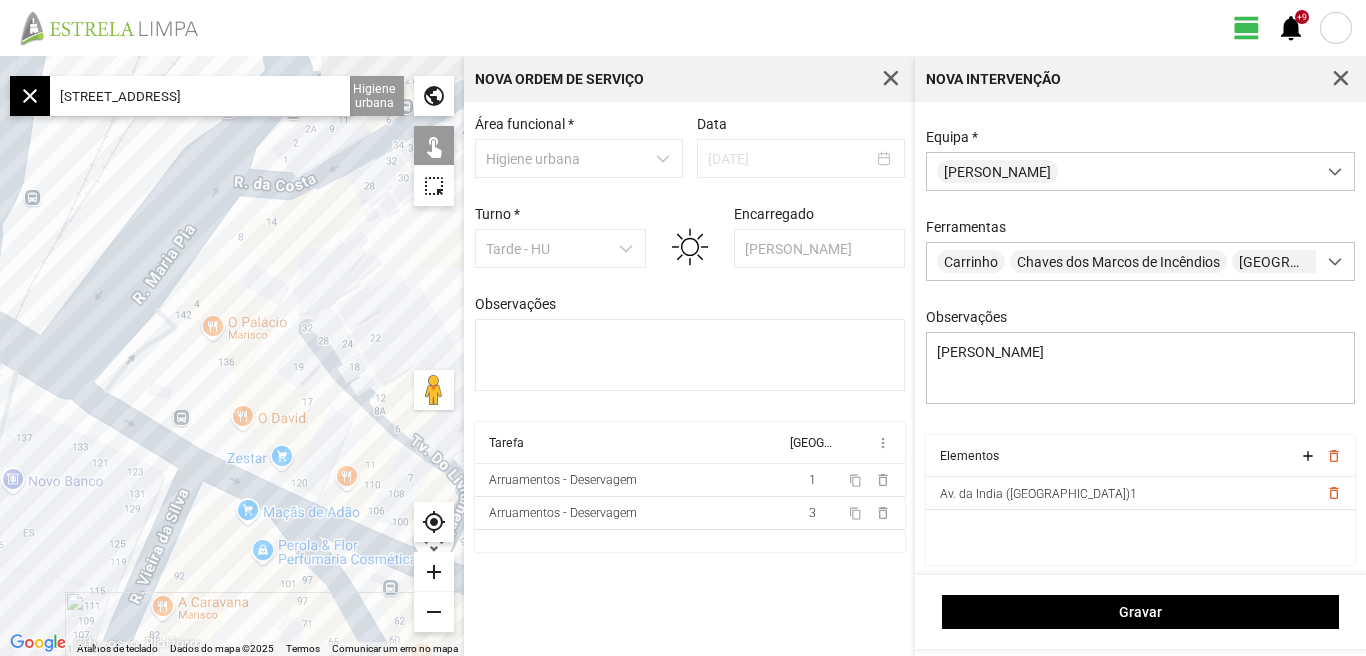drag, startPoint x: 314, startPoint y: 288, endPoint x: 243, endPoint y: 324, distance: 79.60528 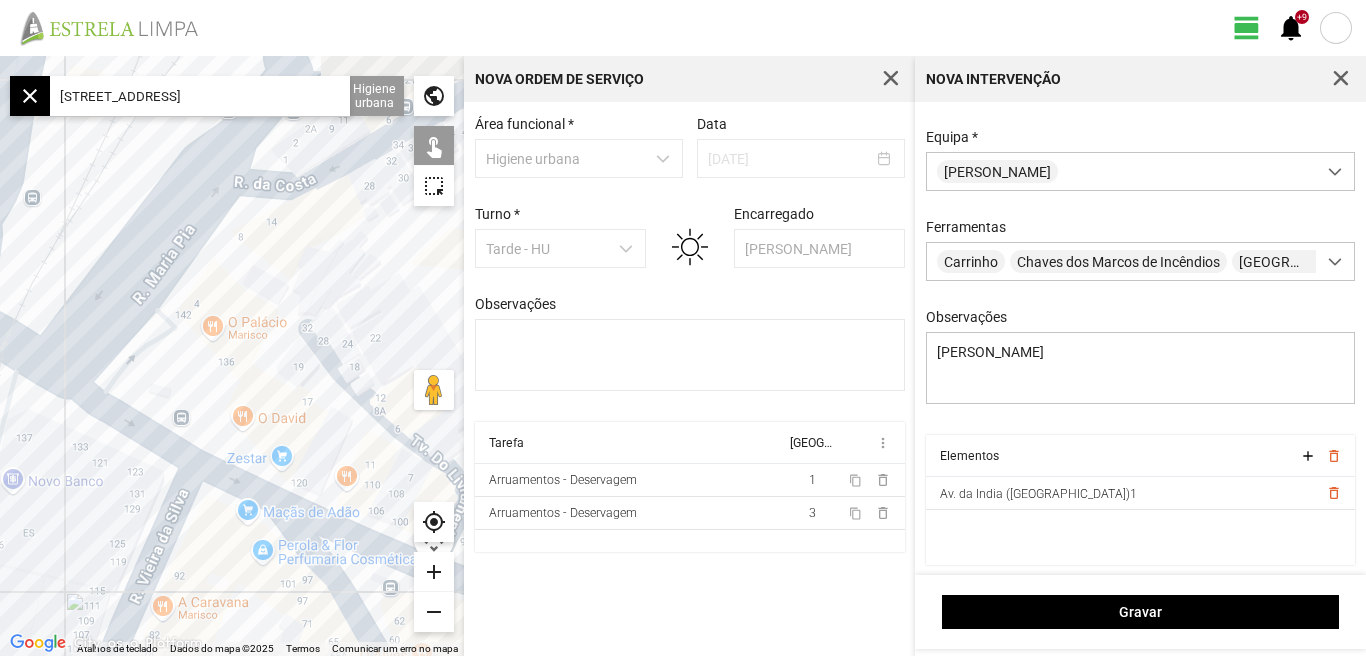 click on "Para navegar, prima as teclas de seta." 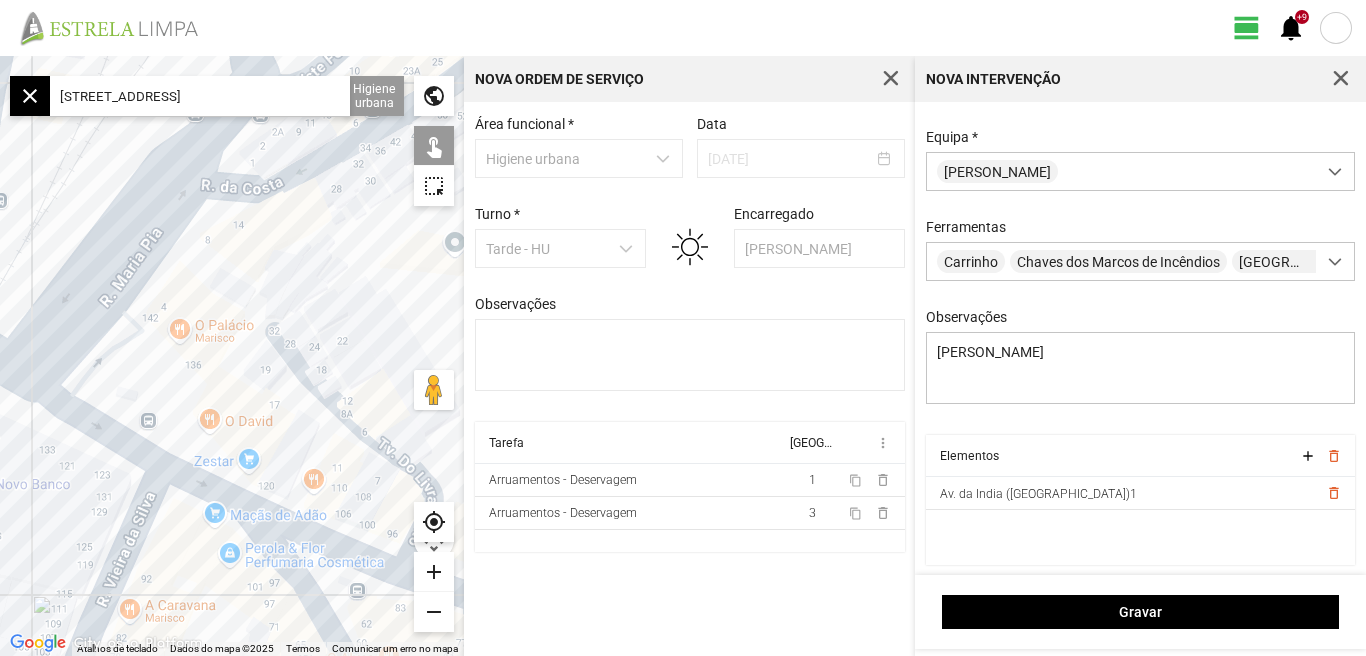 drag, startPoint x: 363, startPoint y: 285, endPoint x: 273, endPoint y: 362, distance: 118.44408 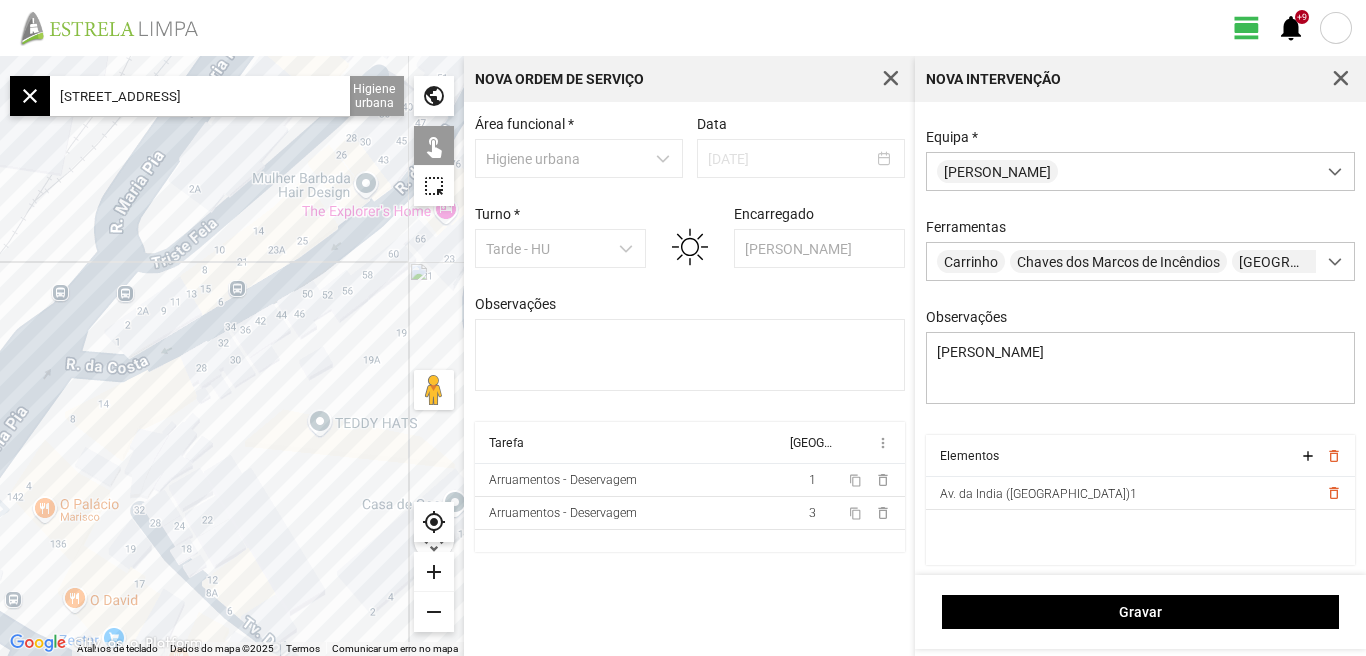 drag, startPoint x: 258, startPoint y: 307, endPoint x: 239, endPoint y: 402, distance: 96.88137 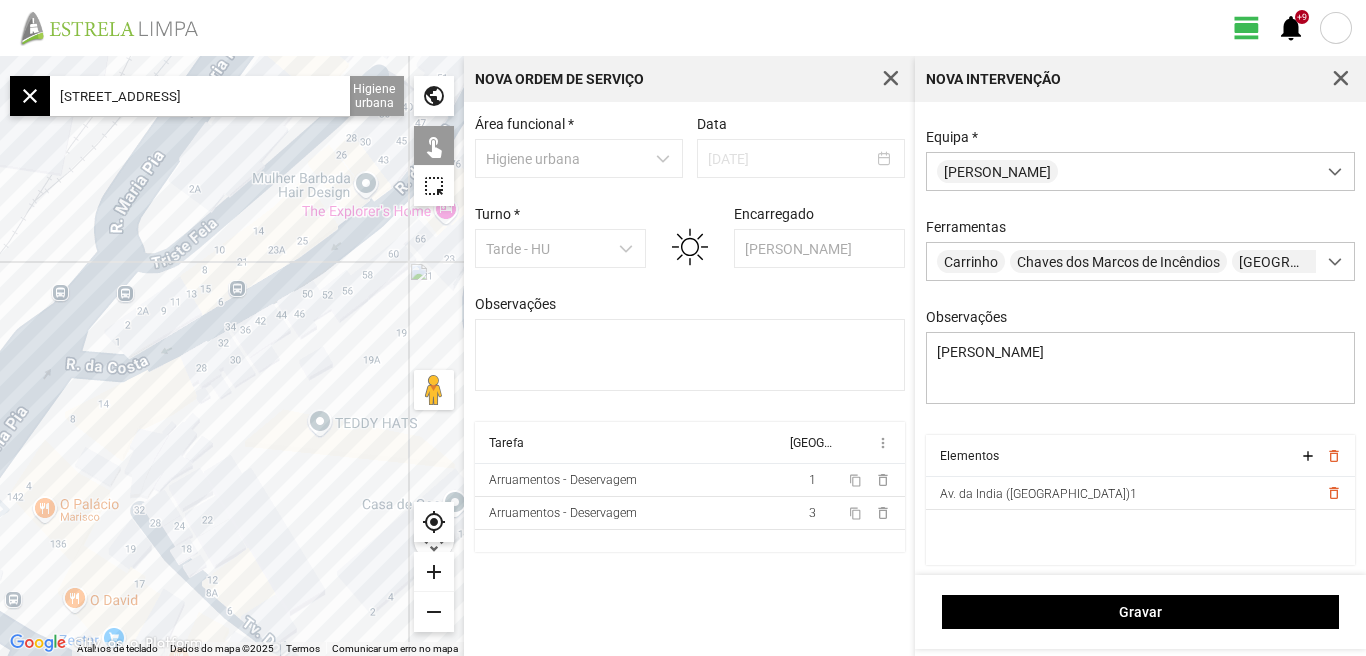 click on "Para navegar, prima as teclas de seta." 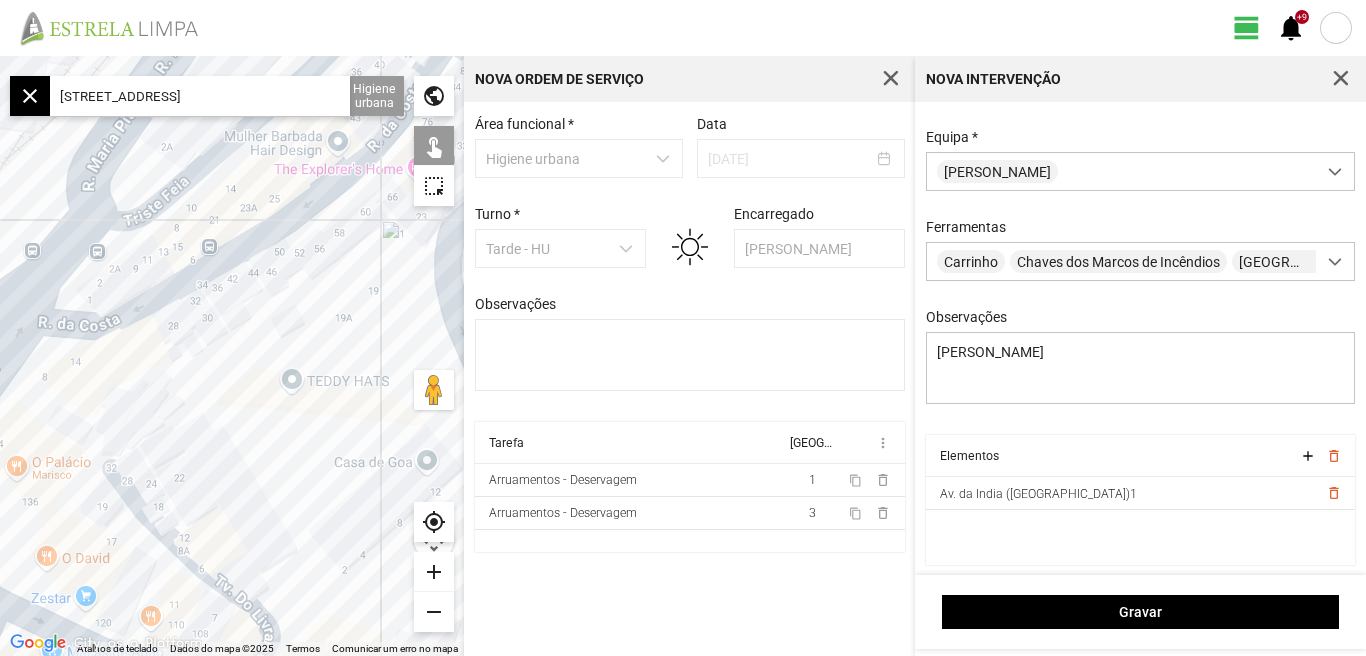drag, startPoint x: 275, startPoint y: 362, endPoint x: 251, endPoint y: 319, distance: 49.24429 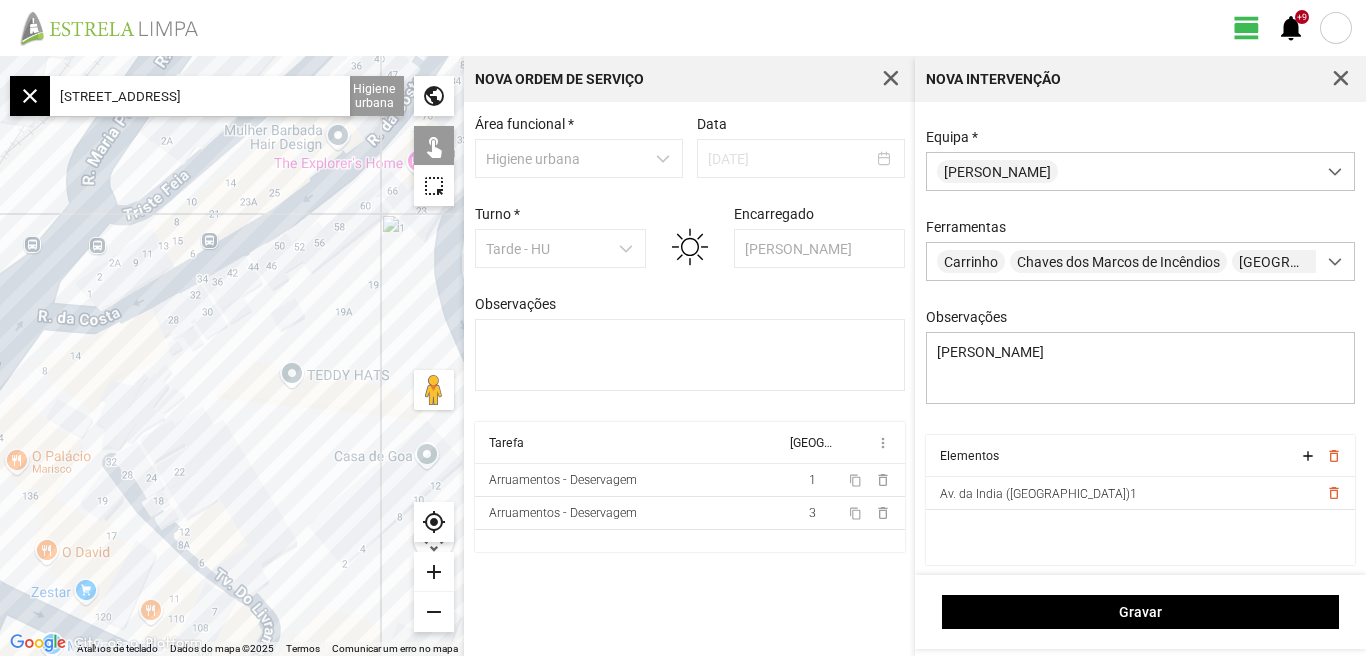 drag, startPoint x: 229, startPoint y: 457, endPoint x: 207, endPoint y: 352, distance: 107.28001 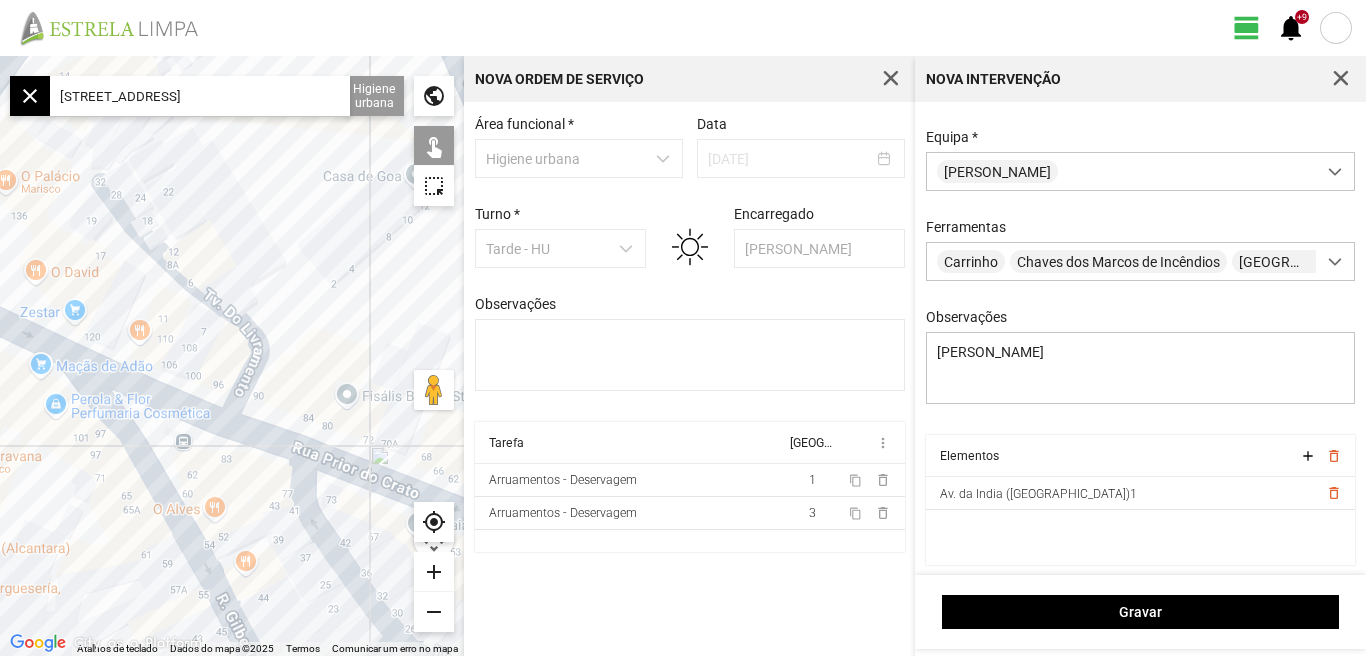 drag, startPoint x: 252, startPoint y: 409, endPoint x: 299, endPoint y: 287, distance: 130.7402 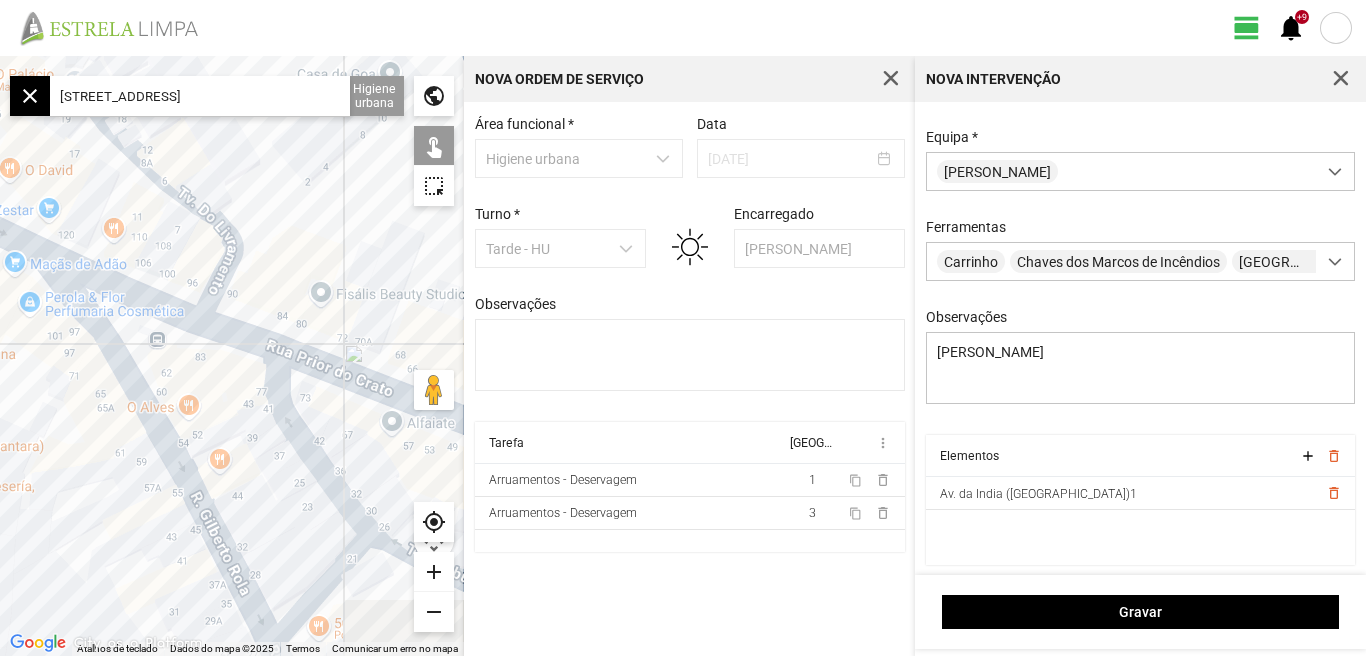 drag, startPoint x: 313, startPoint y: 392, endPoint x: 257, endPoint y: 263, distance: 140.63072 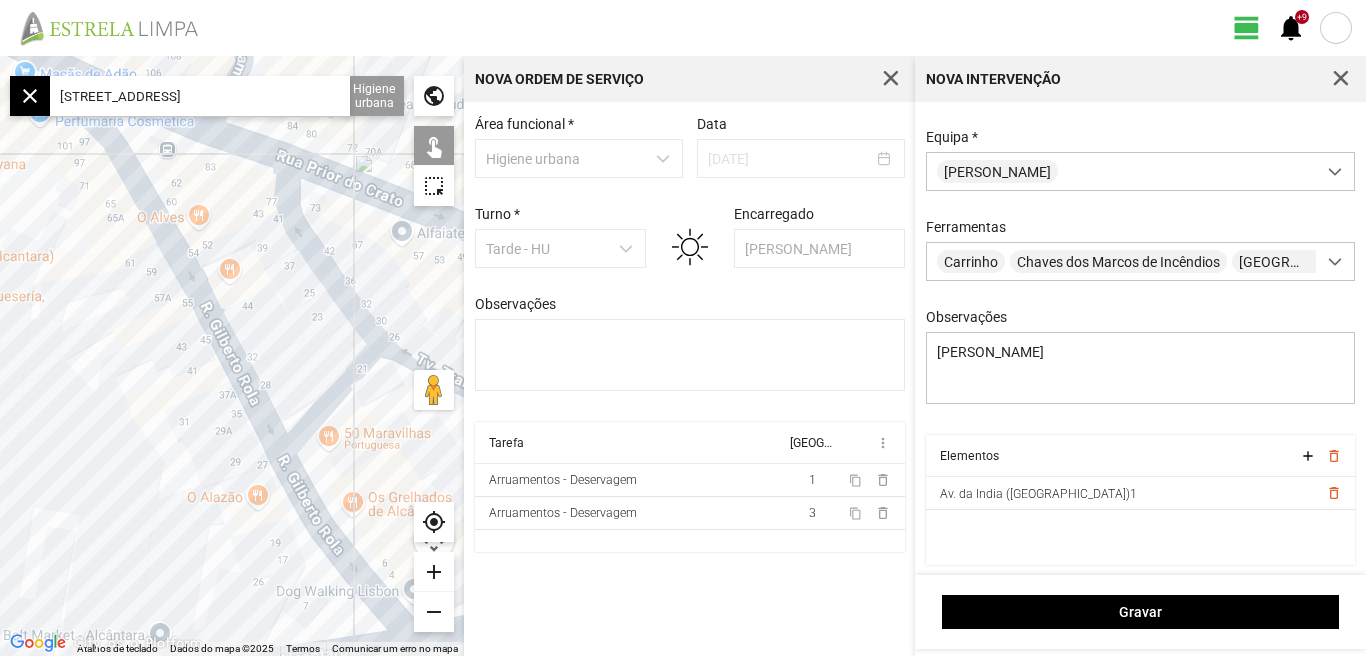 drag, startPoint x: 204, startPoint y: 396, endPoint x: 257, endPoint y: 303, distance: 107.042046 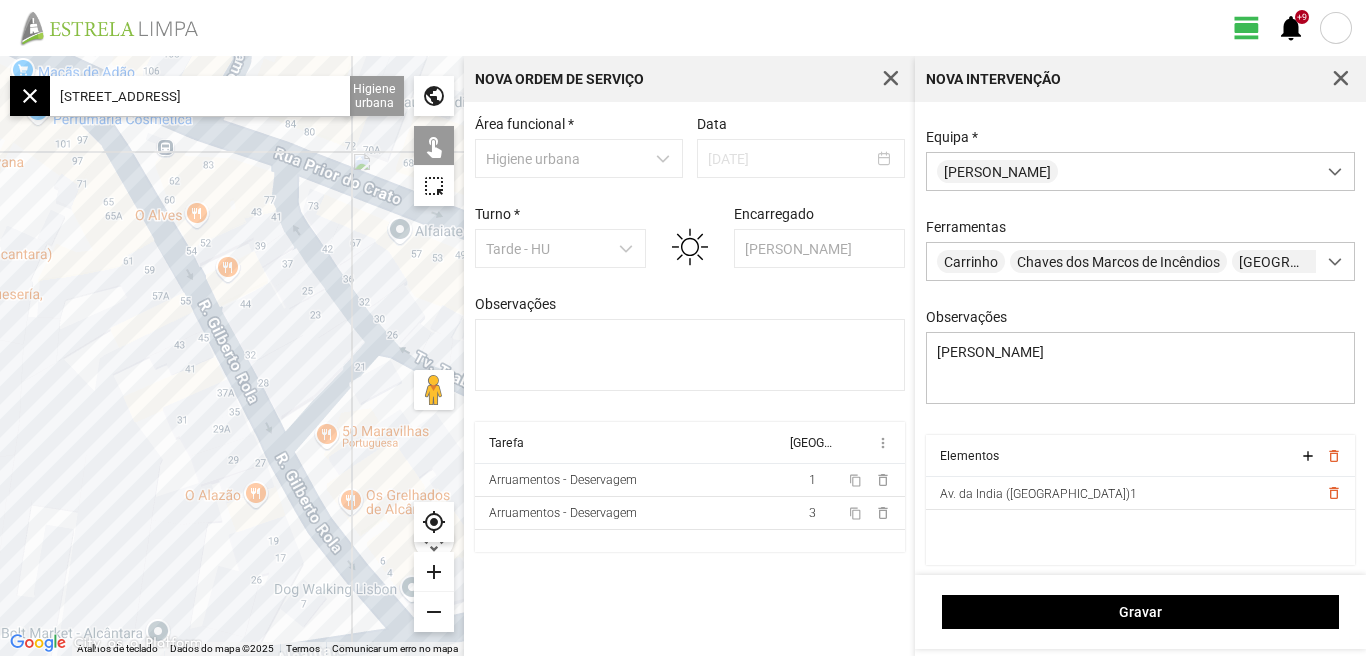 drag, startPoint x: 296, startPoint y: 337, endPoint x: 268, endPoint y: 335, distance: 28.071337 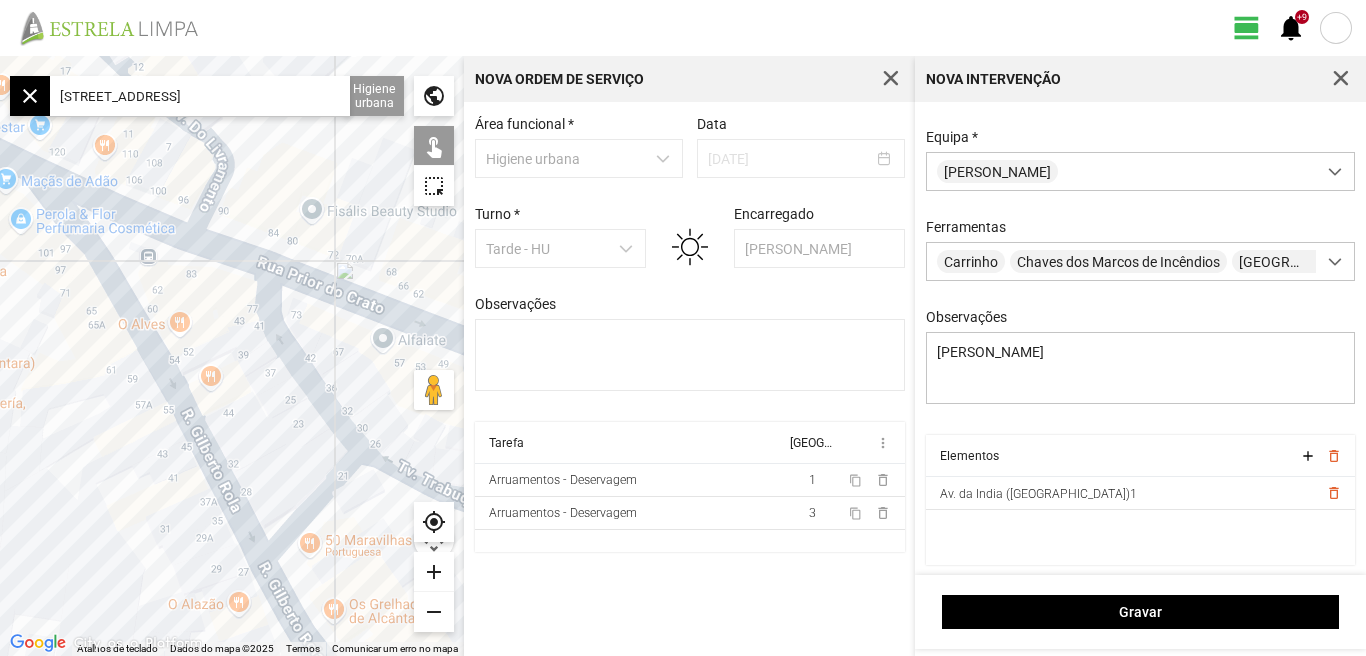 drag, startPoint x: 236, startPoint y: 237, endPoint x: 245, endPoint y: 354, distance: 117.34564 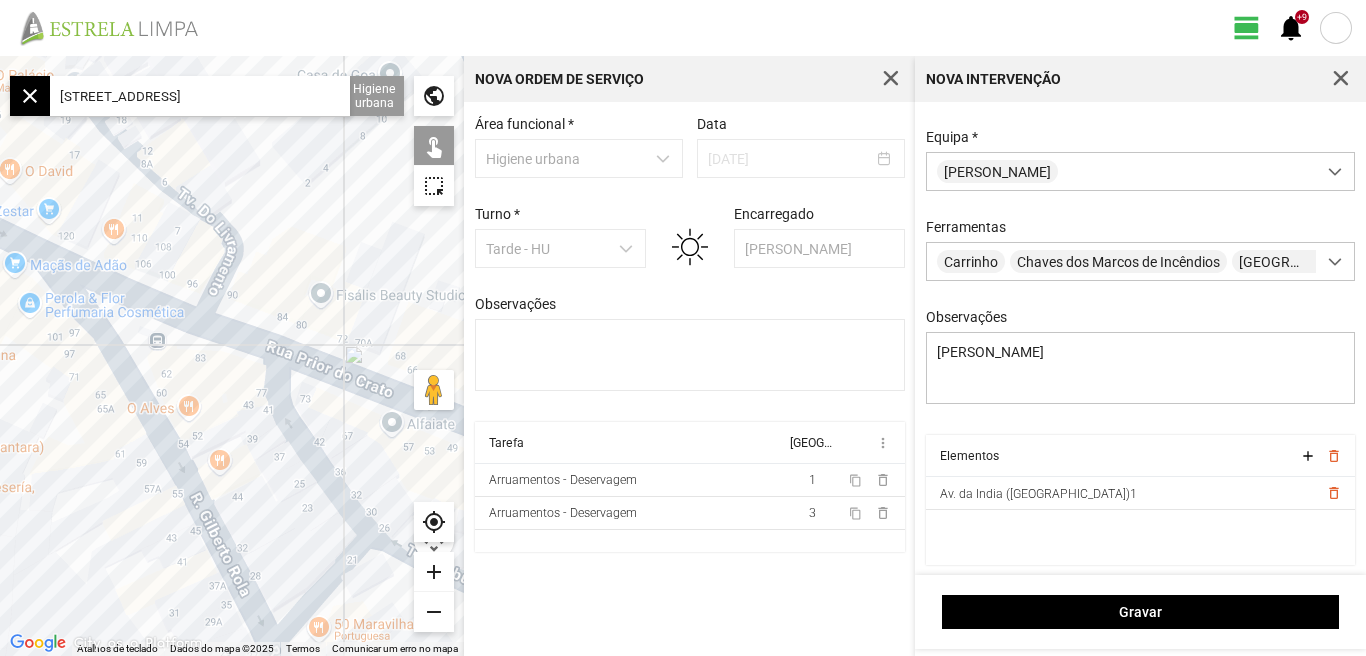 click on "[STREET_ADDRESS]" 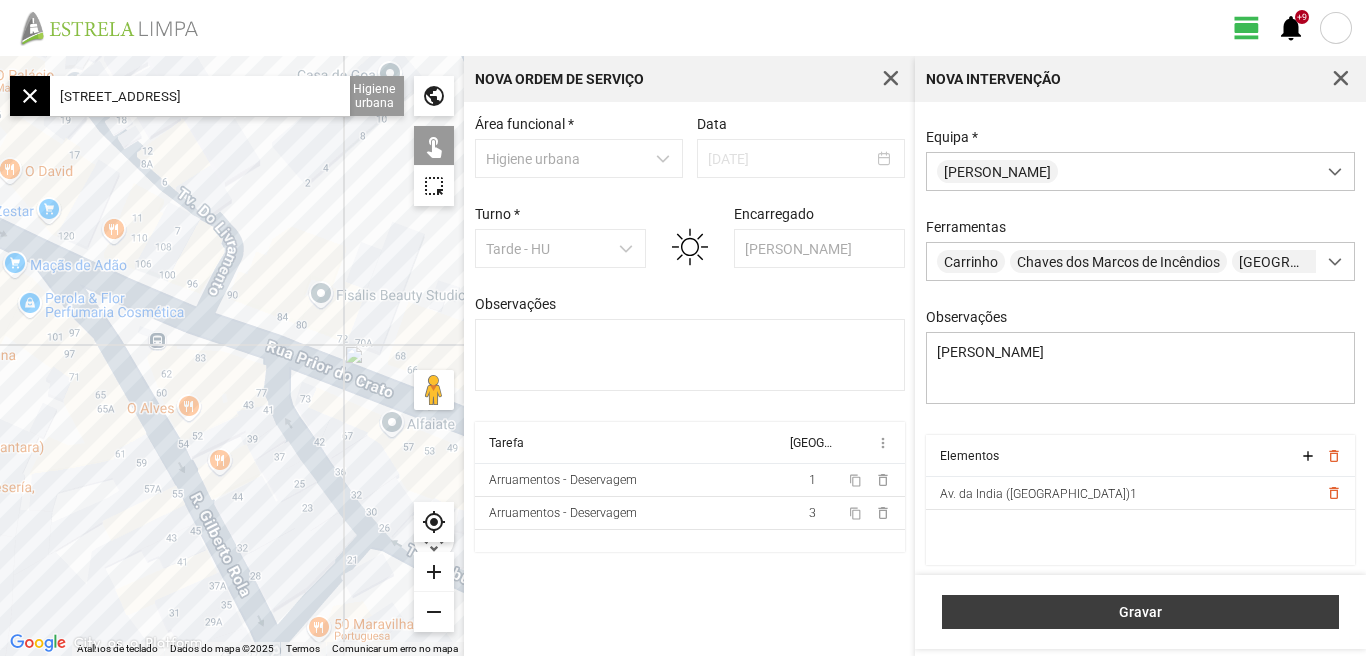 click on "Gravar" at bounding box center (1140, 612) 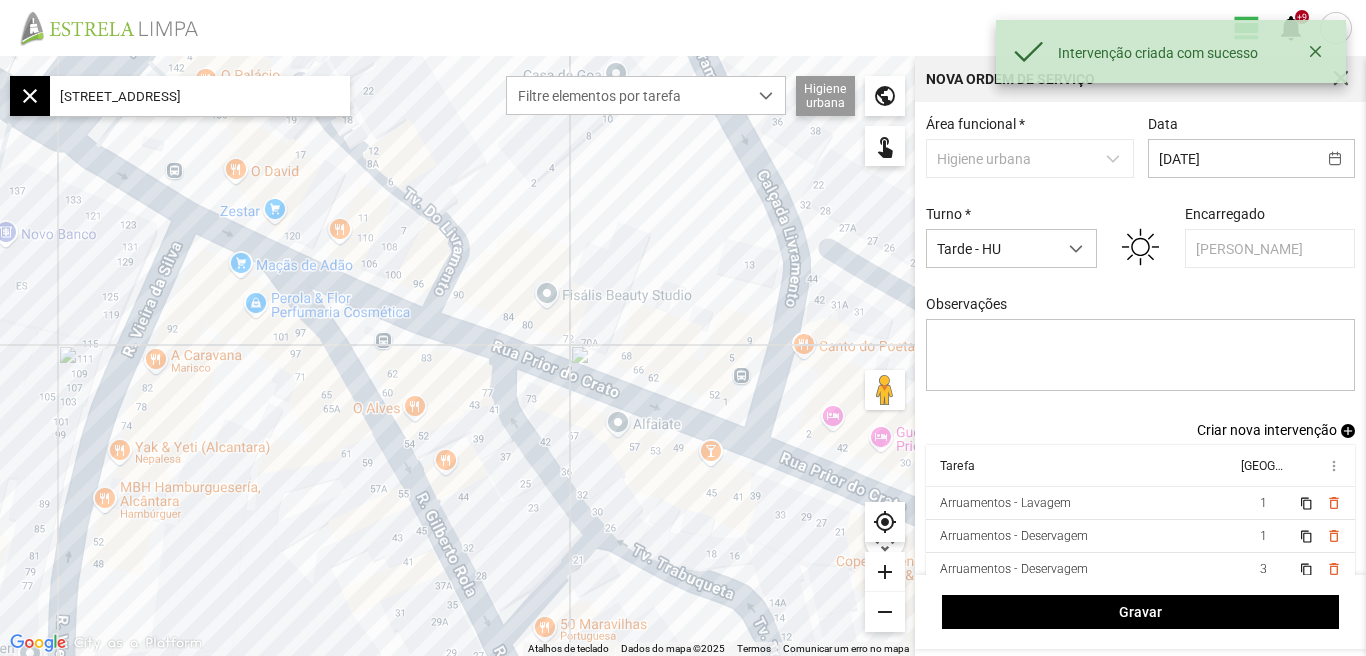 scroll, scrollTop: 17, scrollLeft: 0, axis: vertical 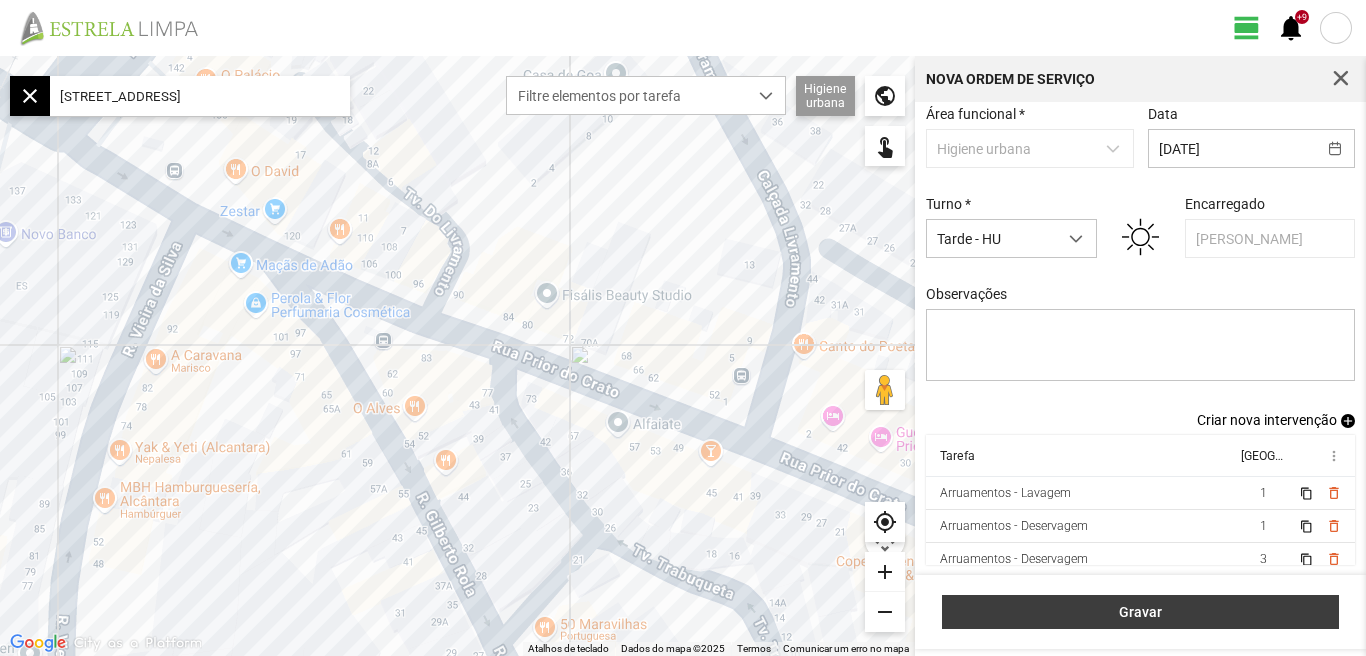 click on "Gravar" at bounding box center (1141, 612) 